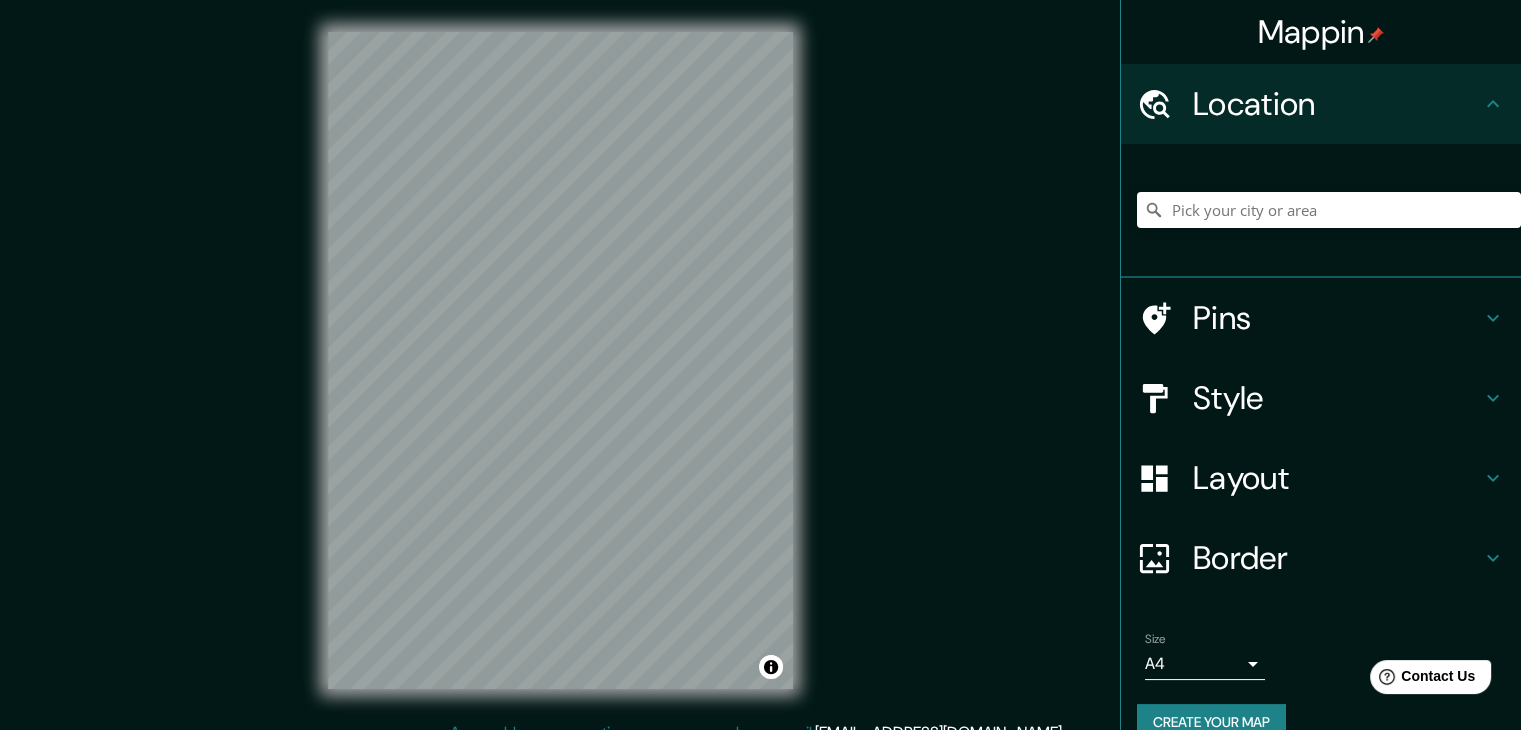scroll, scrollTop: 0, scrollLeft: 0, axis: both 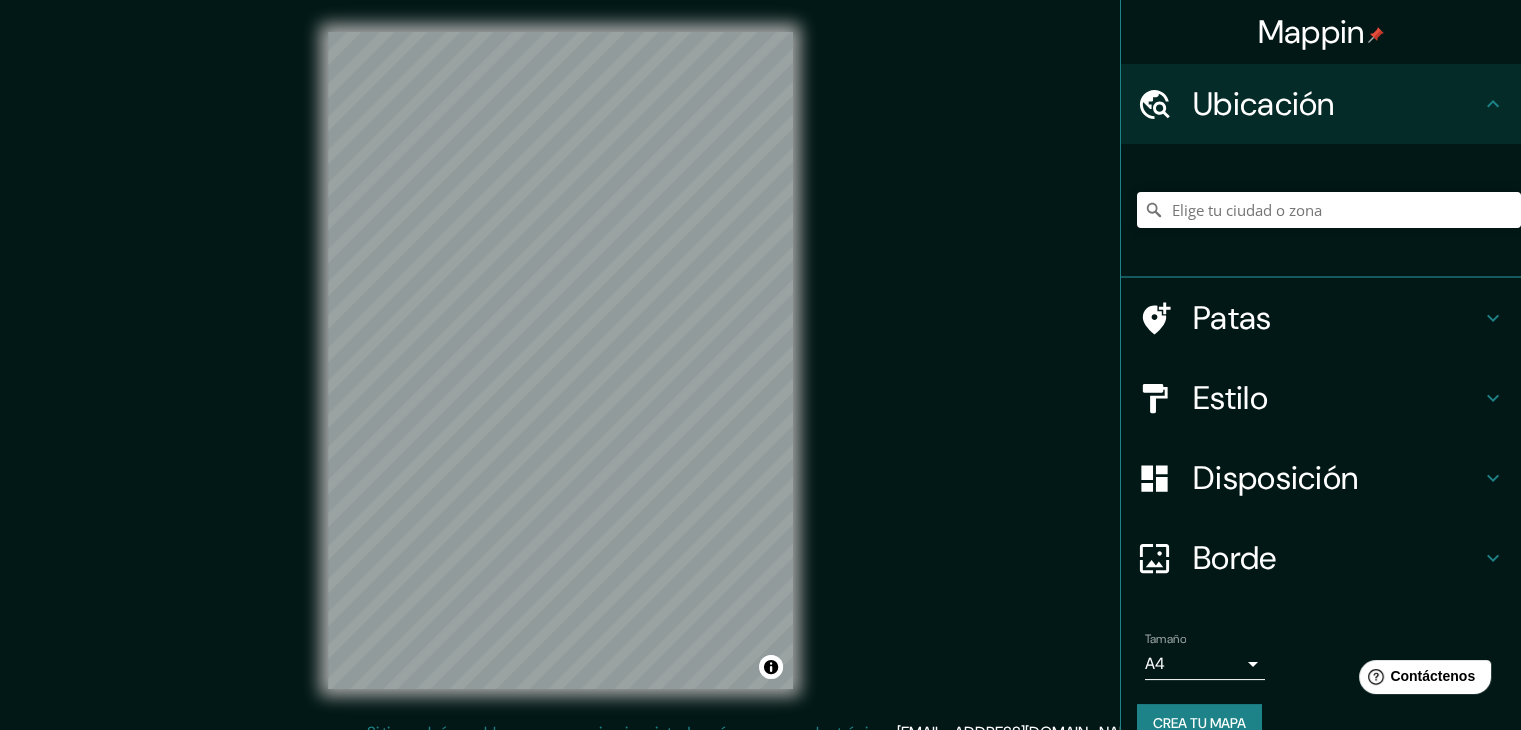 click at bounding box center [1329, 210] 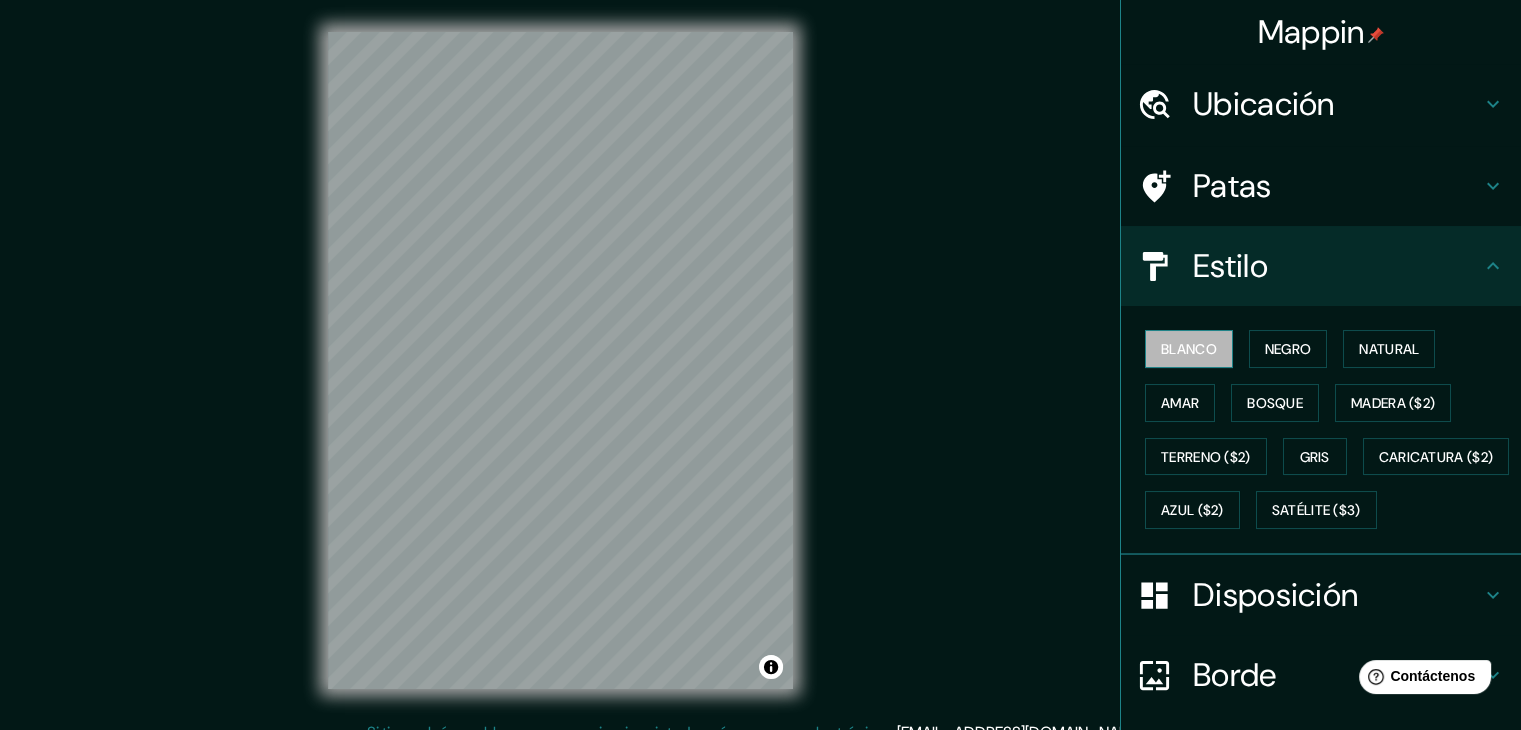 click on "Blanco" at bounding box center (1189, 349) 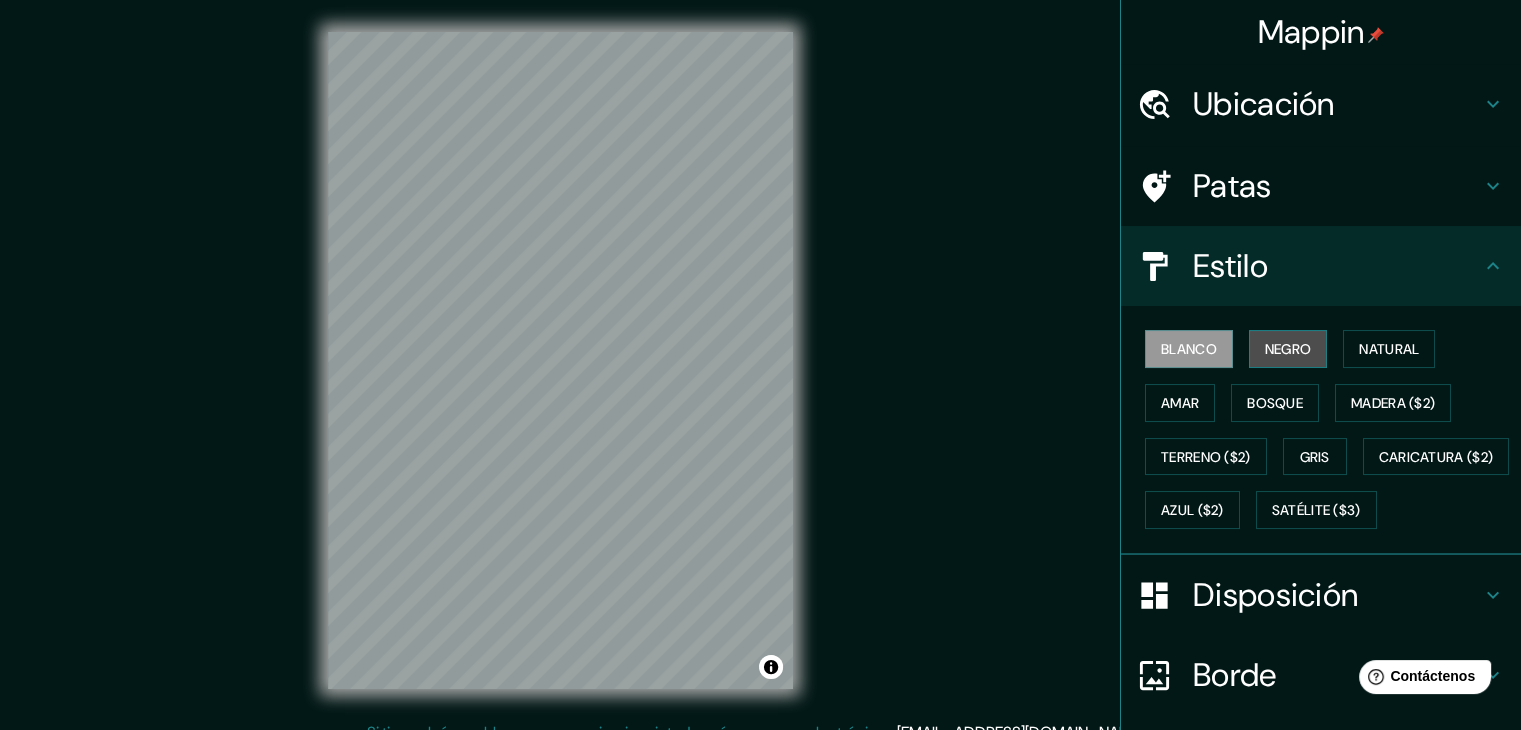click on "Negro" at bounding box center [1288, 349] 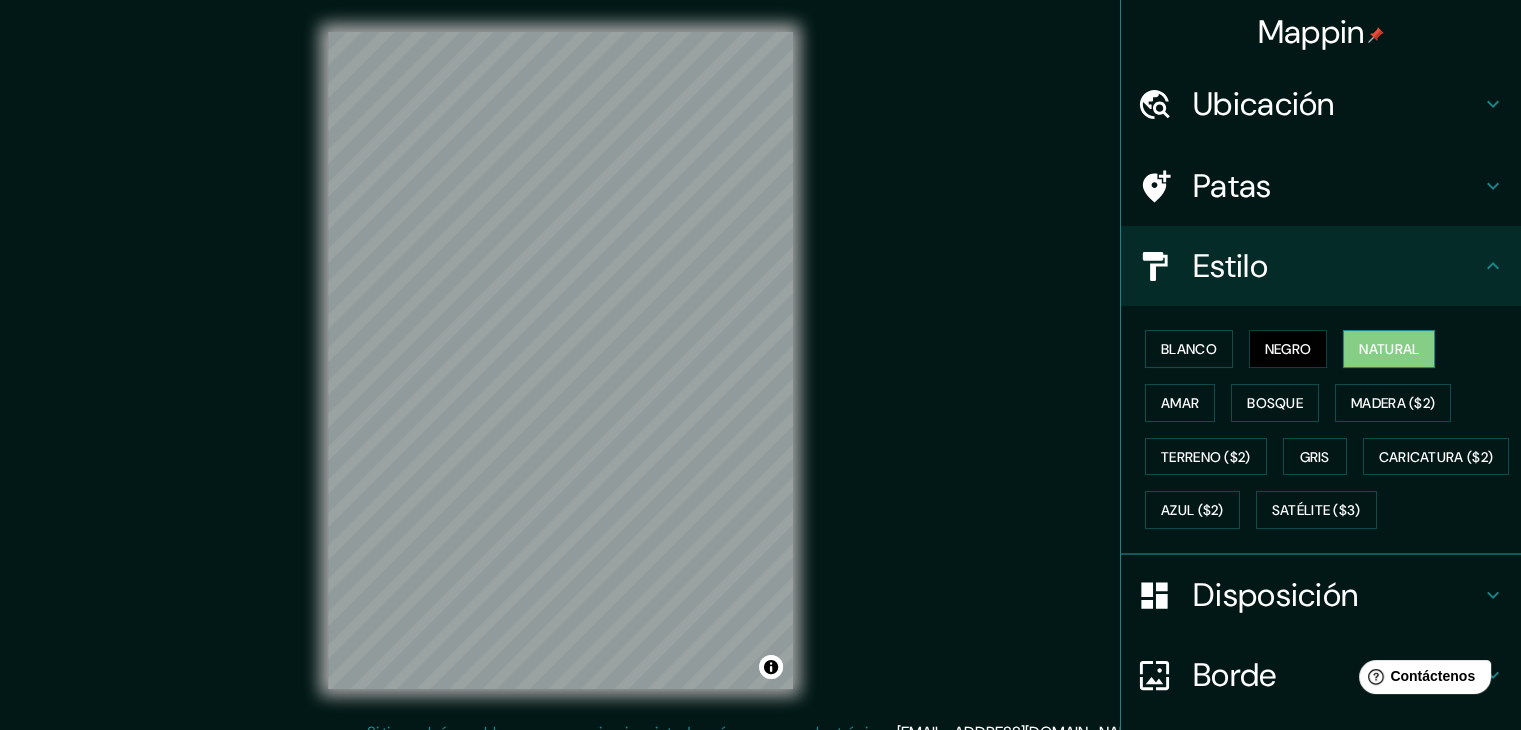 click on "Natural" at bounding box center [1389, 349] 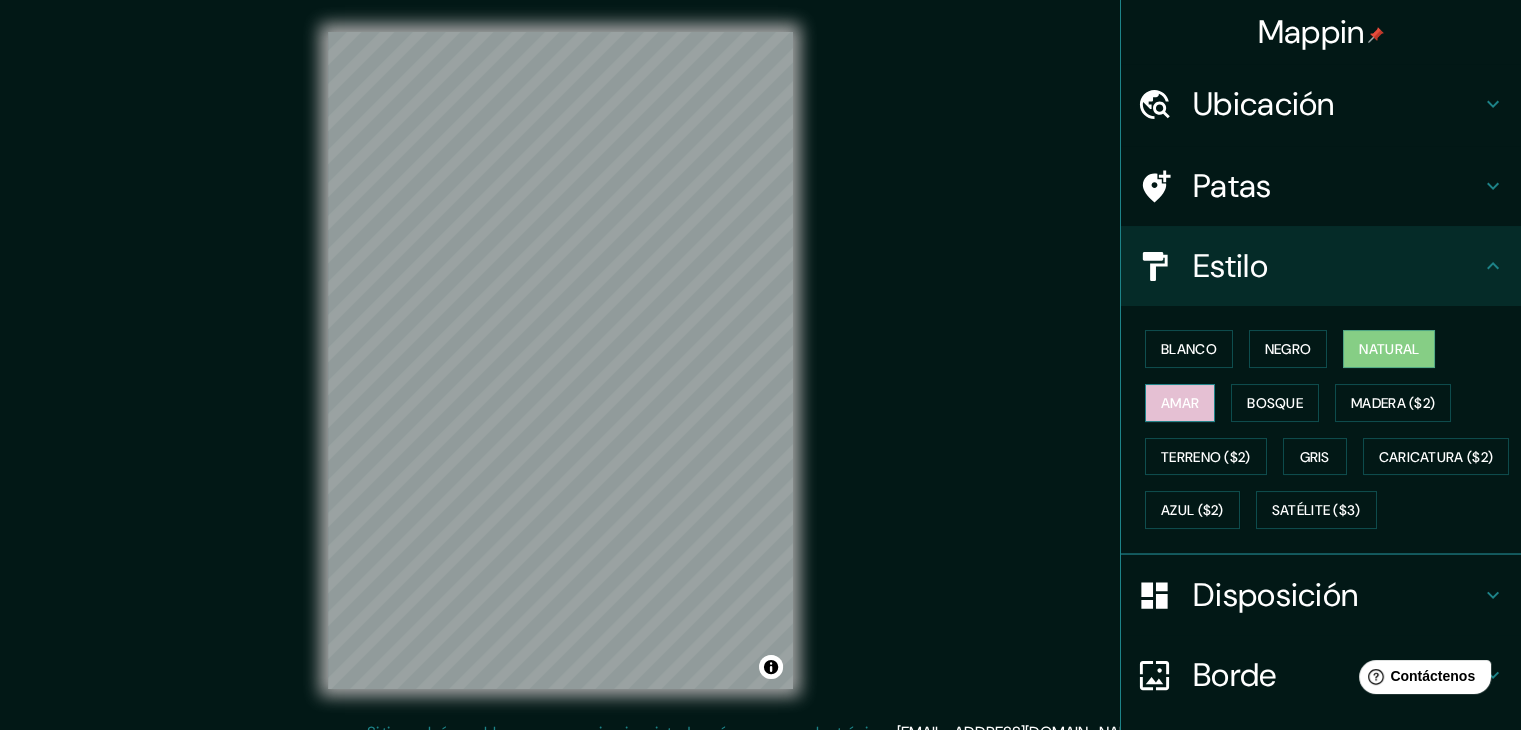 click on "Amar" at bounding box center [1180, 403] 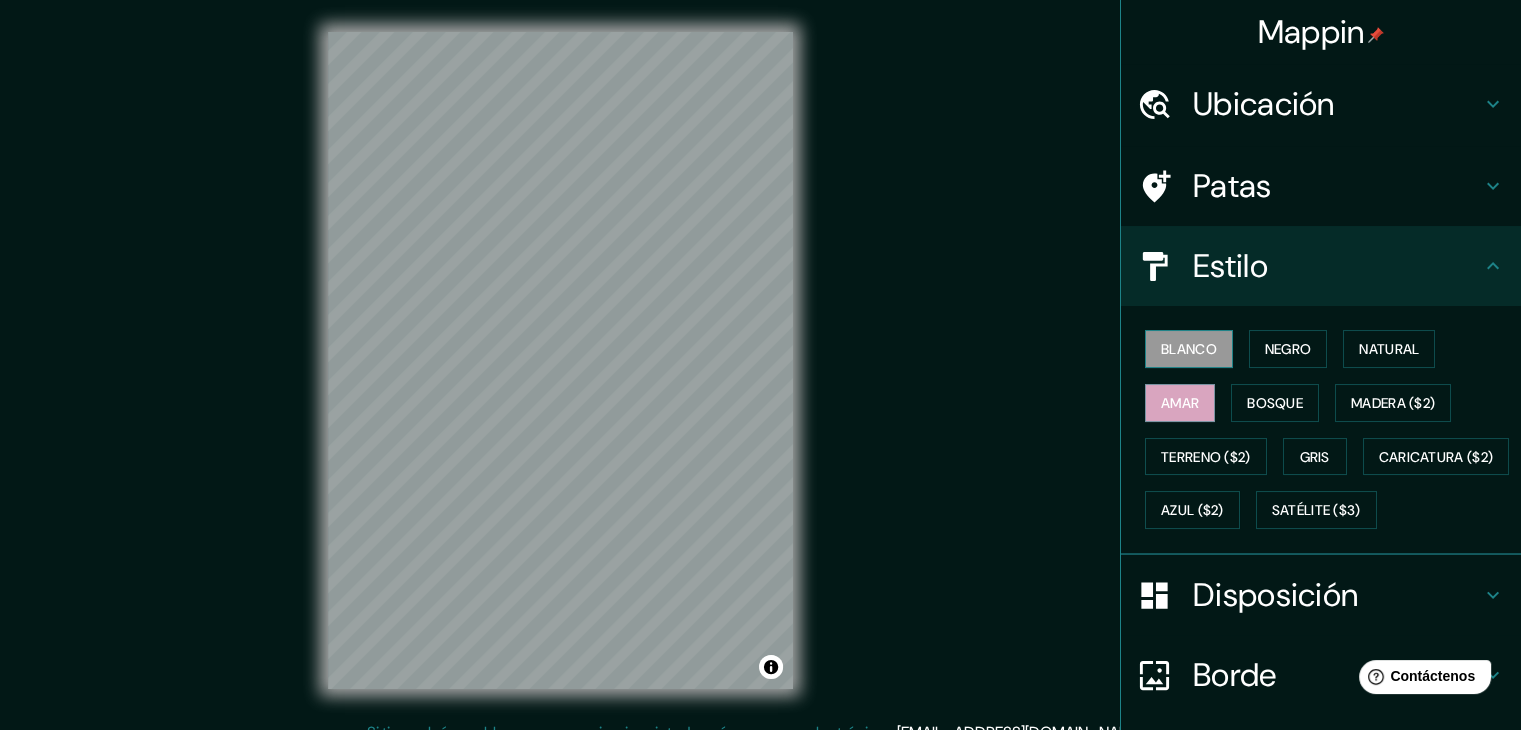 click on "Blanco" at bounding box center (1189, 349) 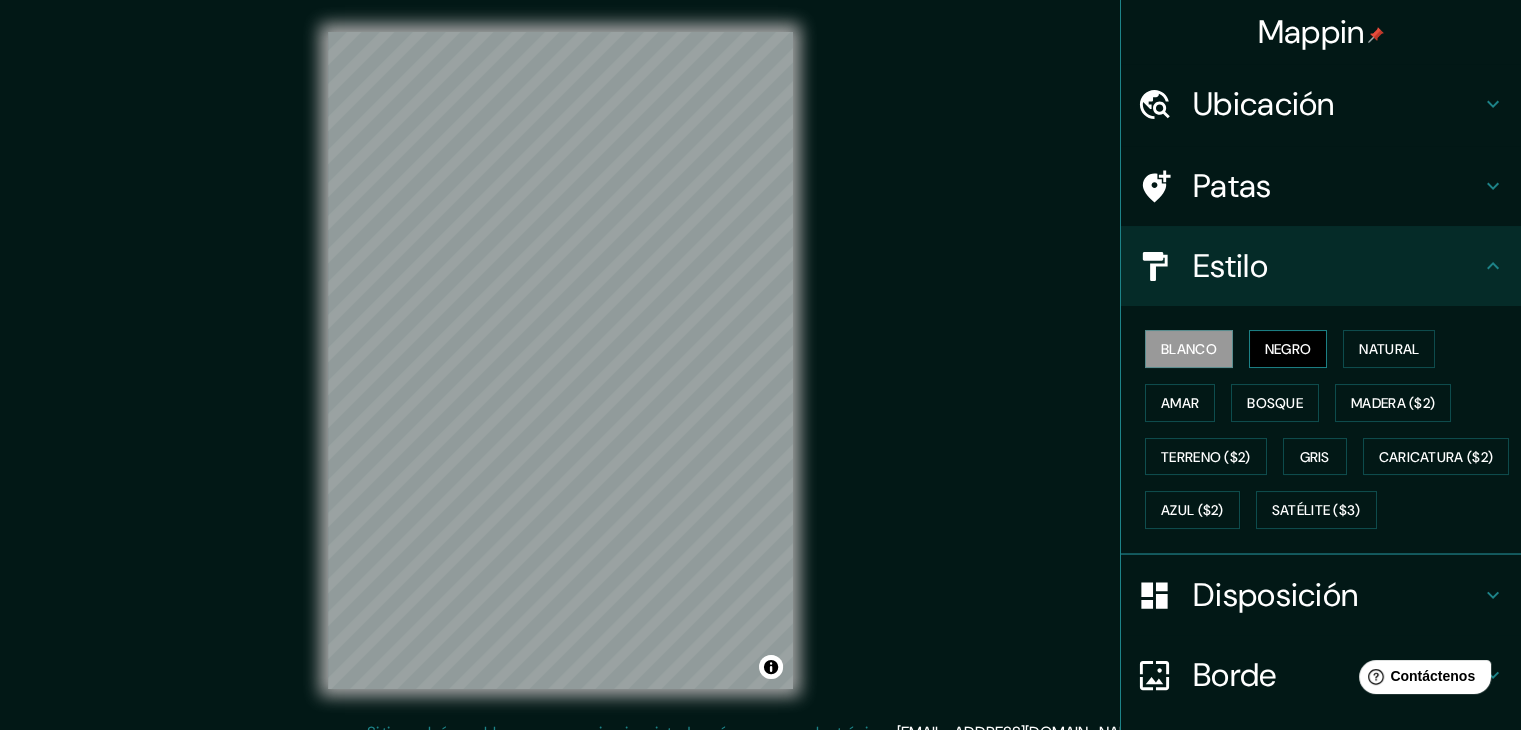 click on "Negro" at bounding box center [1288, 349] 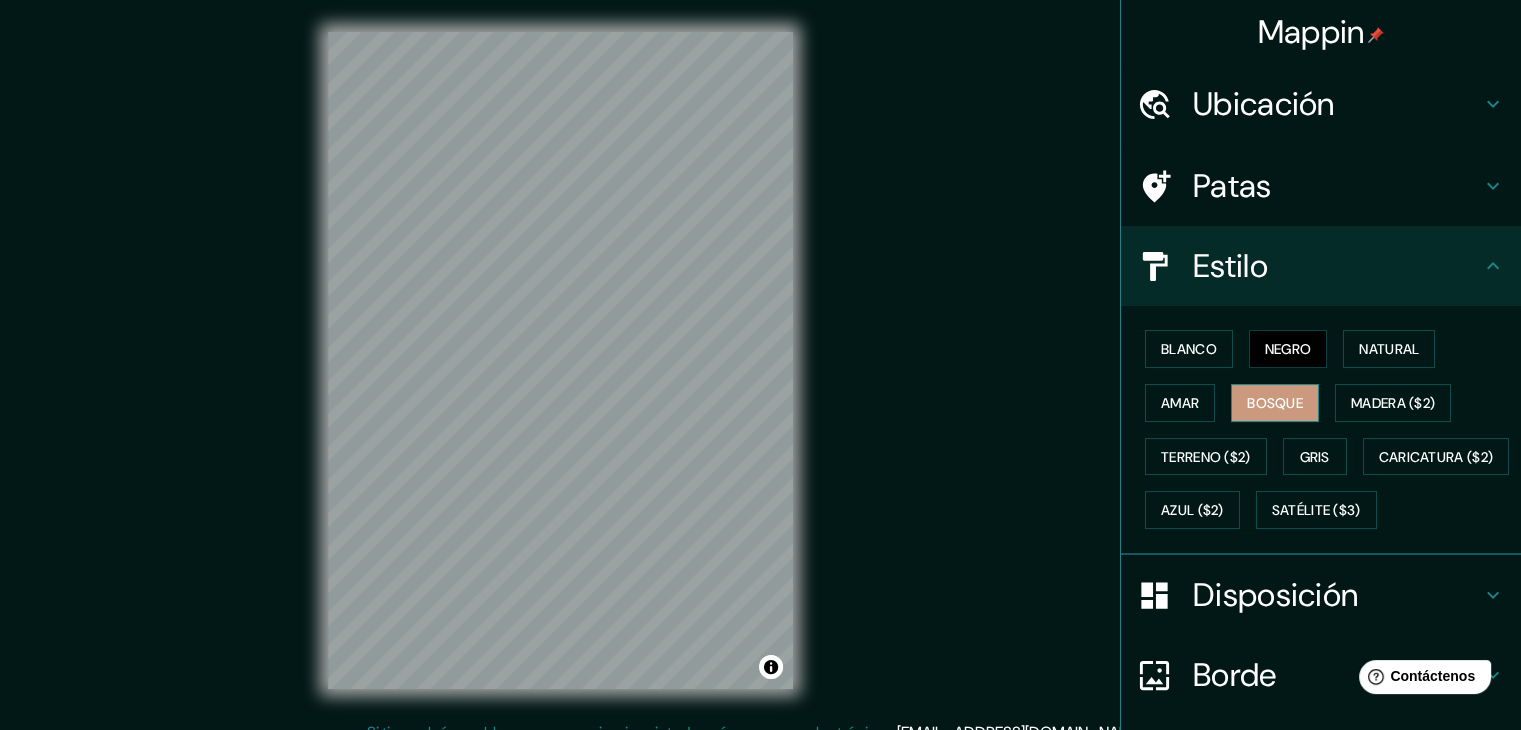 click on "Bosque" at bounding box center [1275, 403] 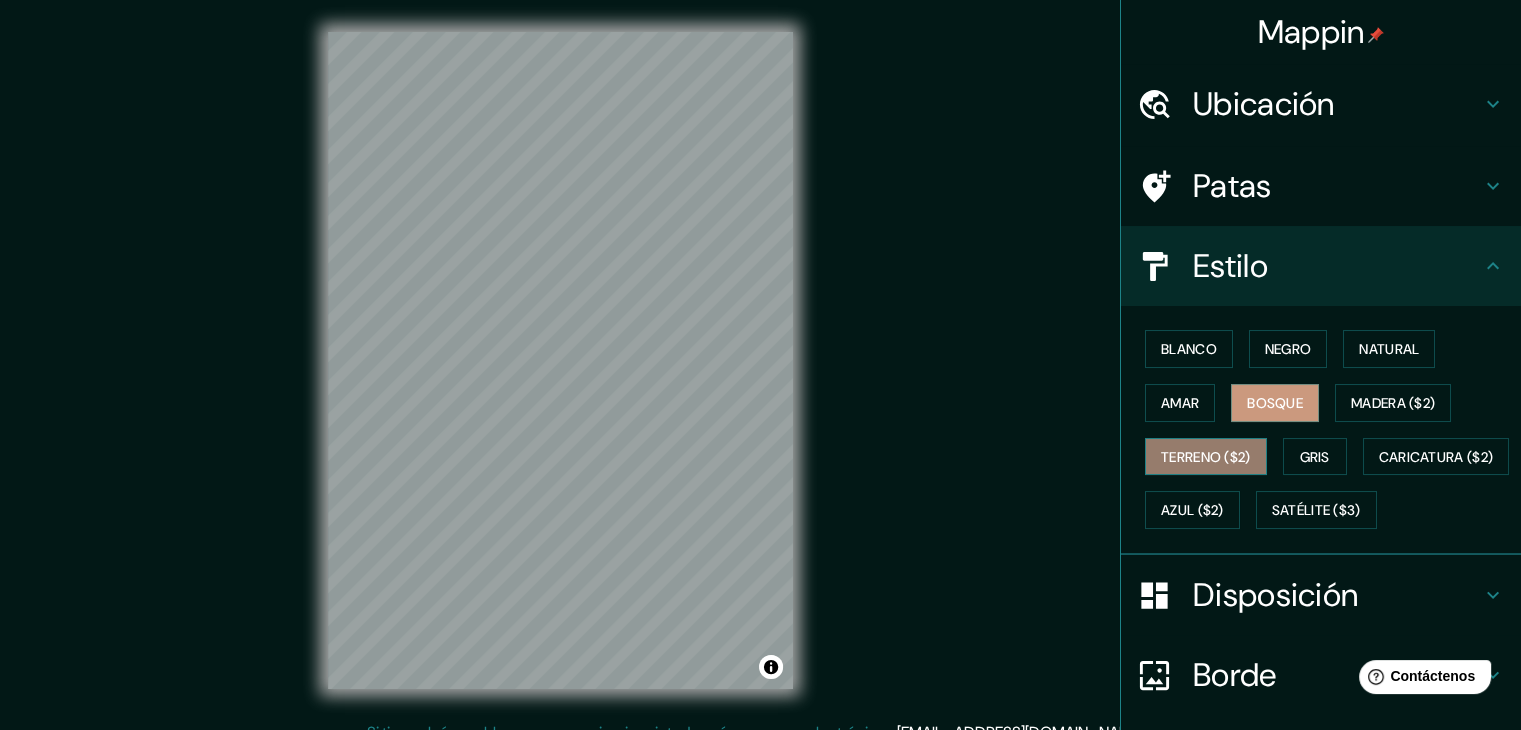 click on "Terreno ($2)" at bounding box center (1206, 457) 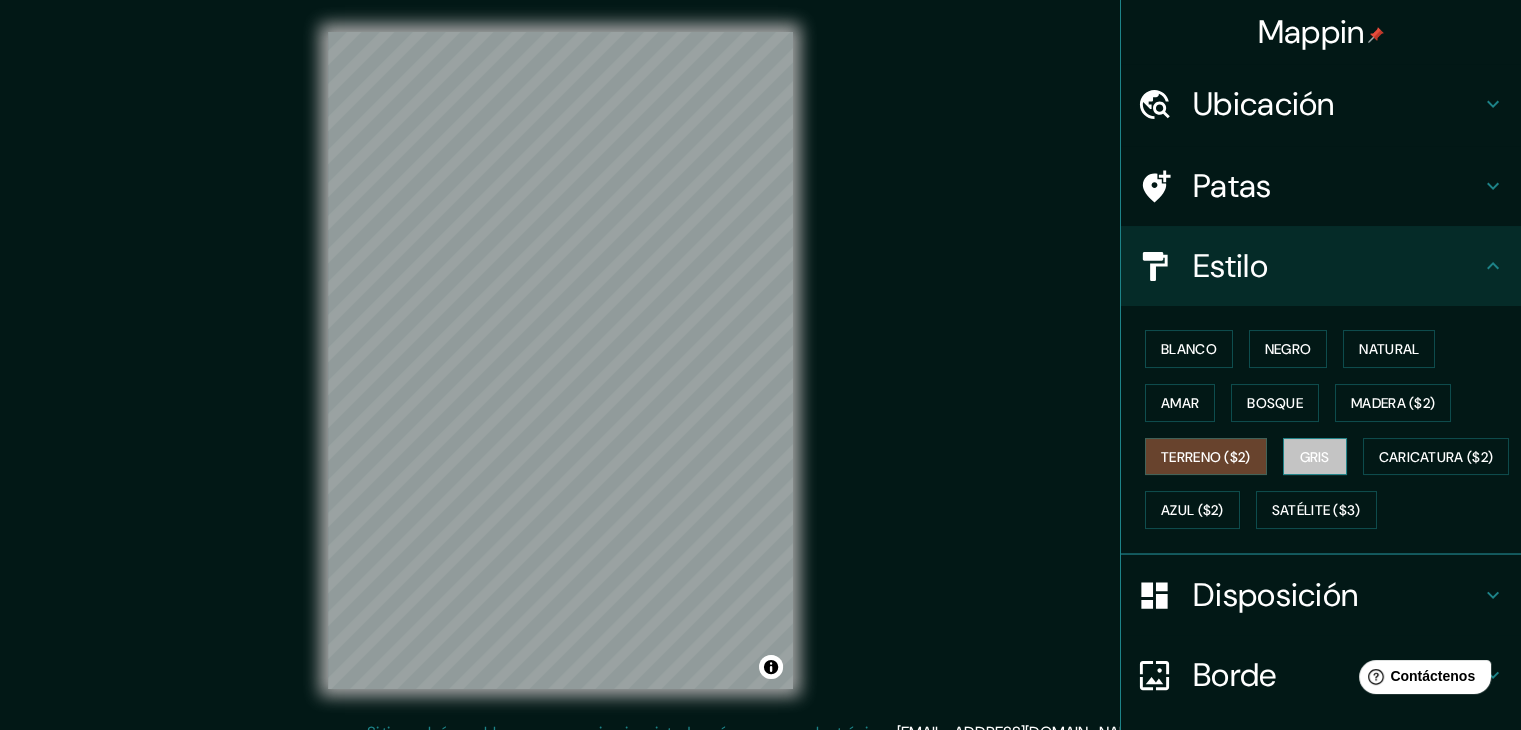 click on "Gris" at bounding box center [1315, 457] 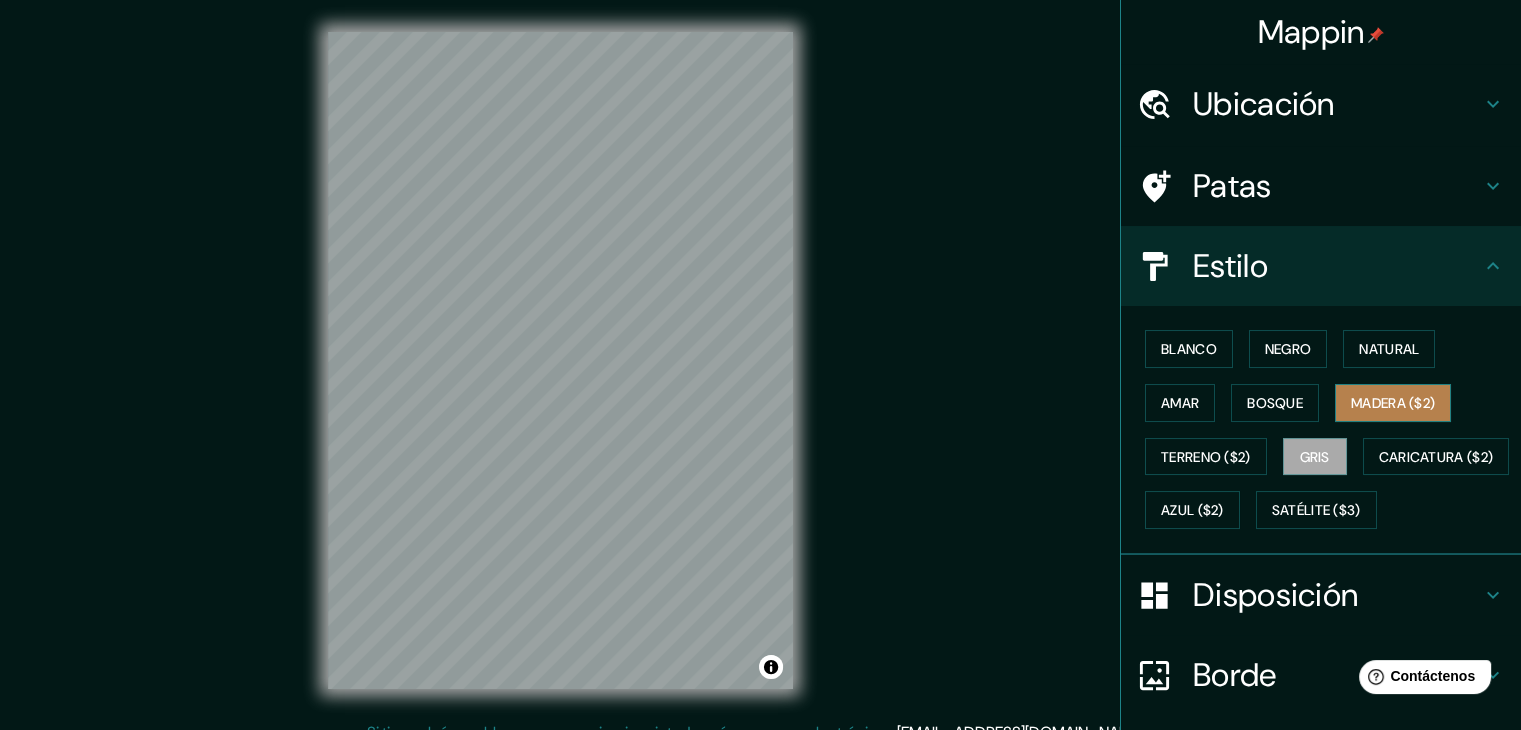 click on "Madera ($2)" at bounding box center [1393, 403] 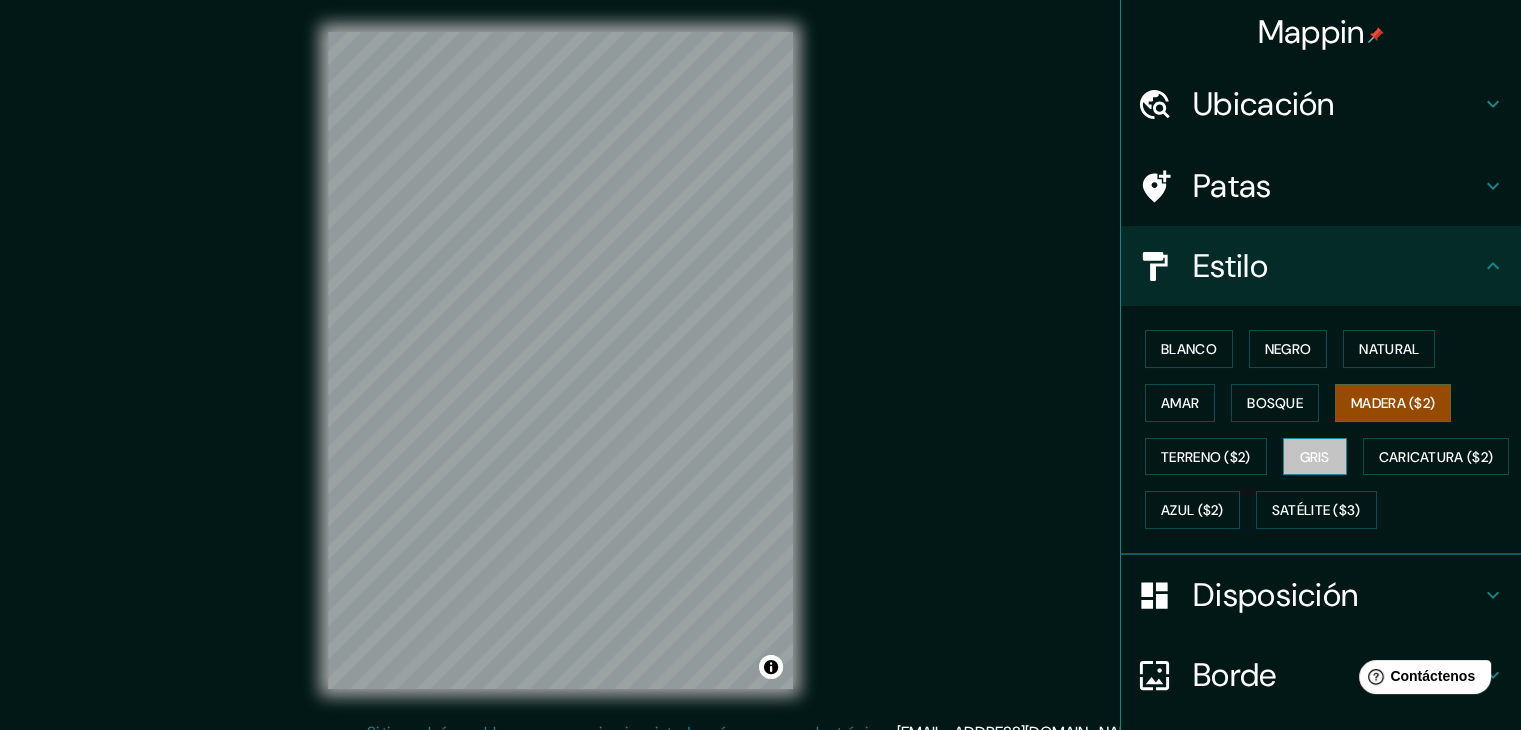 click on "Gris" at bounding box center (1315, 457) 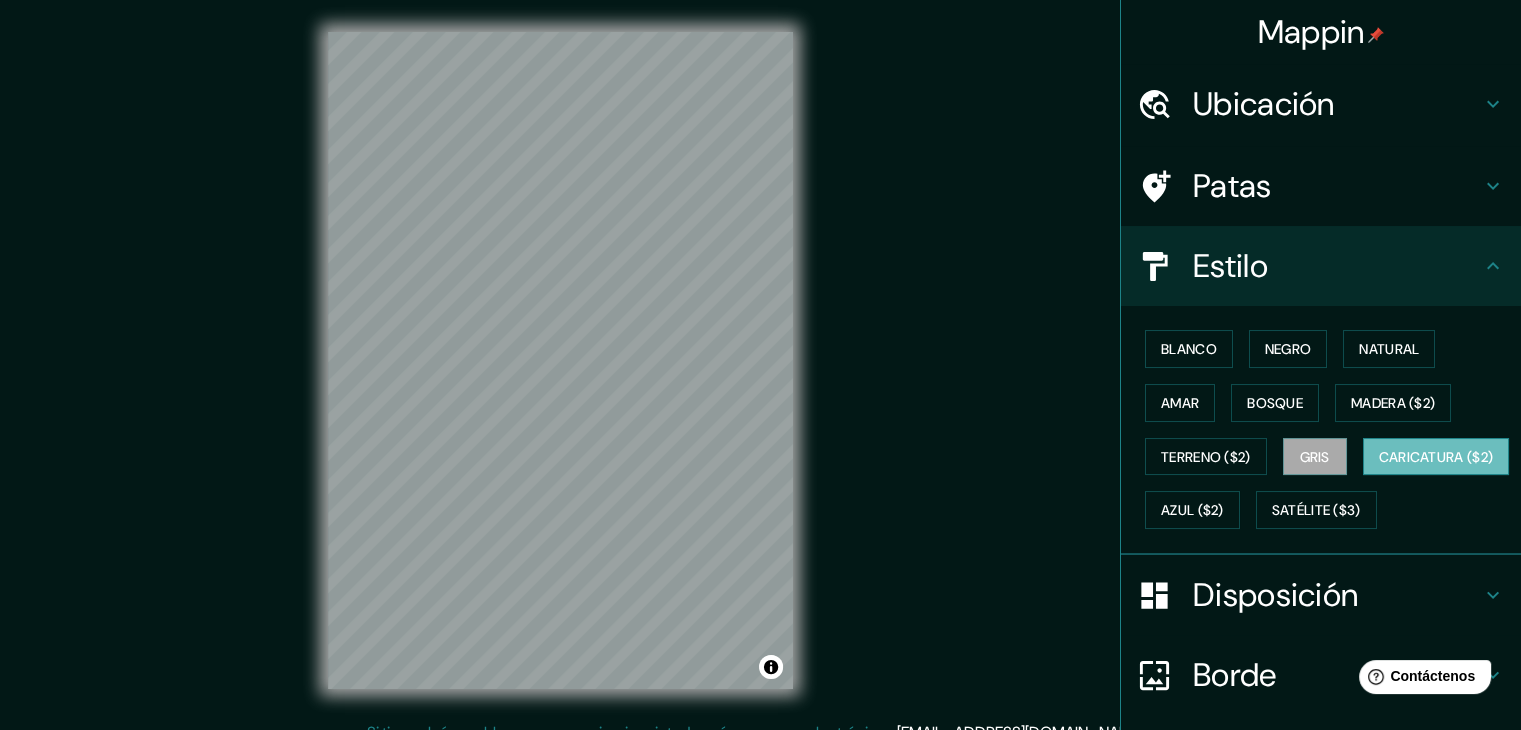 click on "Caricatura ($2)" at bounding box center [1436, 457] 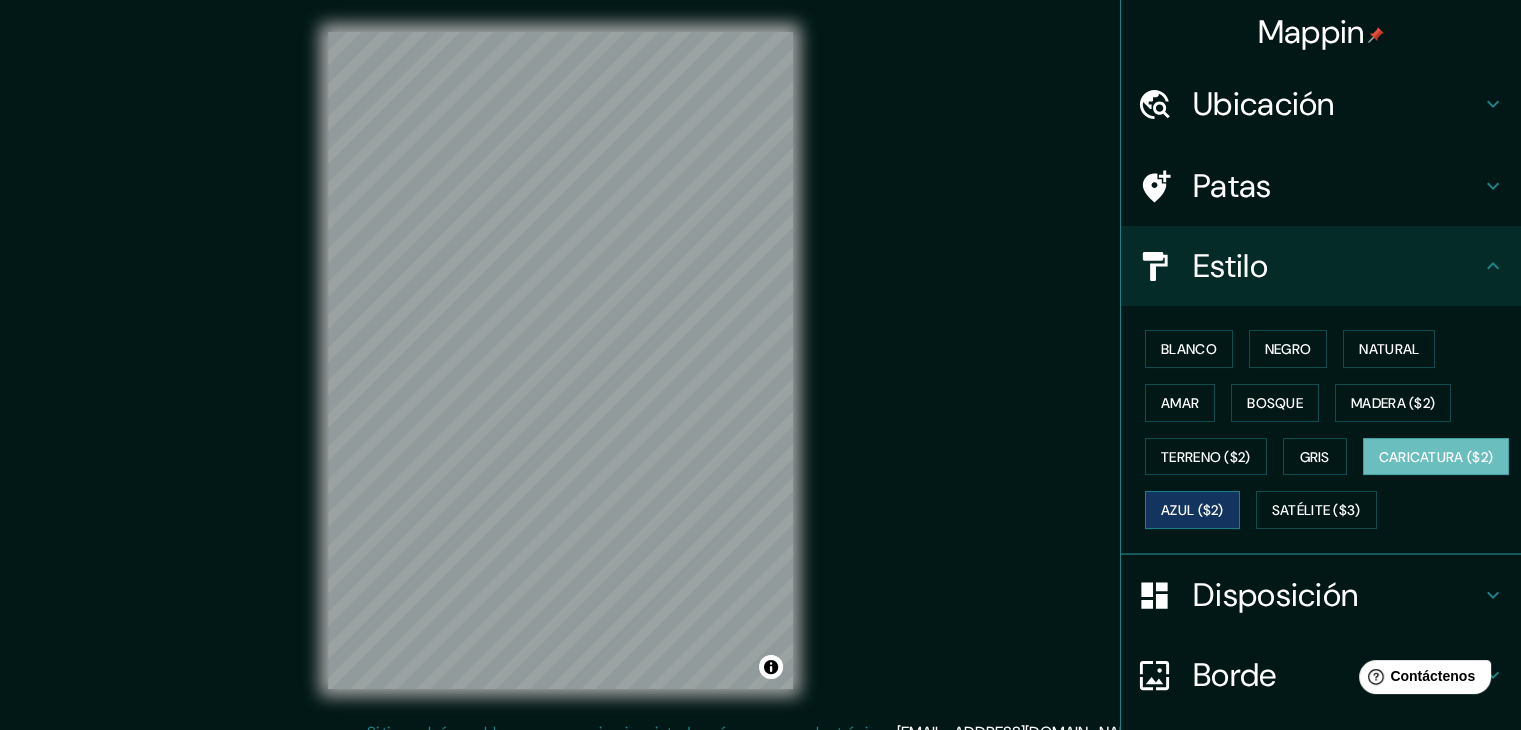 click on "Azul ($2)" at bounding box center (1192, 510) 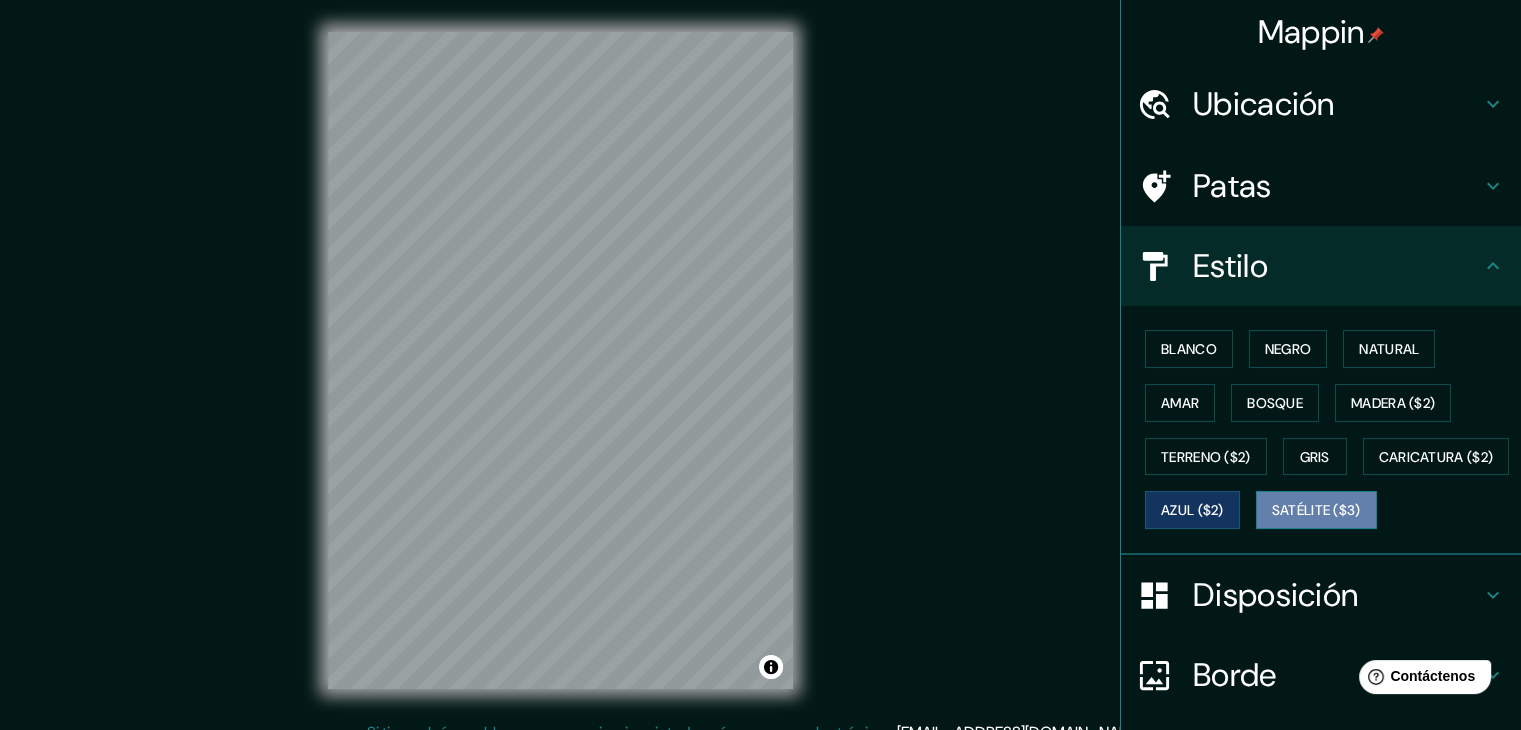 click on "Satélite ($3)" at bounding box center (1316, 510) 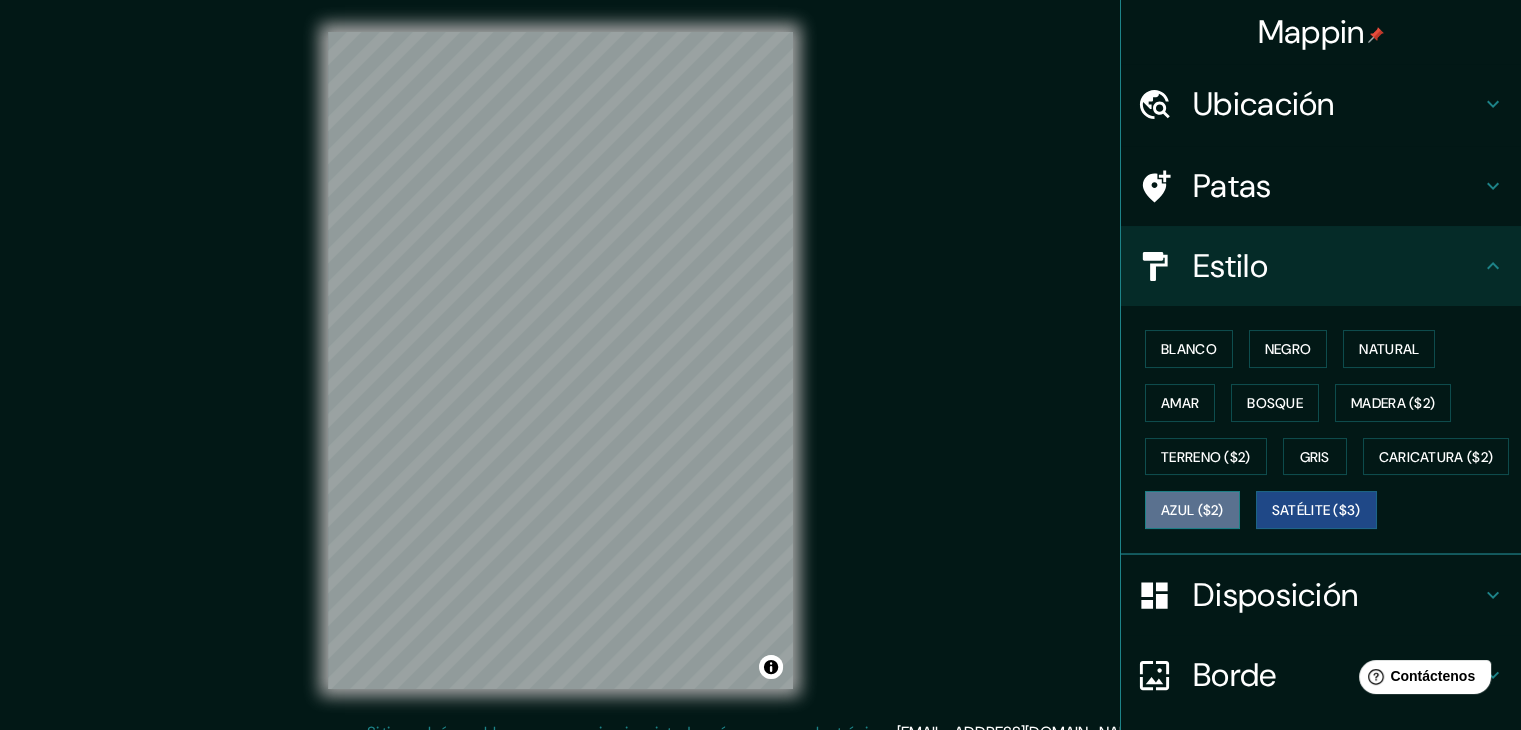 click on "Azul ($2)" at bounding box center [1192, 510] 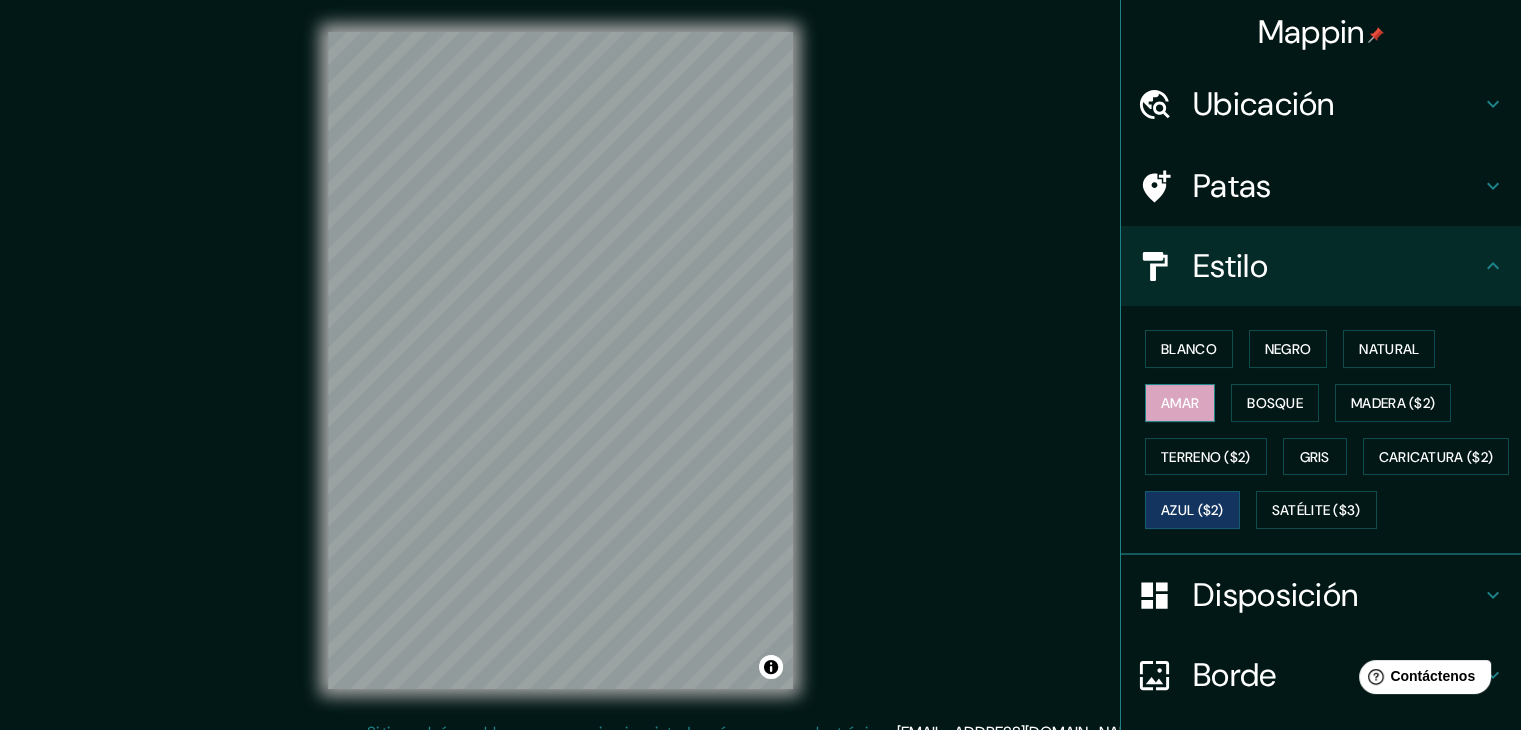 click on "Amar" at bounding box center [1180, 403] 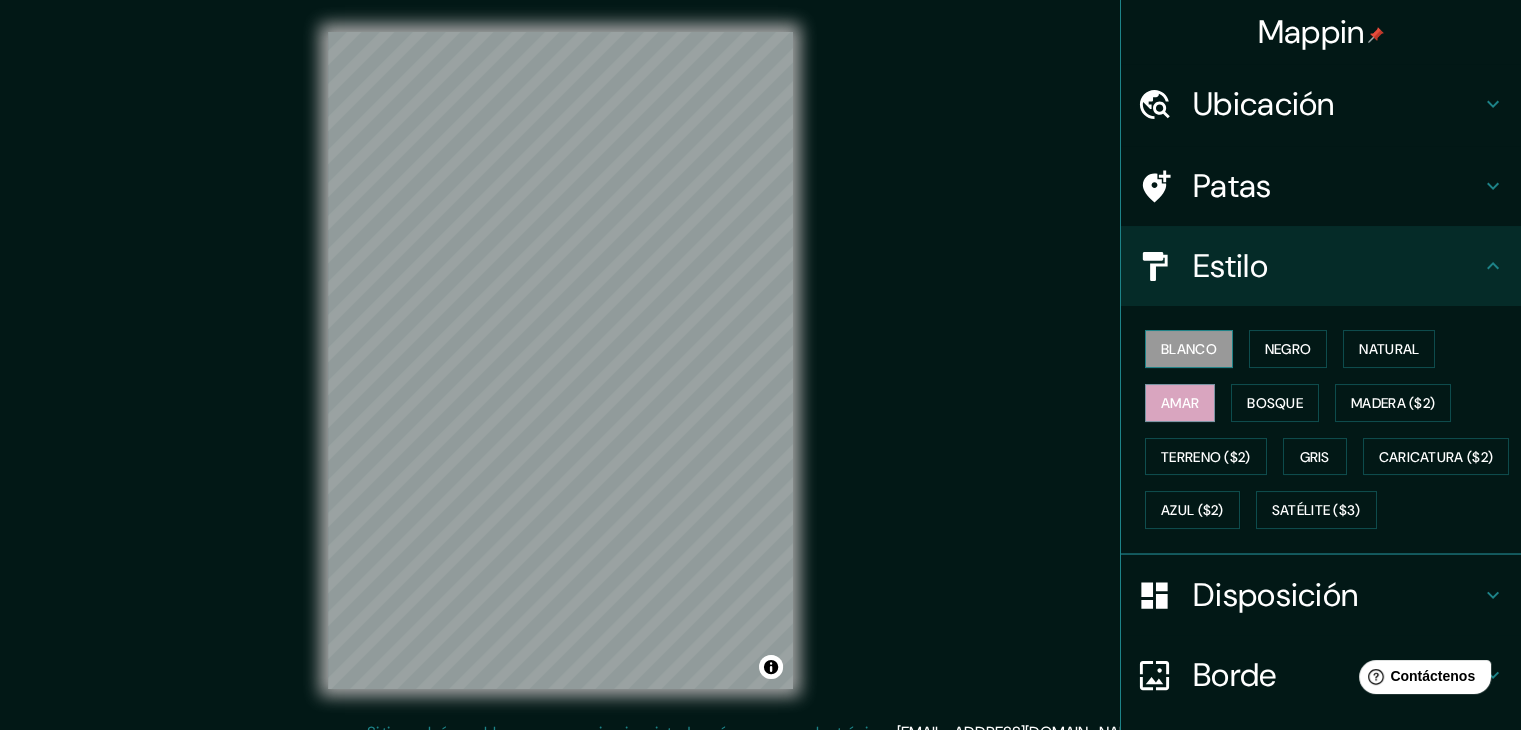 click on "Blanco" at bounding box center (1189, 349) 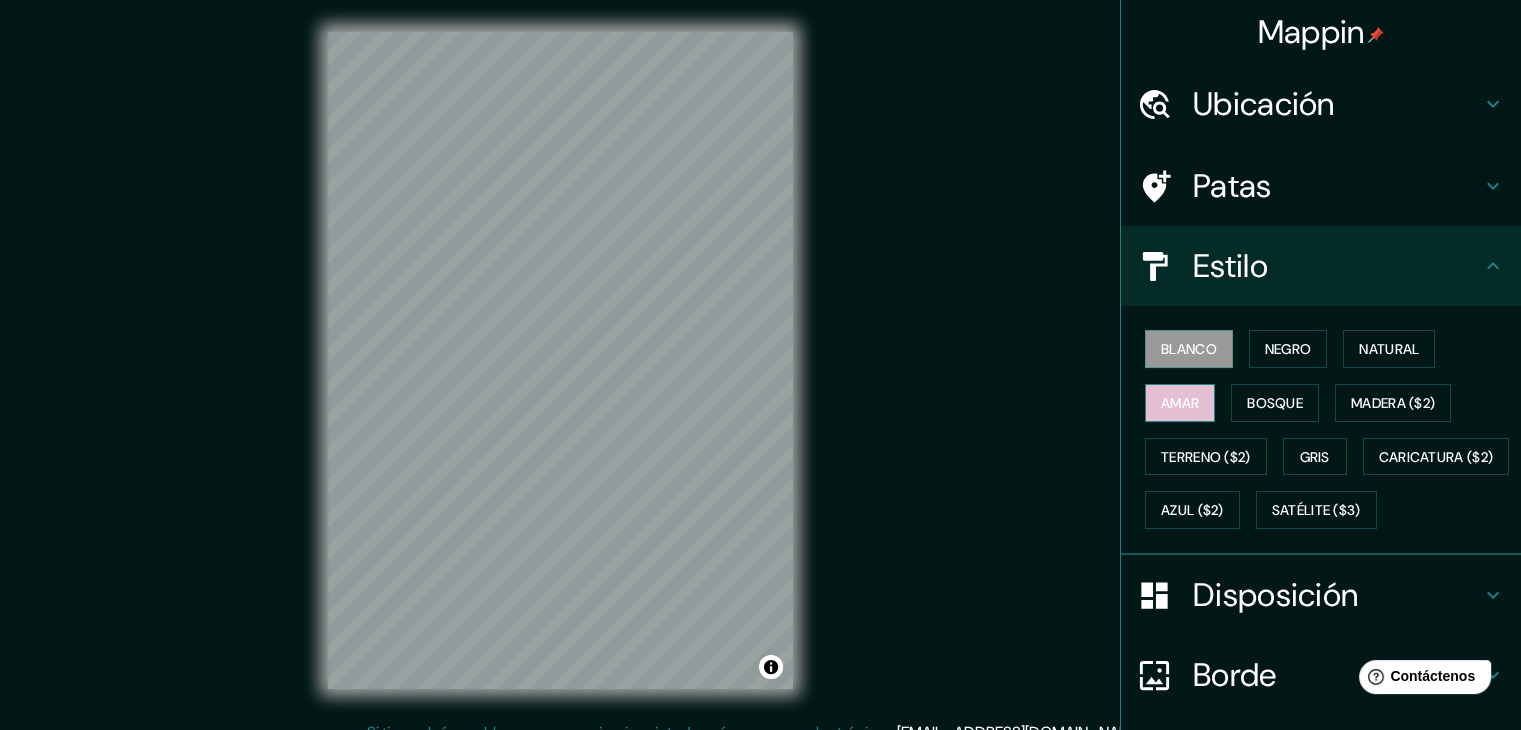 click on "Amar" at bounding box center (1180, 403) 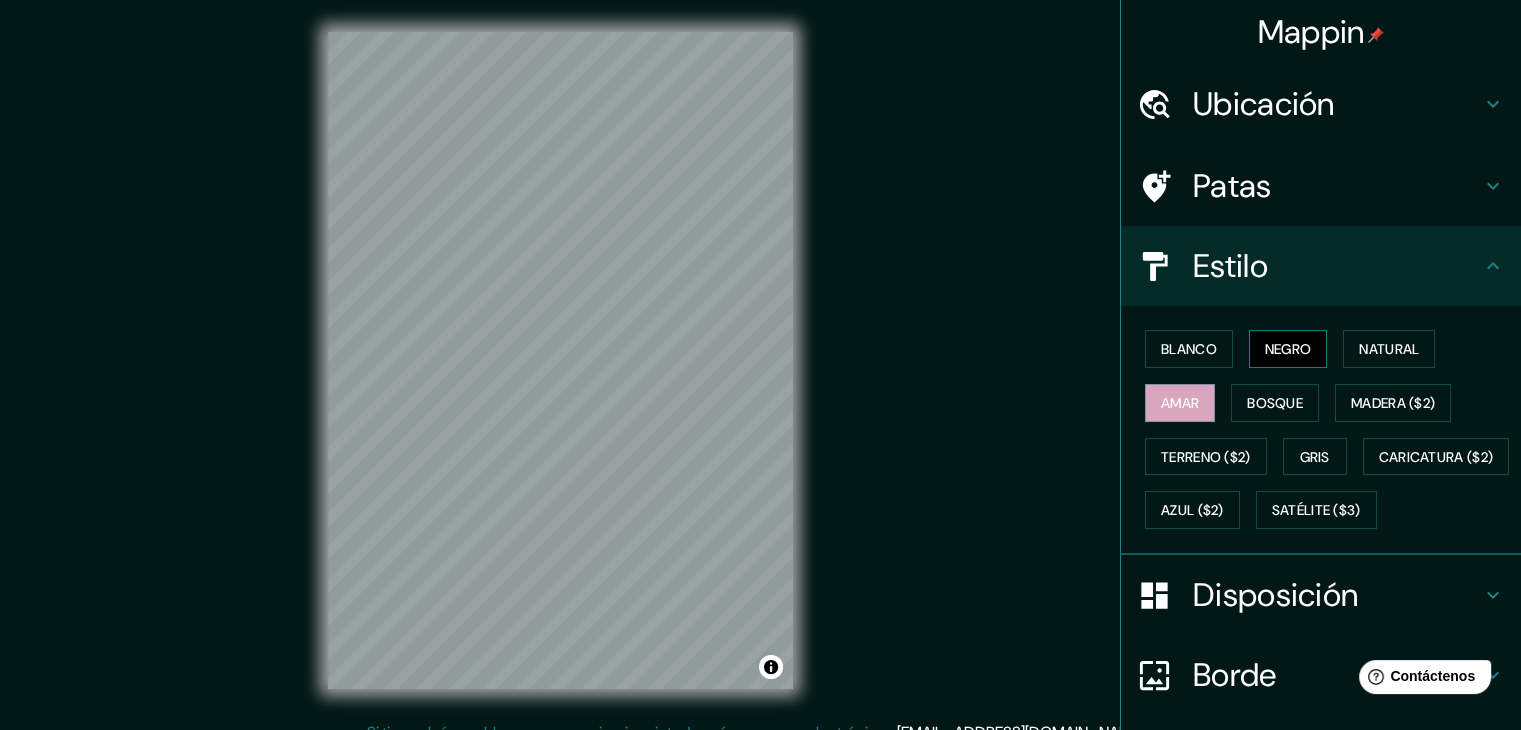 click on "Negro" at bounding box center (1288, 349) 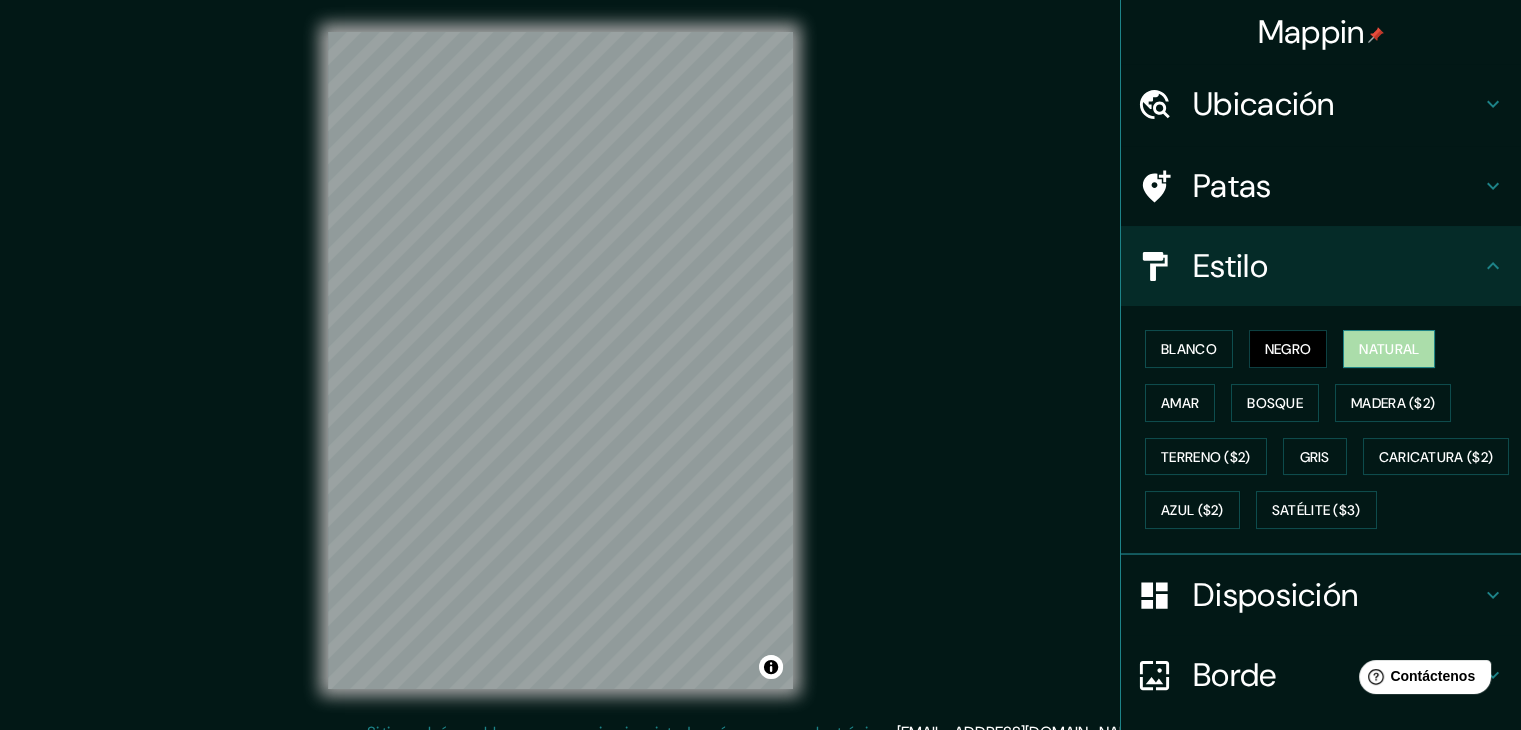 click on "Natural" at bounding box center [1389, 349] 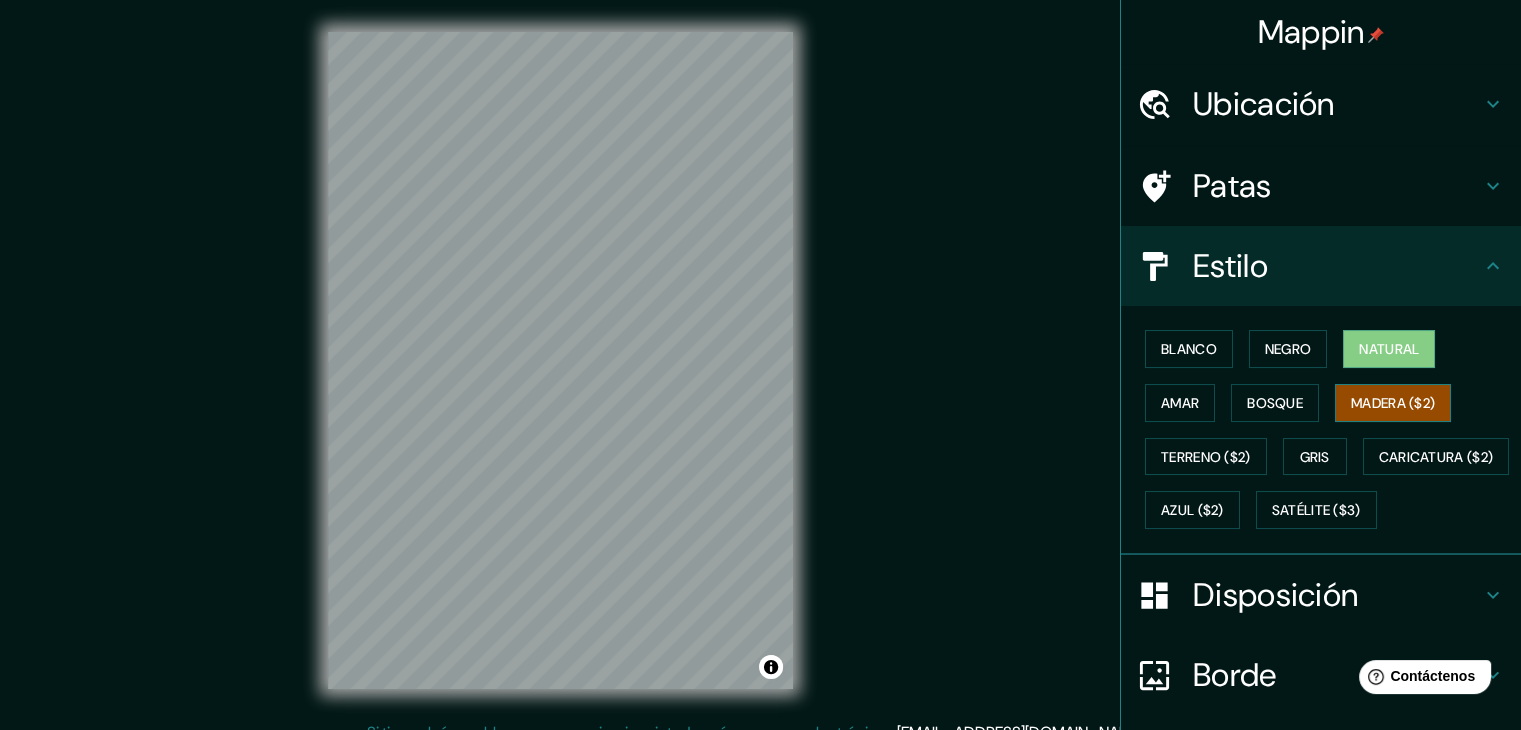 click on "Madera ($2)" at bounding box center [1393, 403] 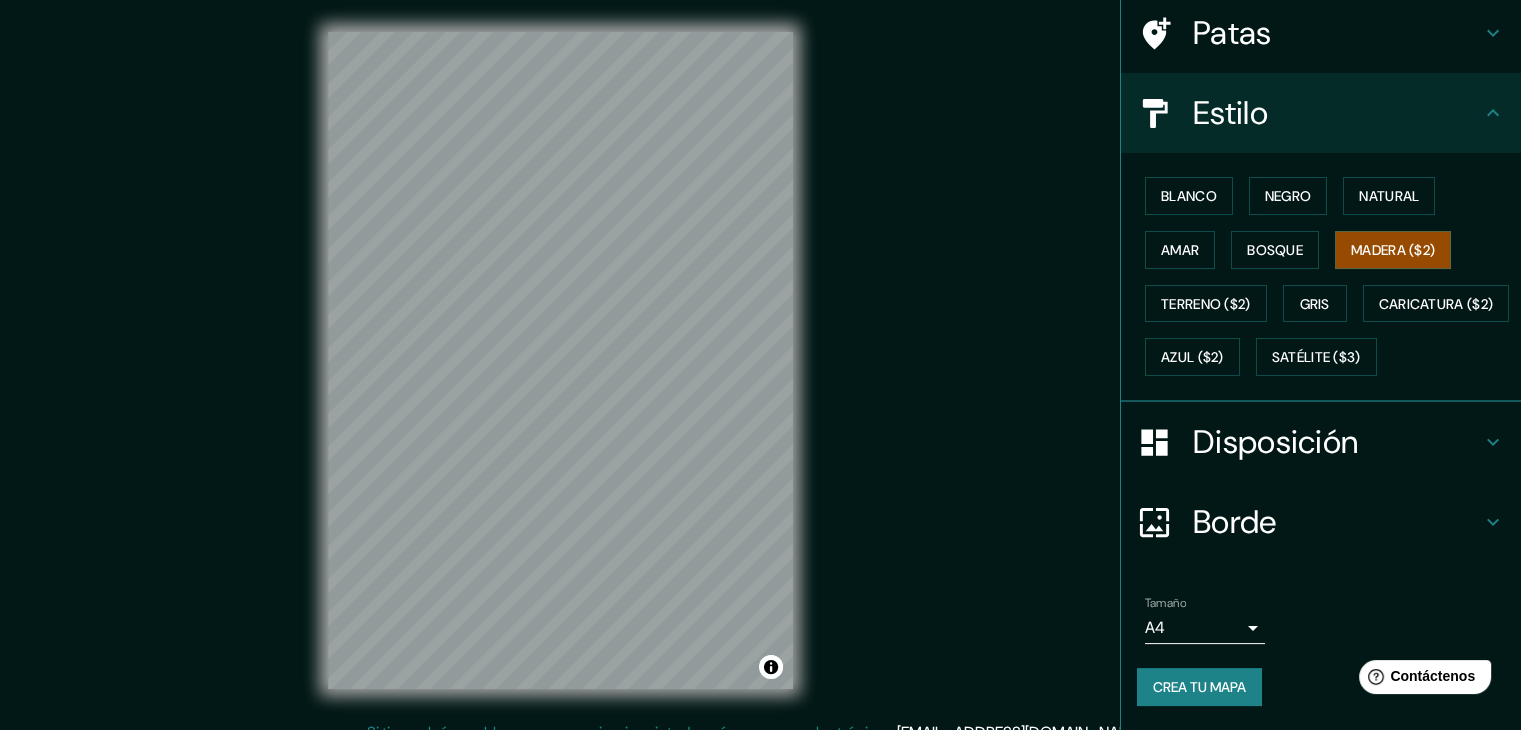 scroll, scrollTop: 0, scrollLeft: 0, axis: both 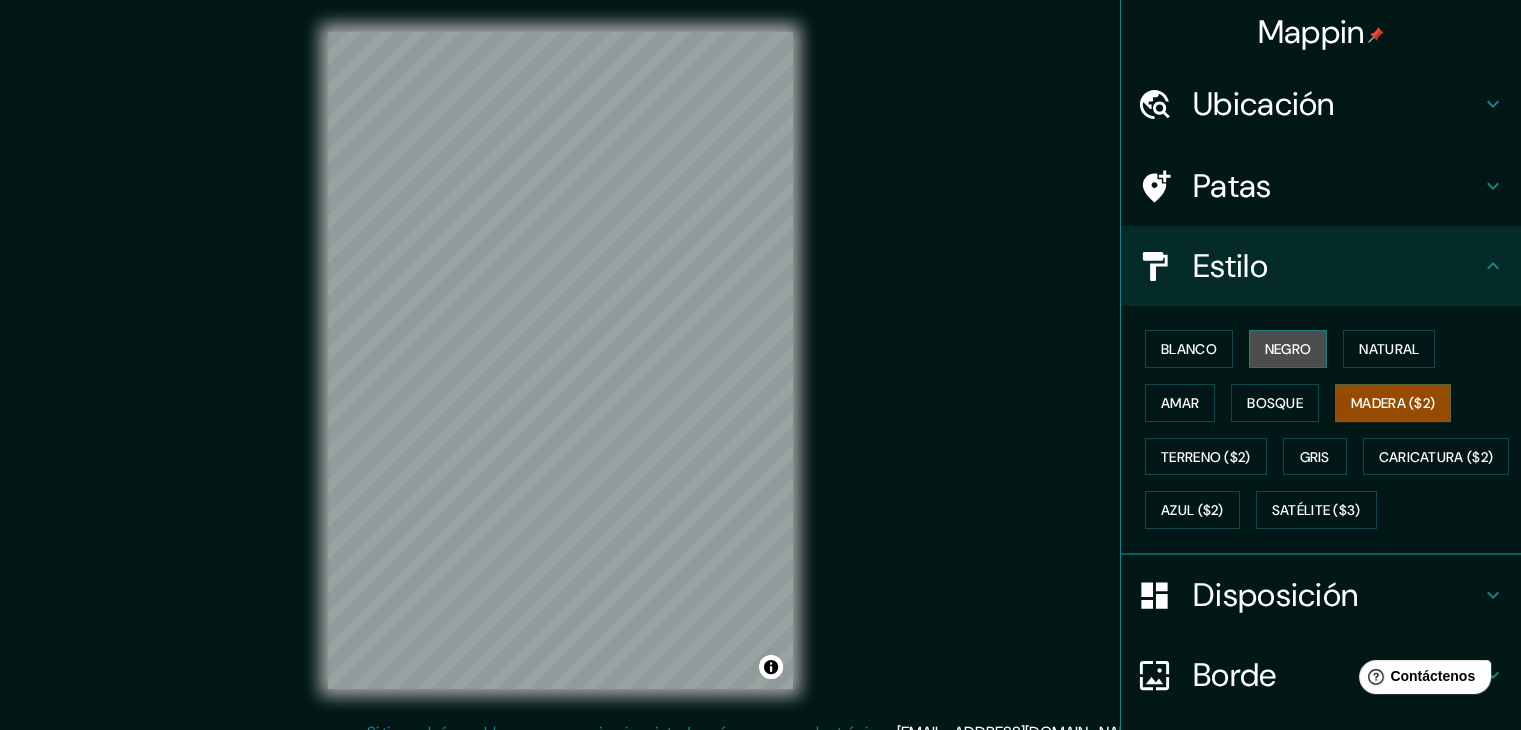 click on "Negro" at bounding box center (1288, 349) 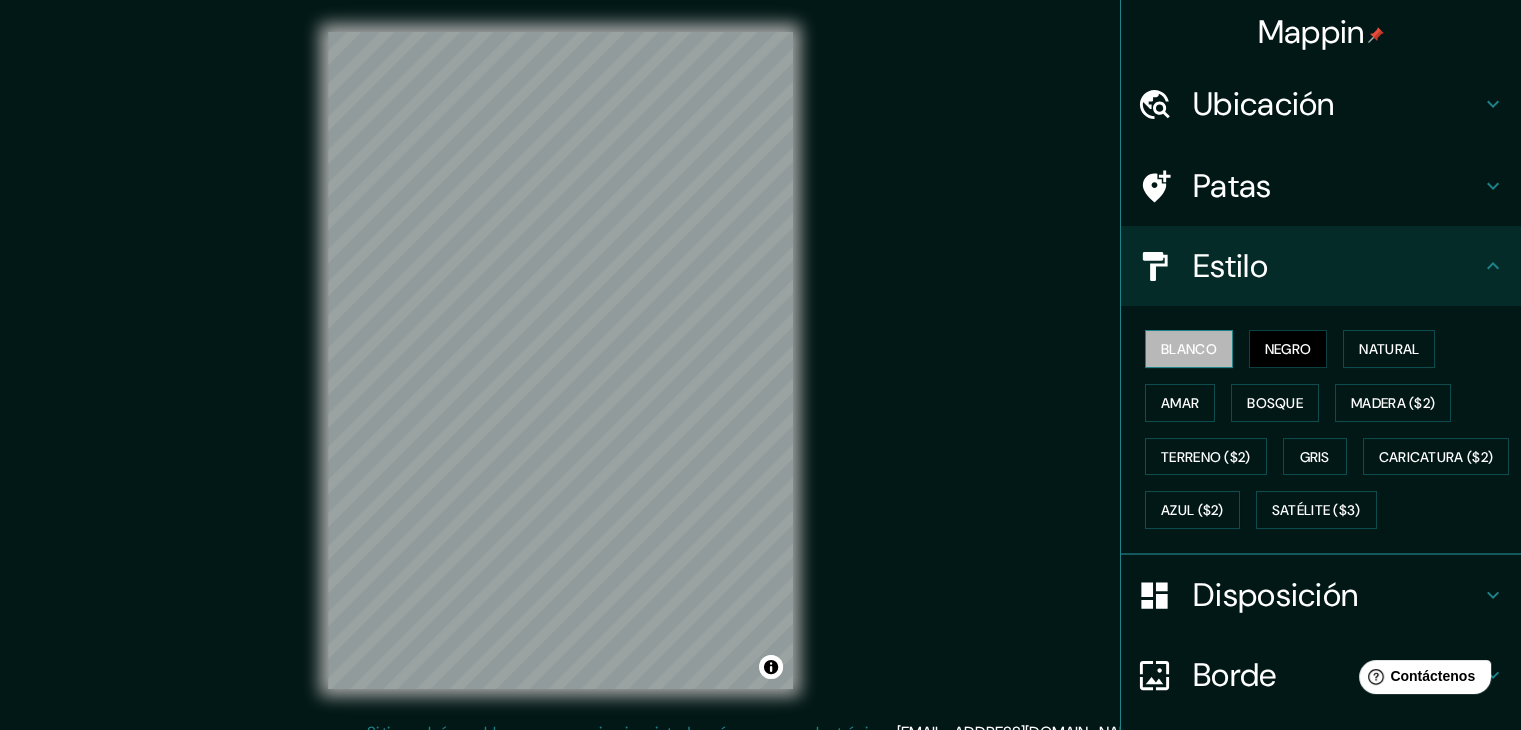 click on "Blanco" at bounding box center [1189, 349] 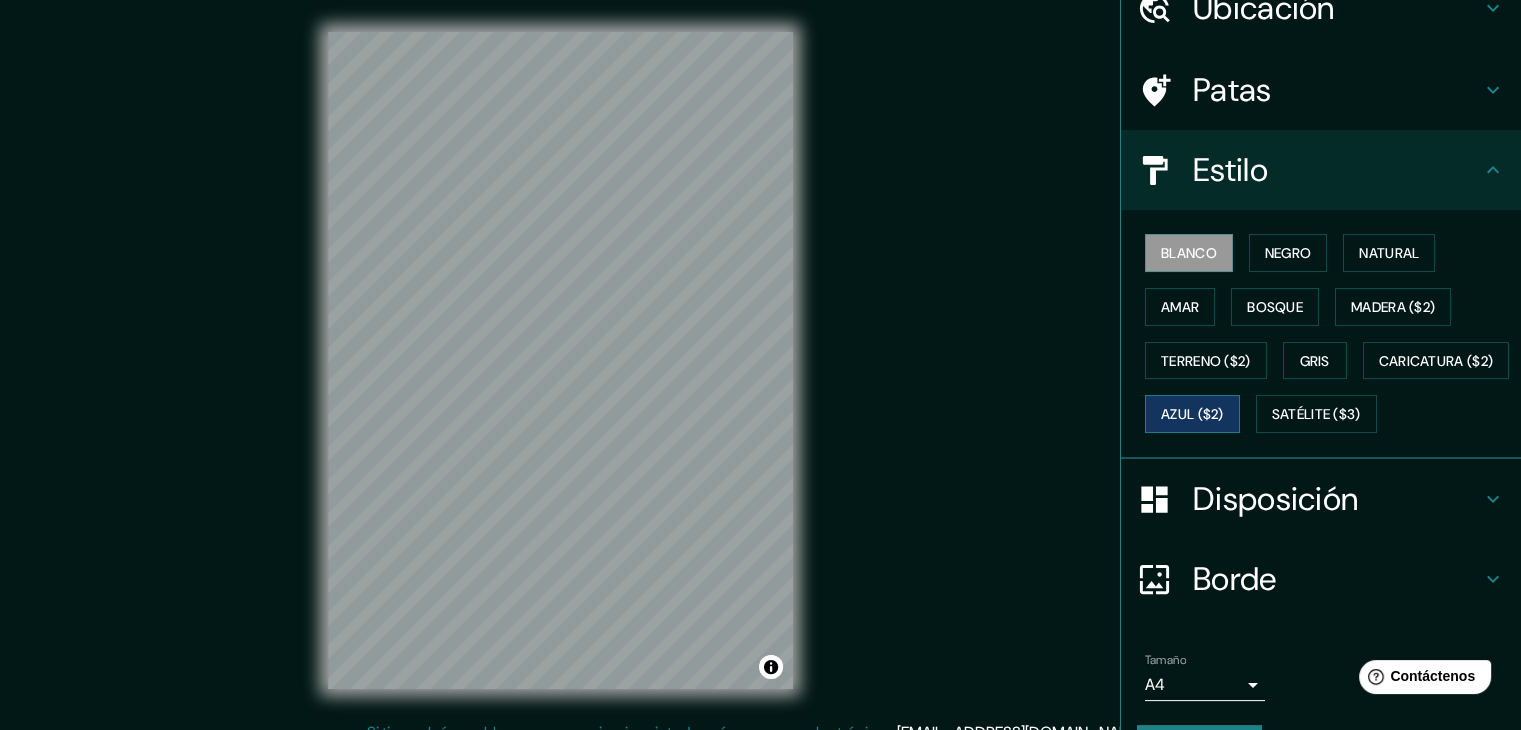 scroll, scrollTop: 202, scrollLeft: 0, axis: vertical 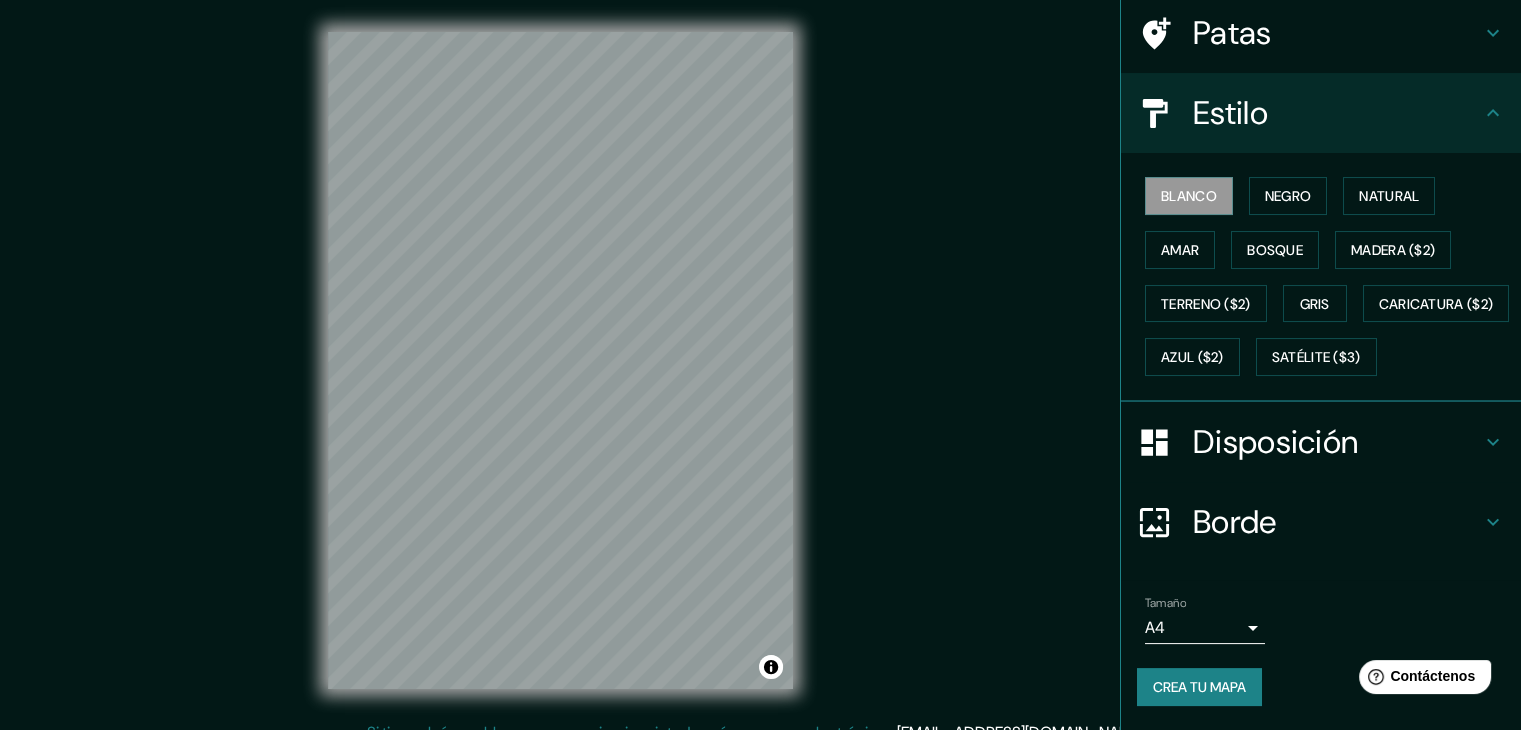 click on "Disposición" at bounding box center [1275, 442] 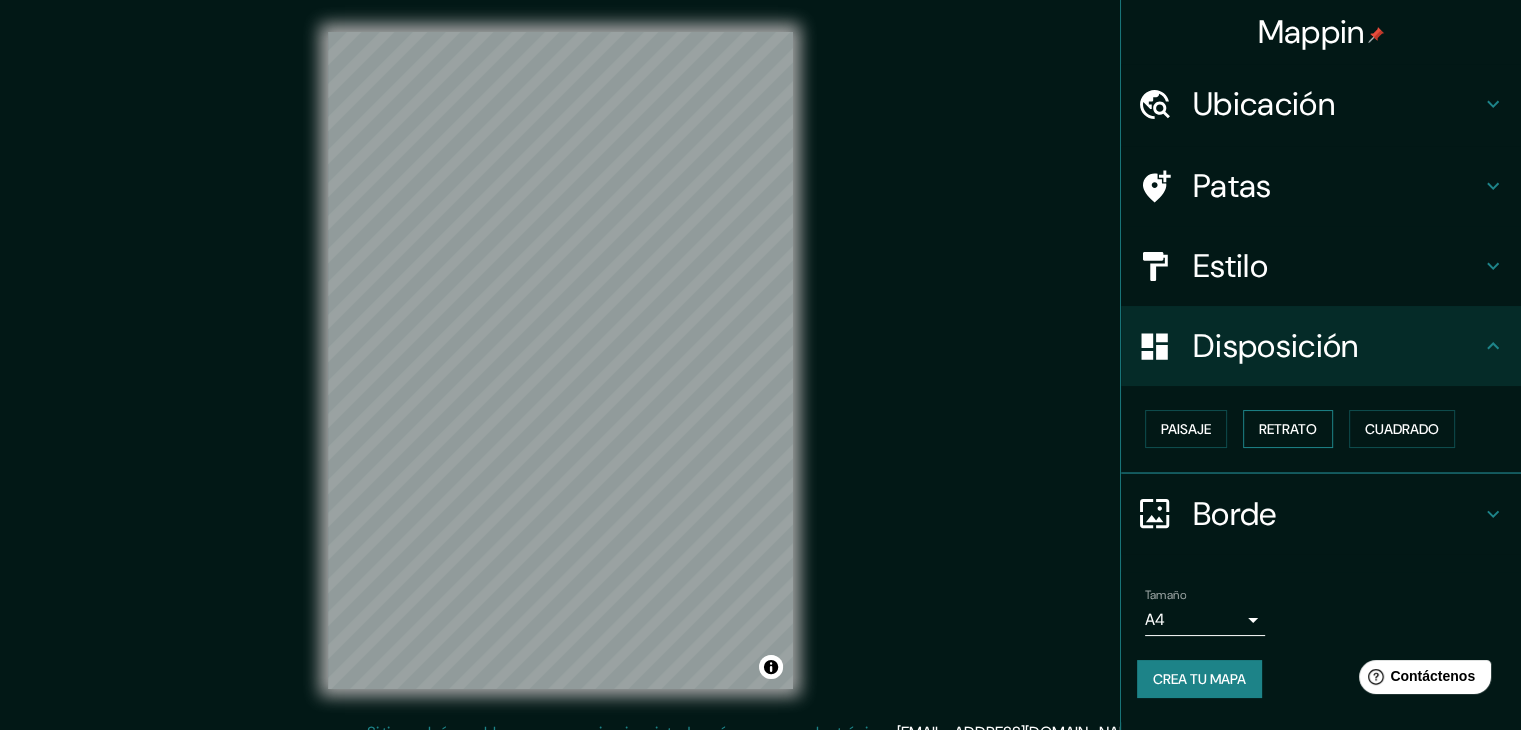 scroll, scrollTop: 0, scrollLeft: 0, axis: both 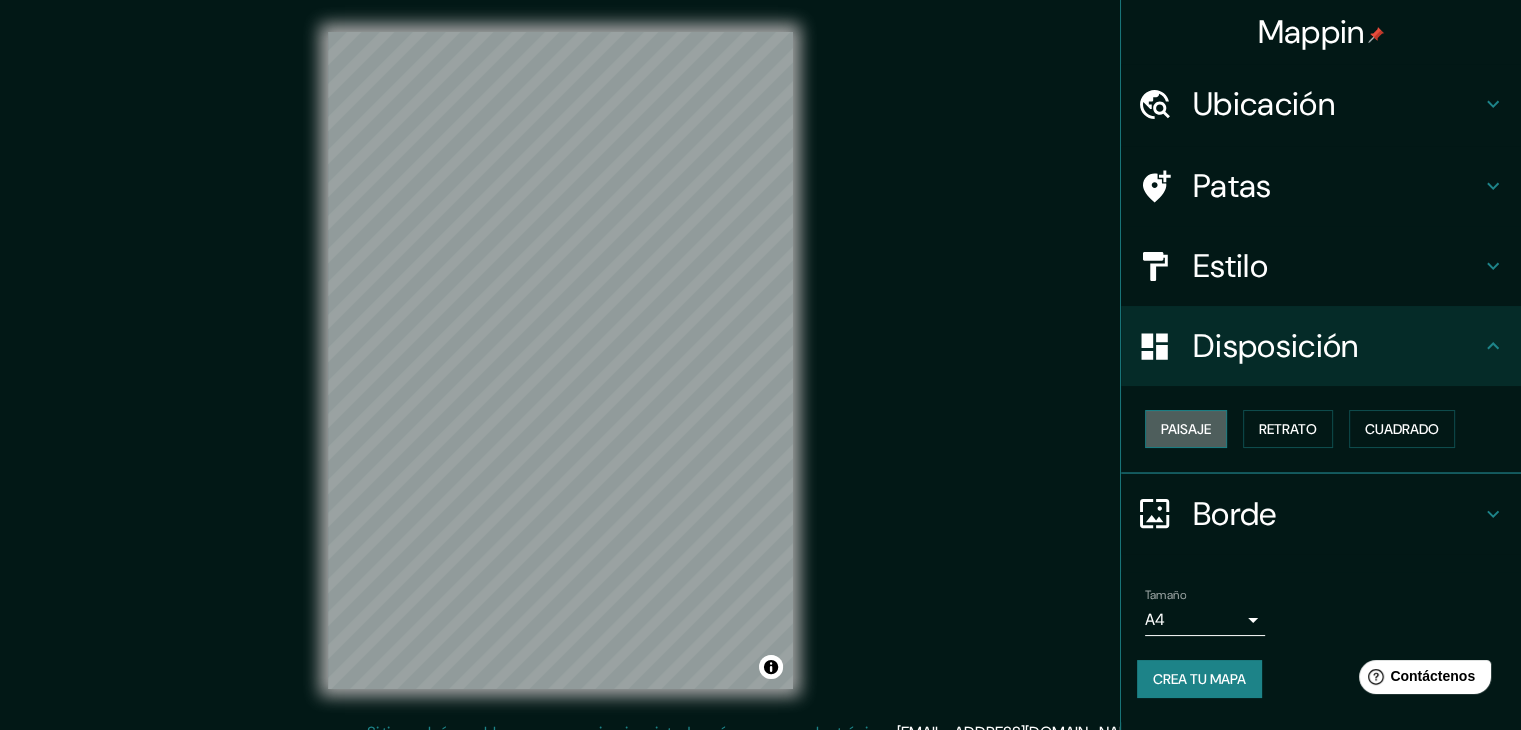 click on "Paisaje" at bounding box center [1186, 429] 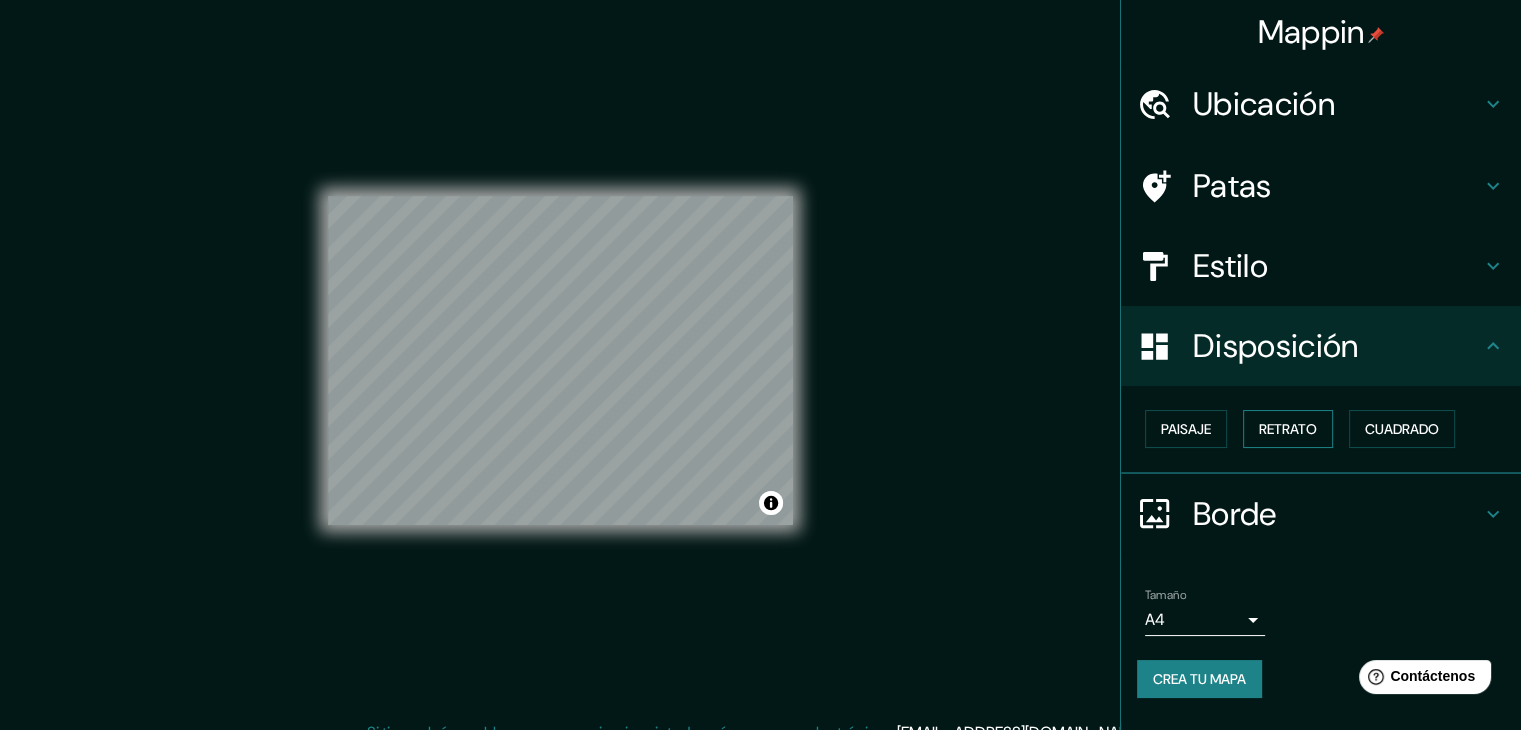 click on "Retrato" at bounding box center (1288, 429) 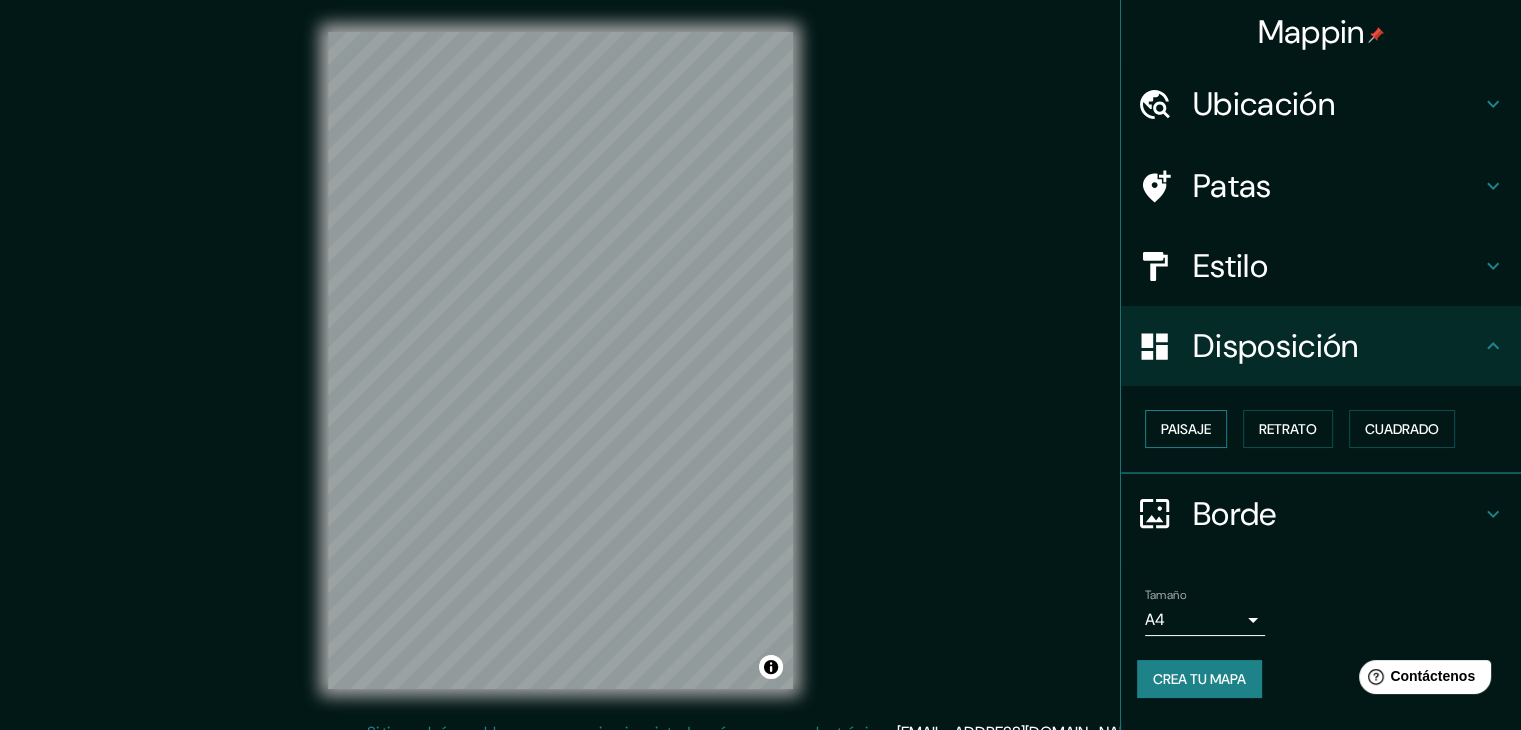 click on "Paisaje" at bounding box center (1186, 429) 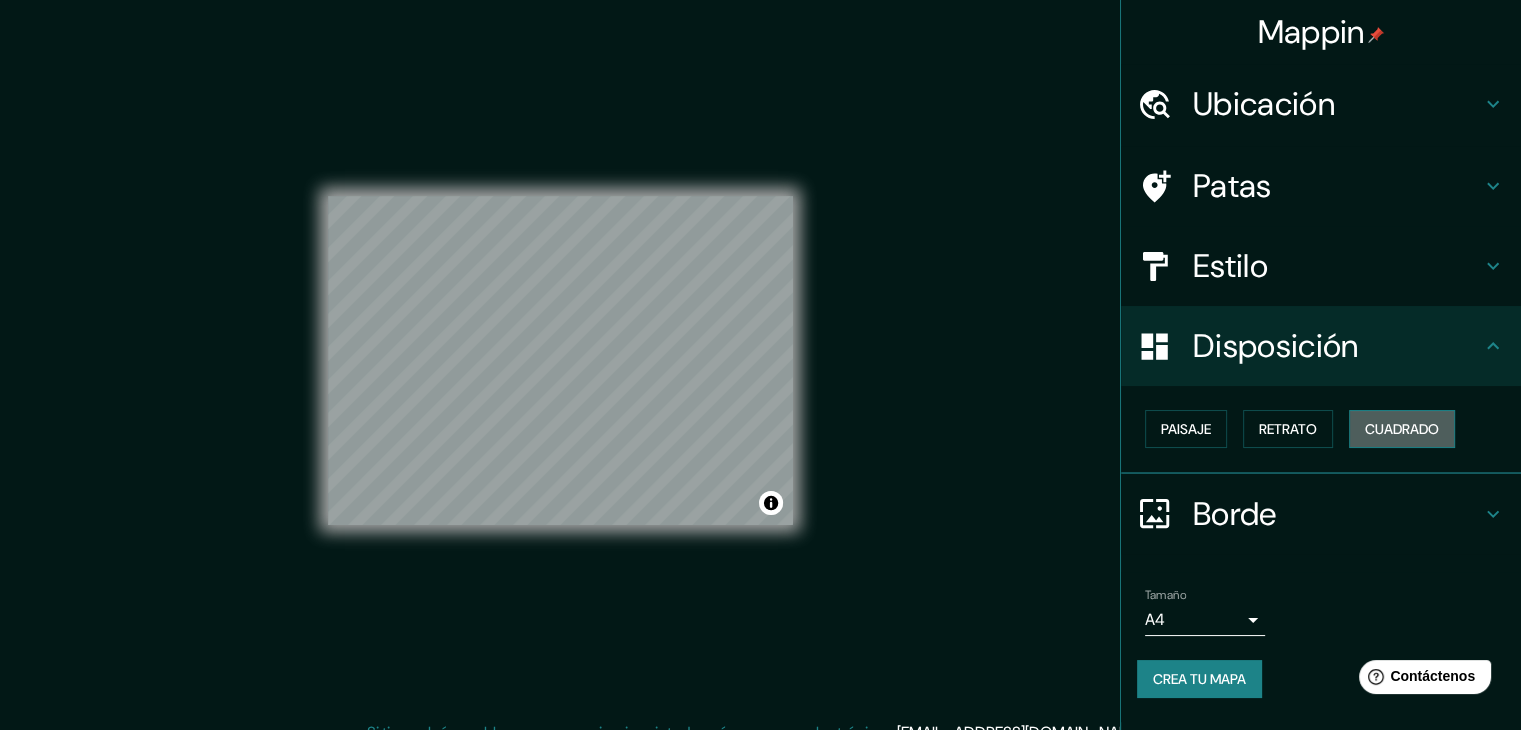 click on "Cuadrado" at bounding box center [1402, 429] 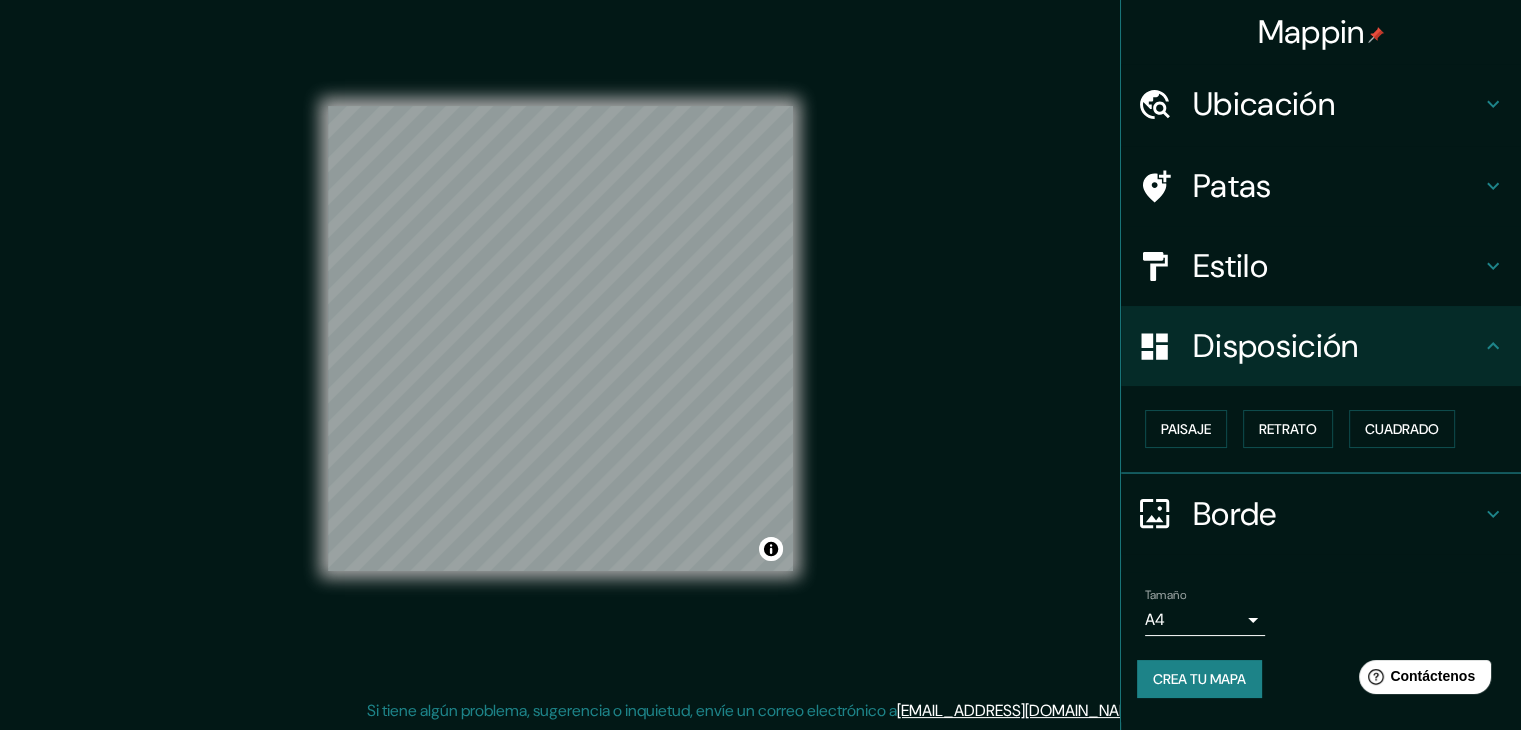 scroll, scrollTop: 23, scrollLeft: 0, axis: vertical 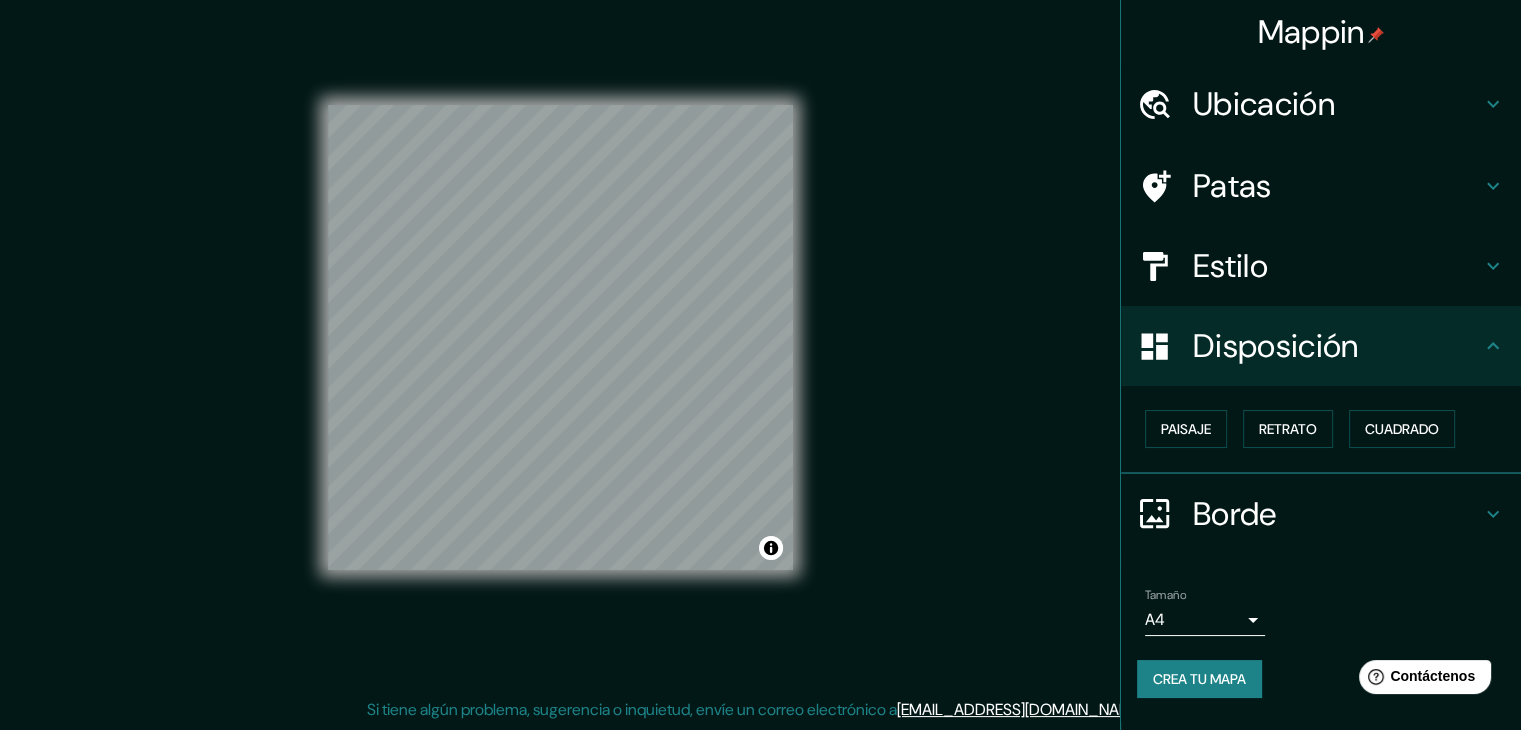 click on "Borde" at bounding box center [1235, 514] 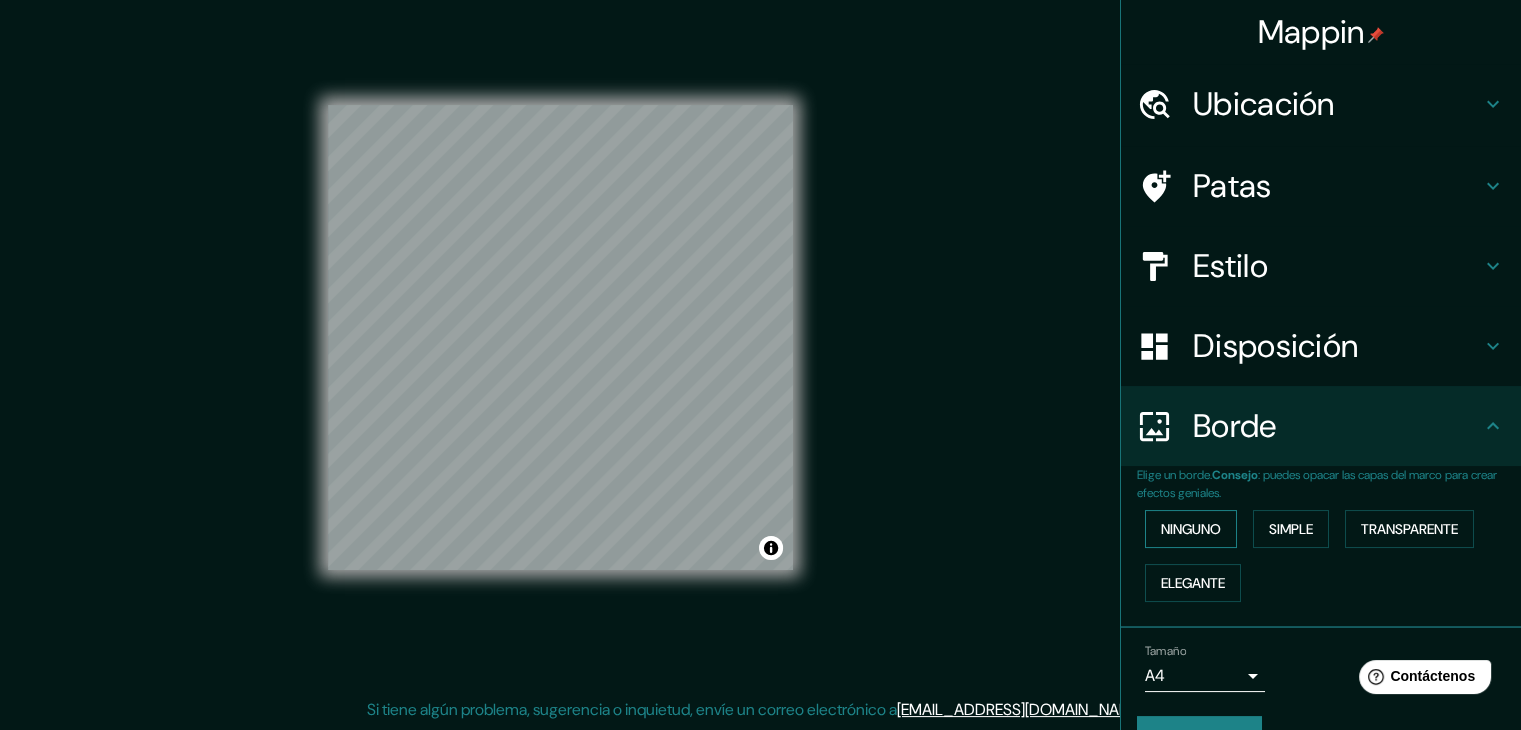 click on "Ninguno" at bounding box center (1191, 529) 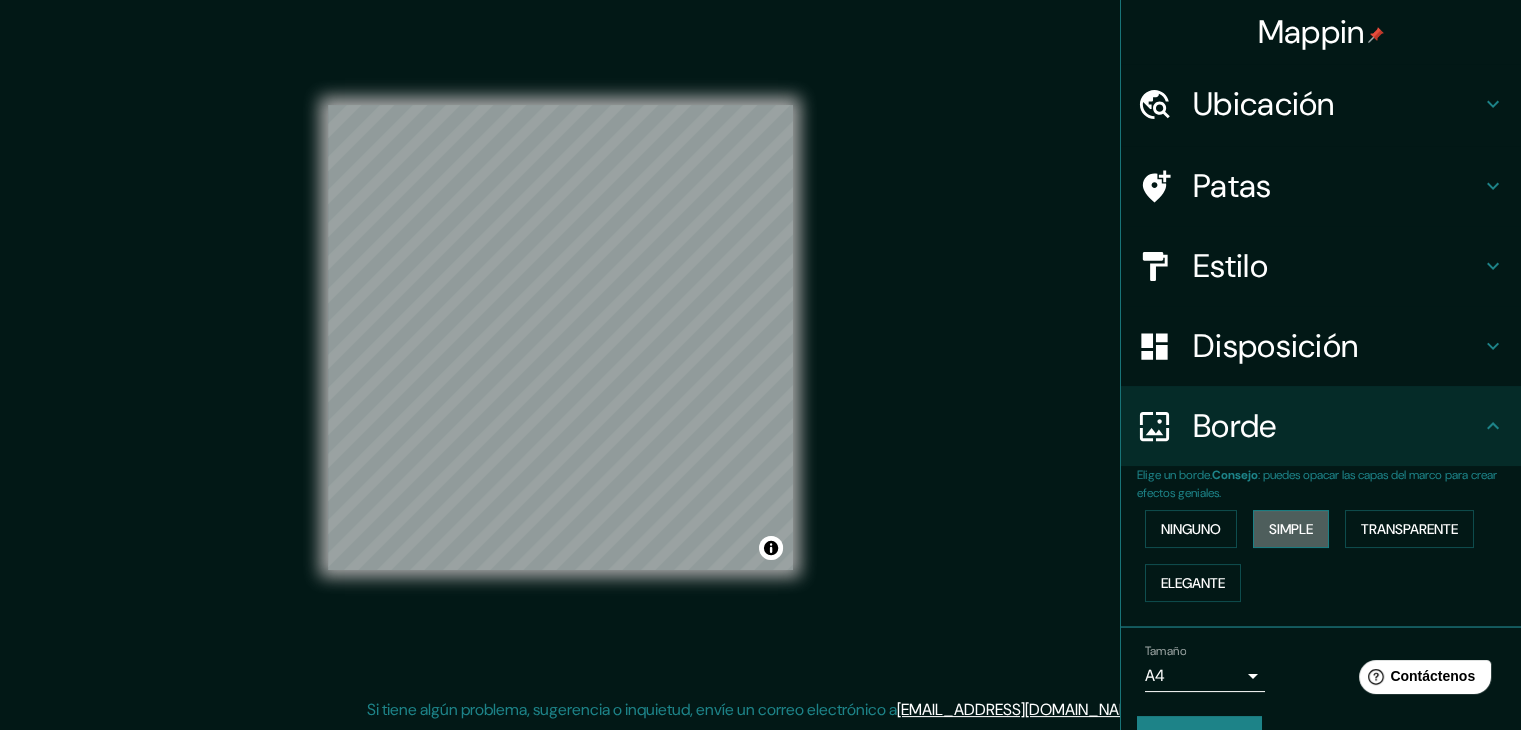 click on "Simple" at bounding box center (1291, 529) 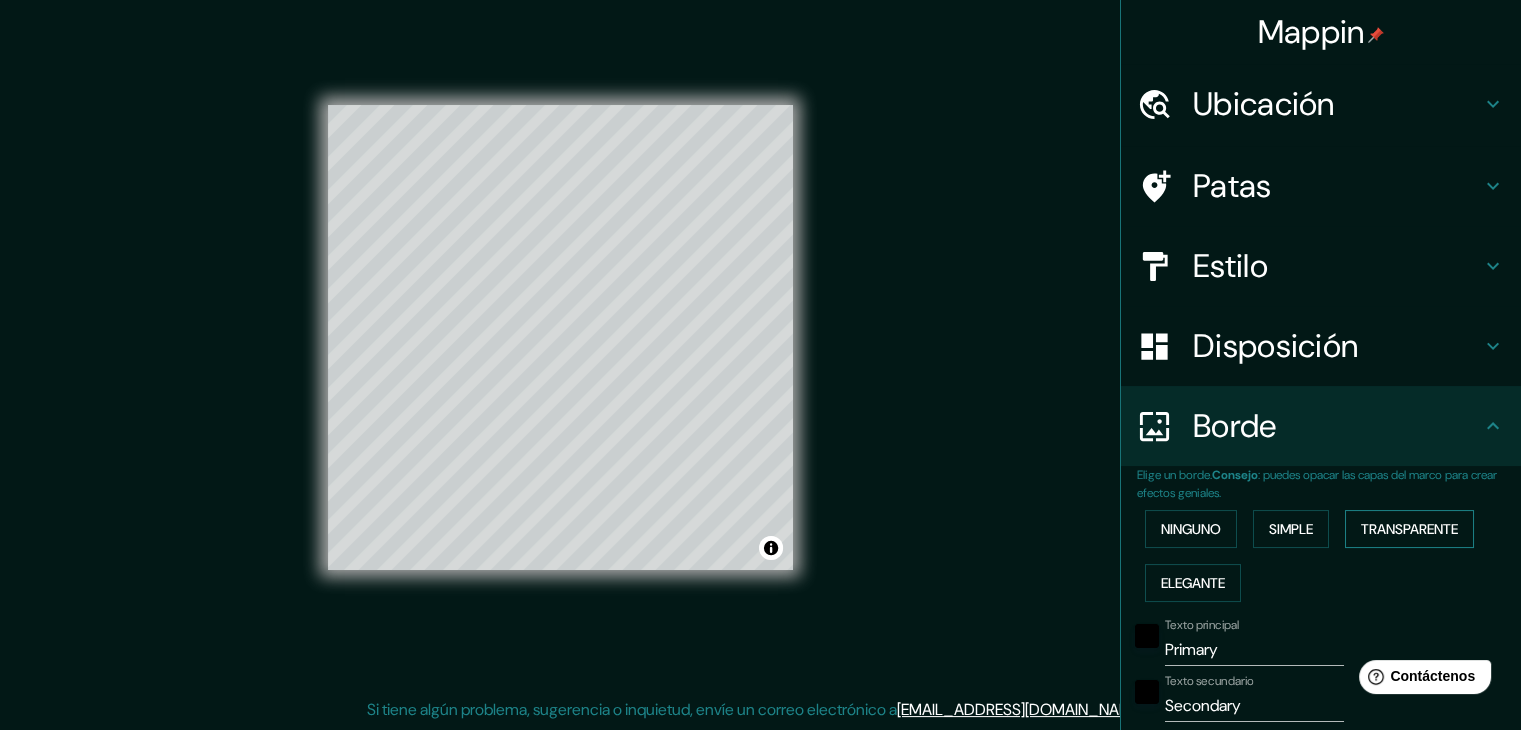 click on "Transparente" at bounding box center (1409, 529) 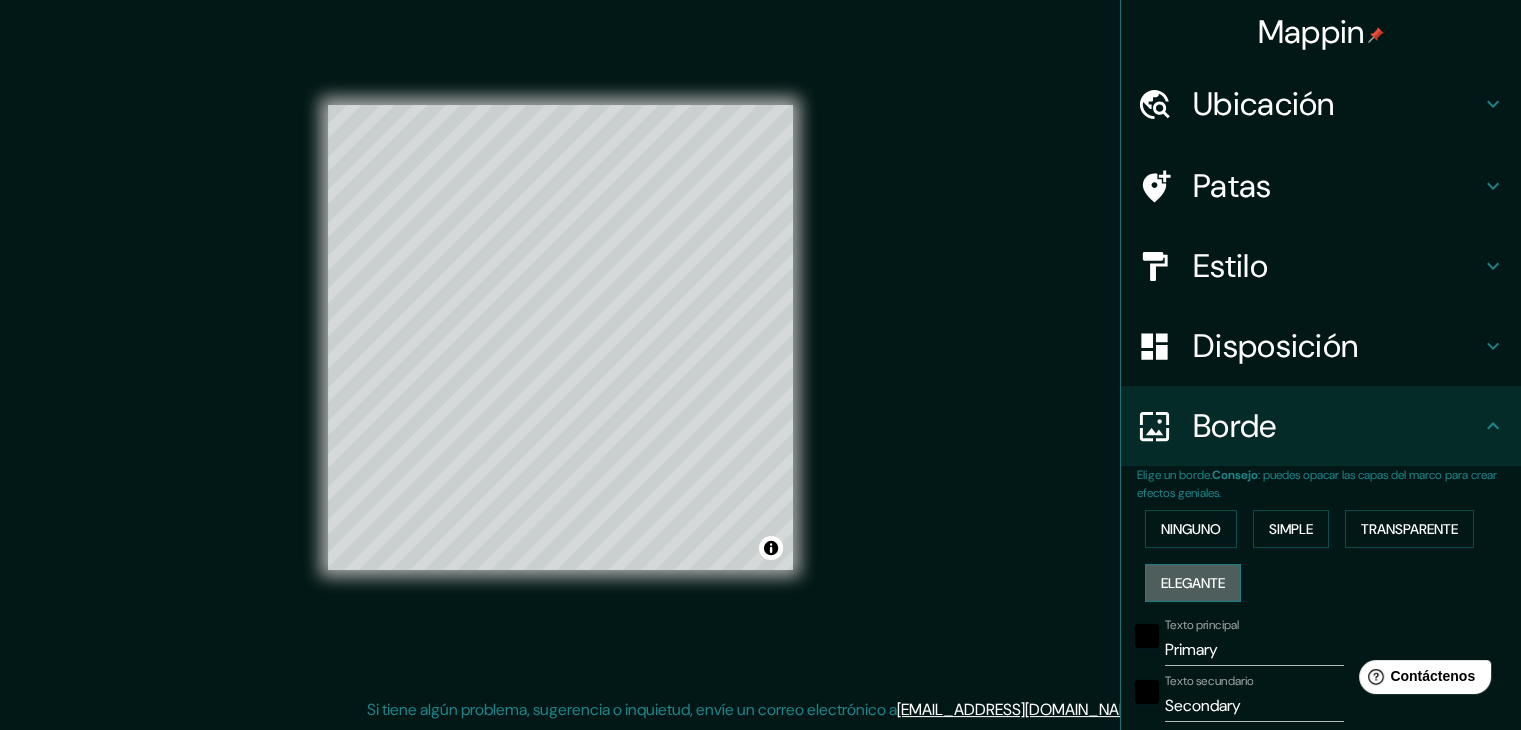 click on "Elegante" at bounding box center [1193, 583] 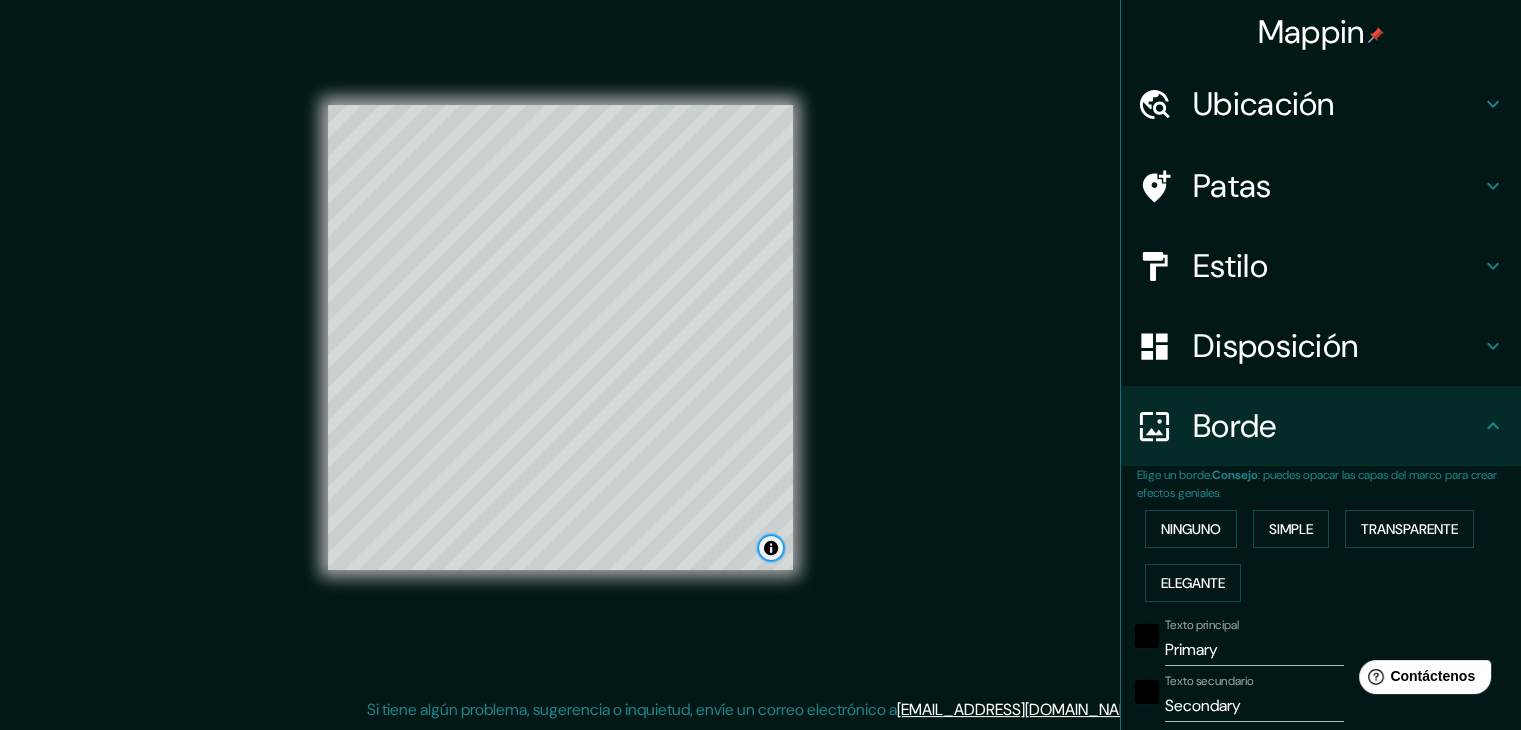 click at bounding box center (771, 548) 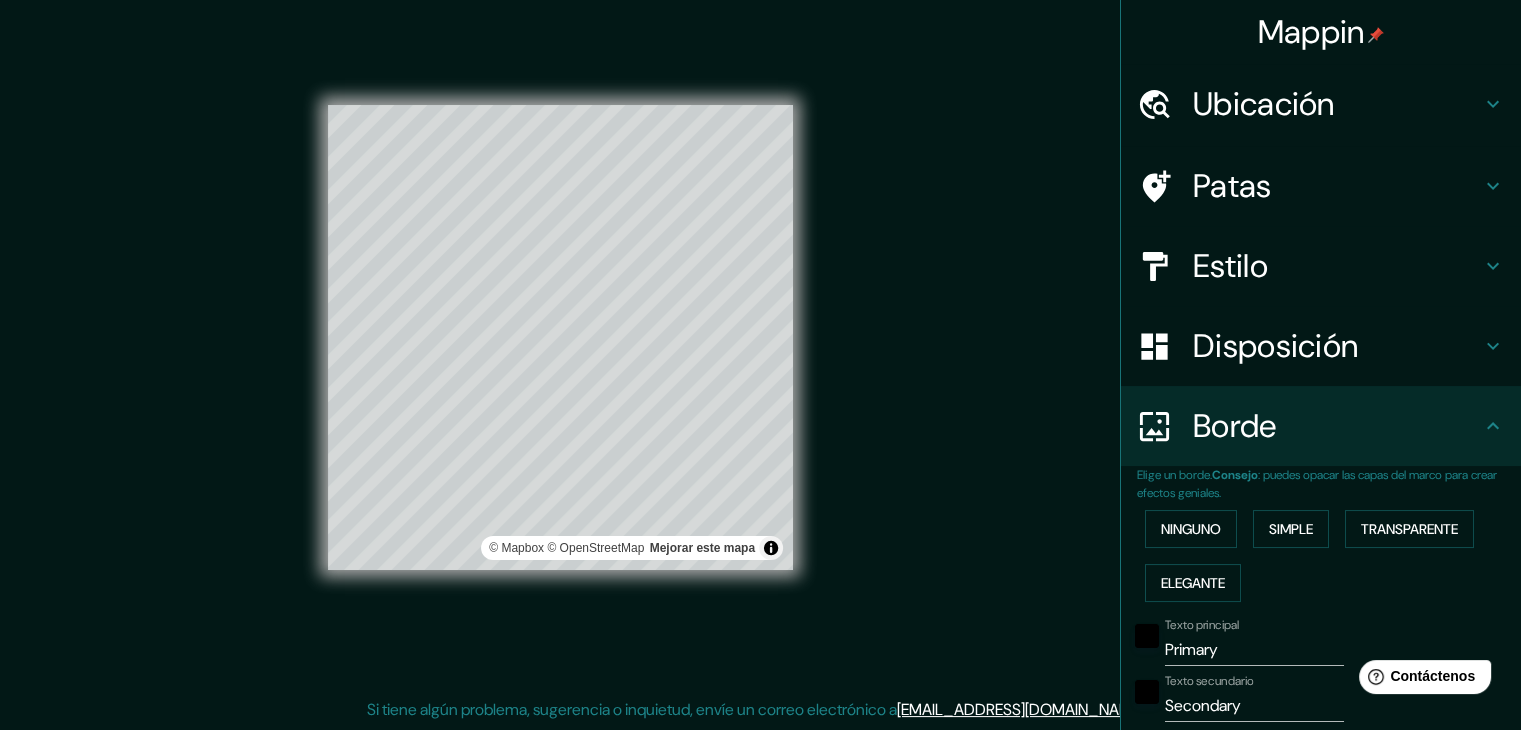 click on "Mappin Ubicación Patas Estilo Disposición Borde Elige un borde.  Consejo  : puedes opacar las capas del marco para crear efectos geniales. Ninguno Simple Transparente Elegante Texto principal Primary Texto secundario Secondary Subtitular Subtitle Añadir capa de marco Tamaño A4 single Crea tu mapa © Mapbox    © OpenStreetMap    Mejorar este mapa Si tiene algún problema, sugerencia o inquietud, envíe un correo electrónico a  help@mappin.pro  .   . ." at bounding box center [760, 353] 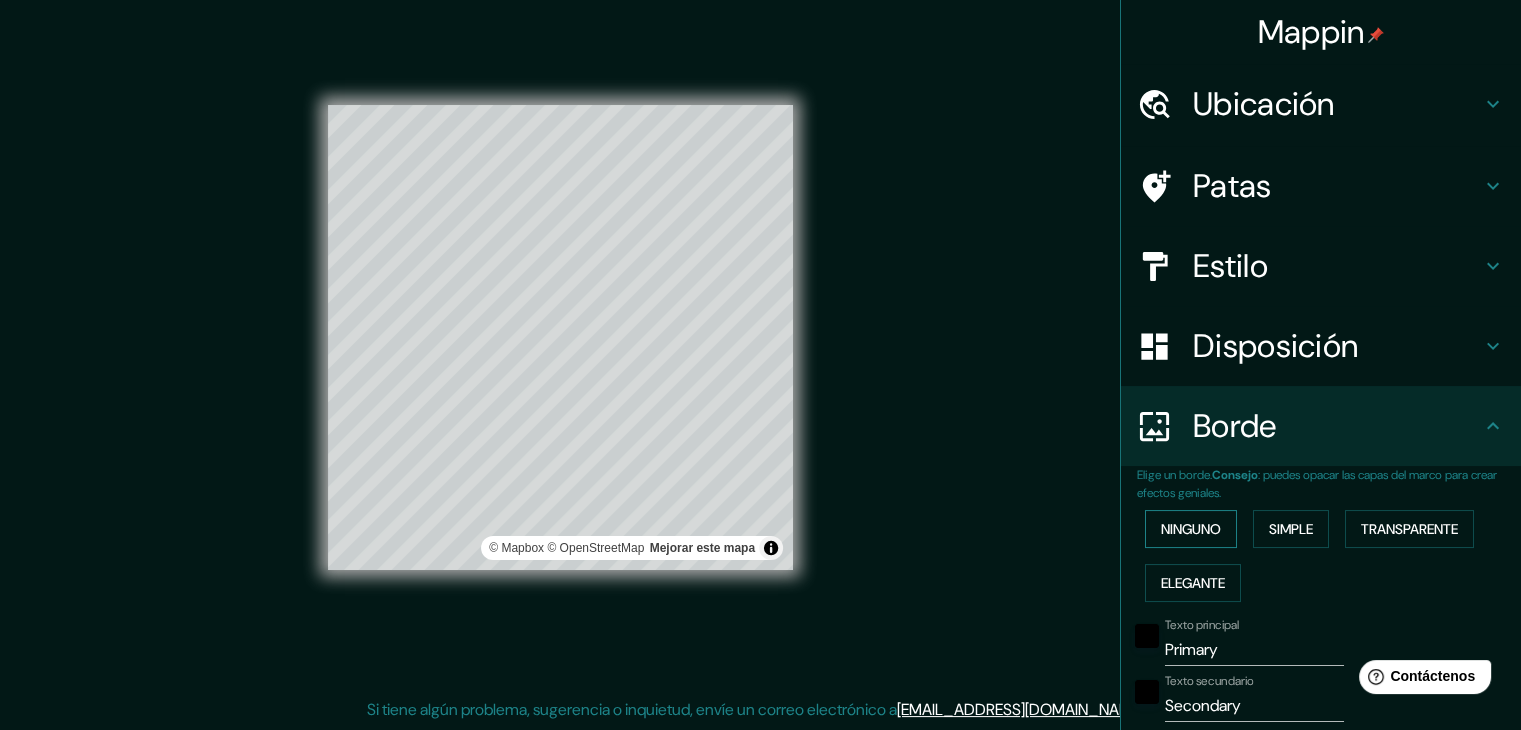 click on "Ninguno" at bounding box center [1191, 529] 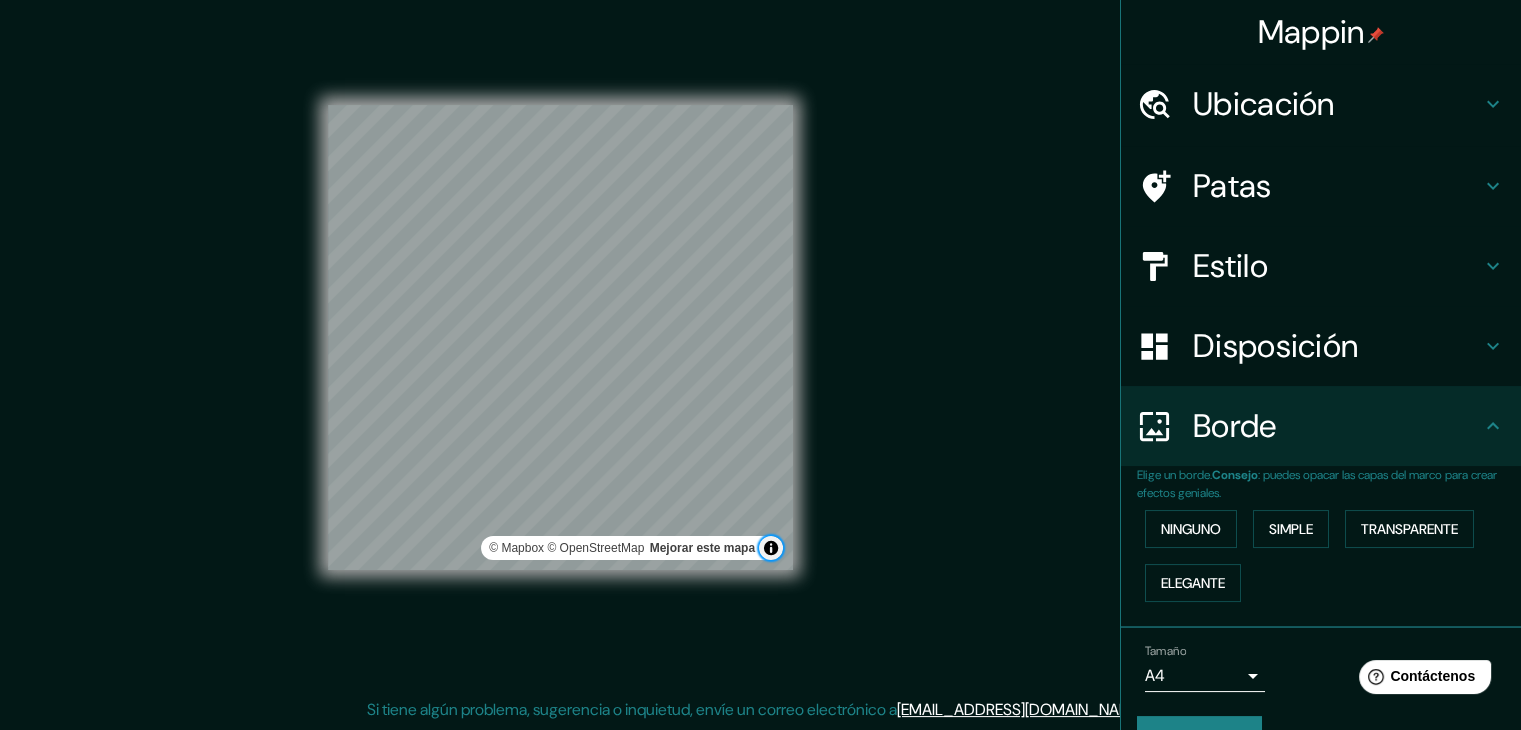 click at bounding box center [771, 548] 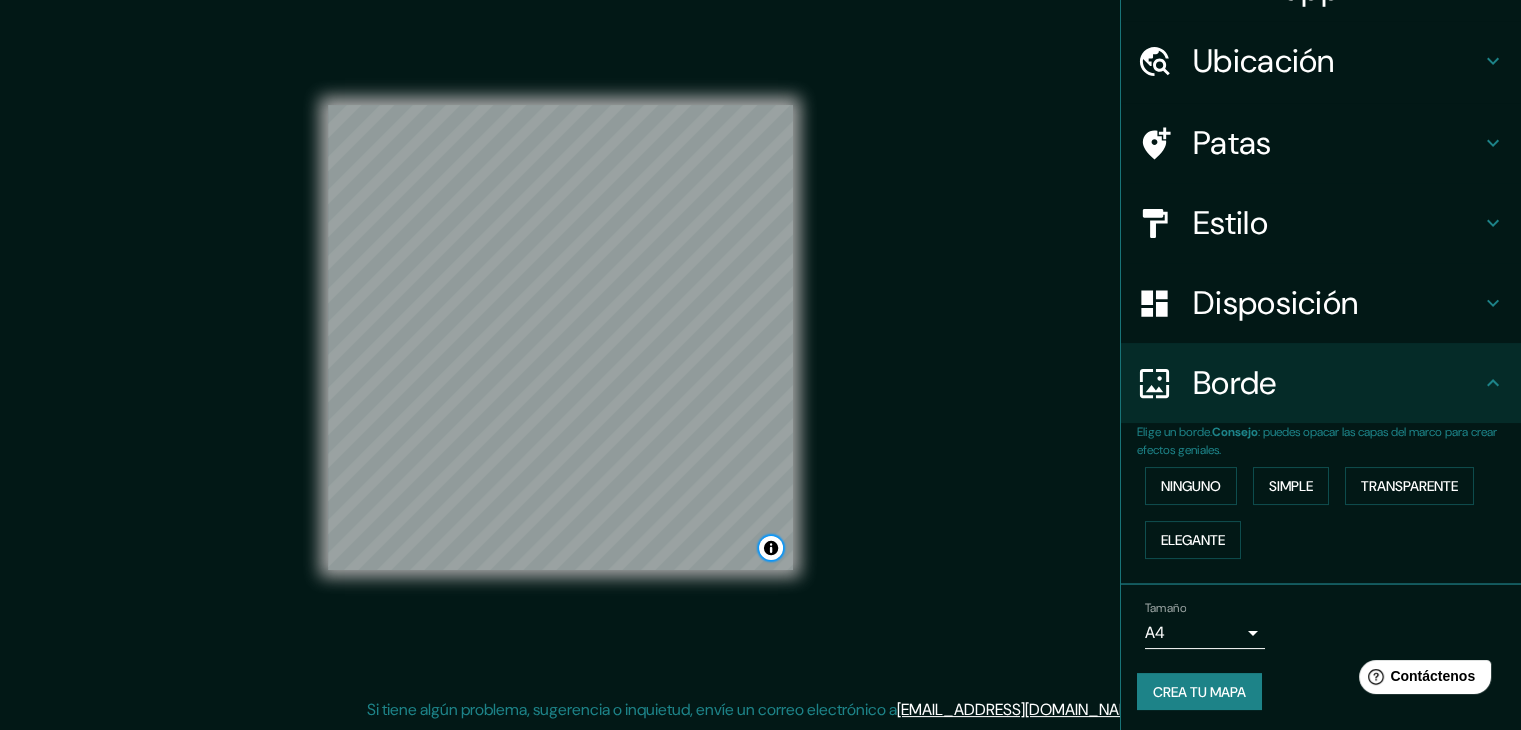 scroll, scrollTop: 45, scrollLeft: 0, axis: vertical 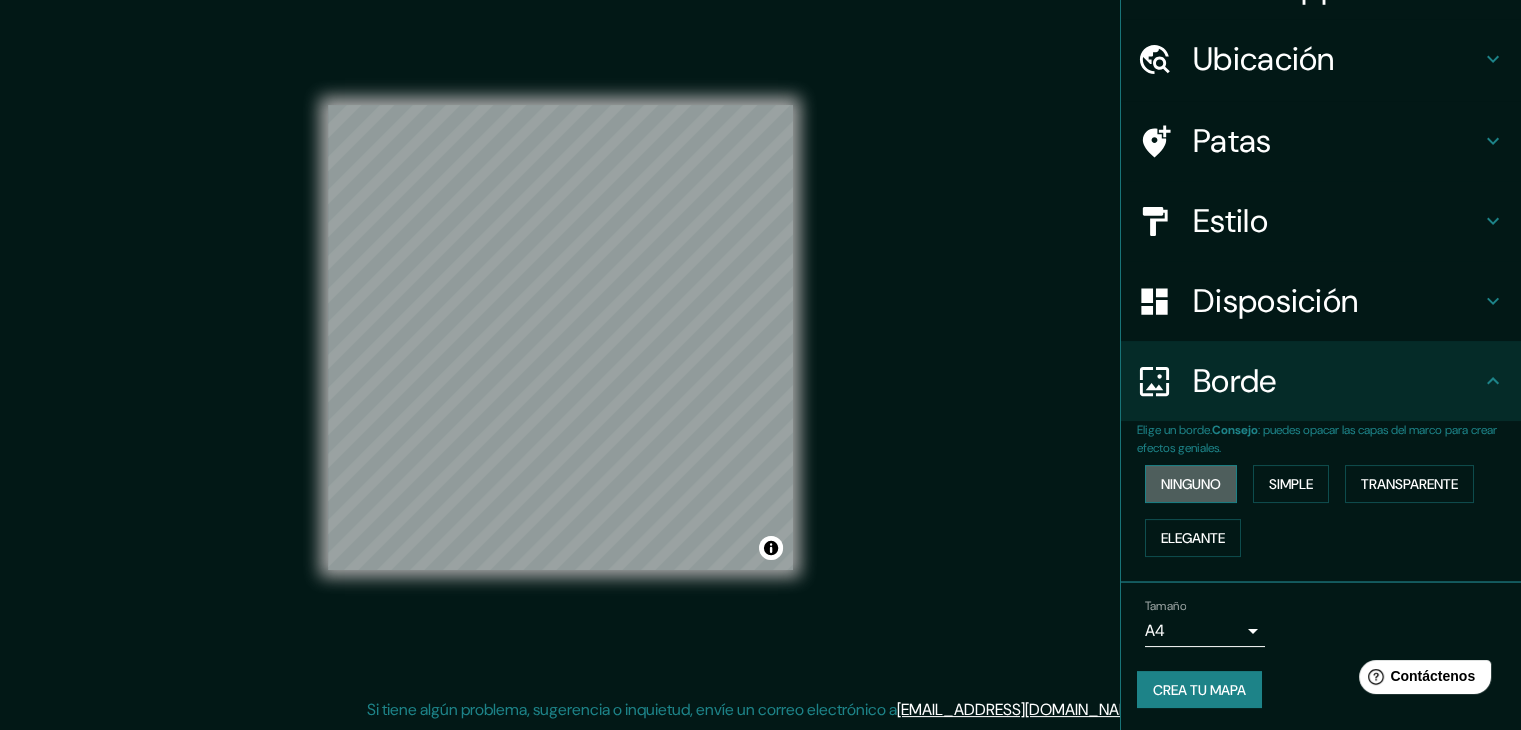 click on "Ninguno" at bounding box center (1191, 484) 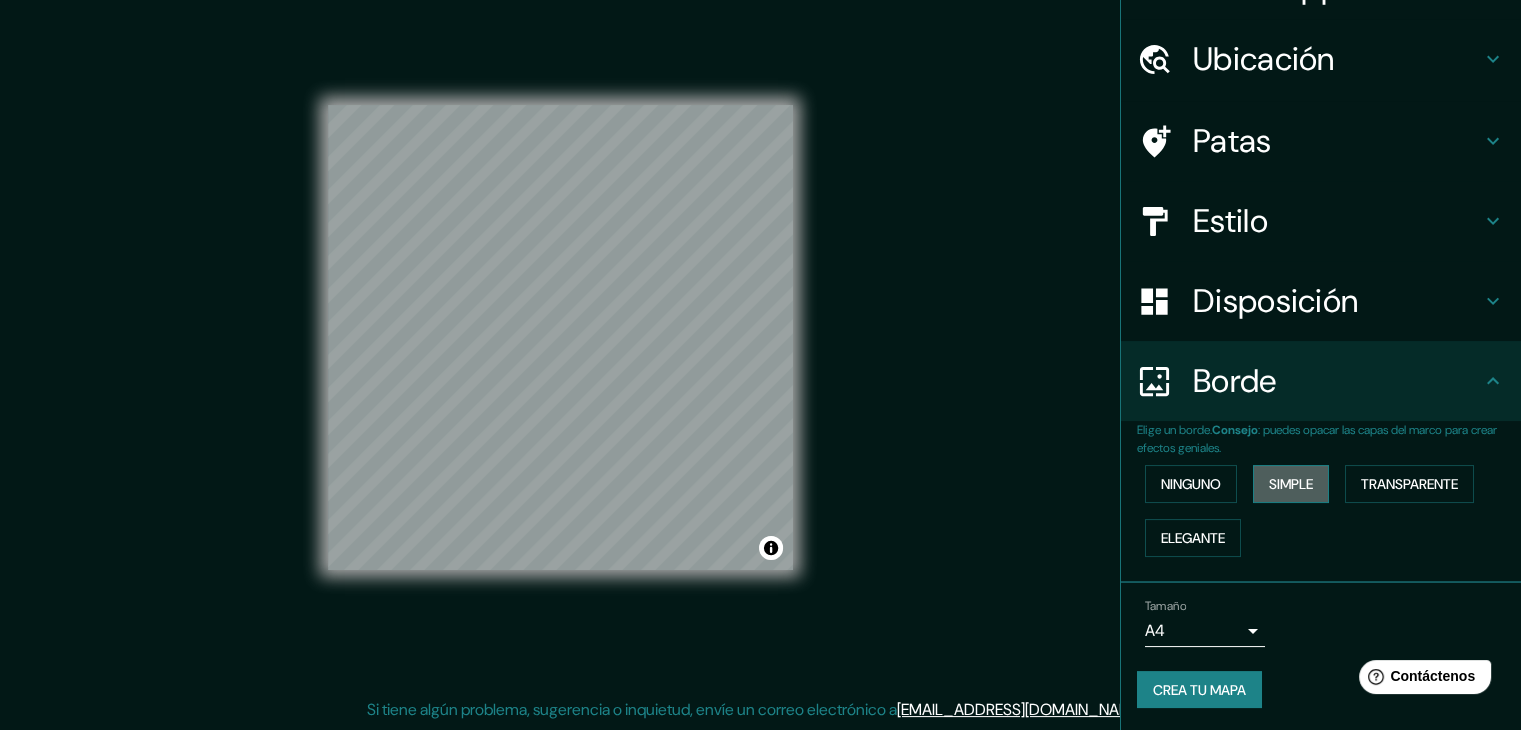 click on "Simple" at bounding box center [1291, 484] 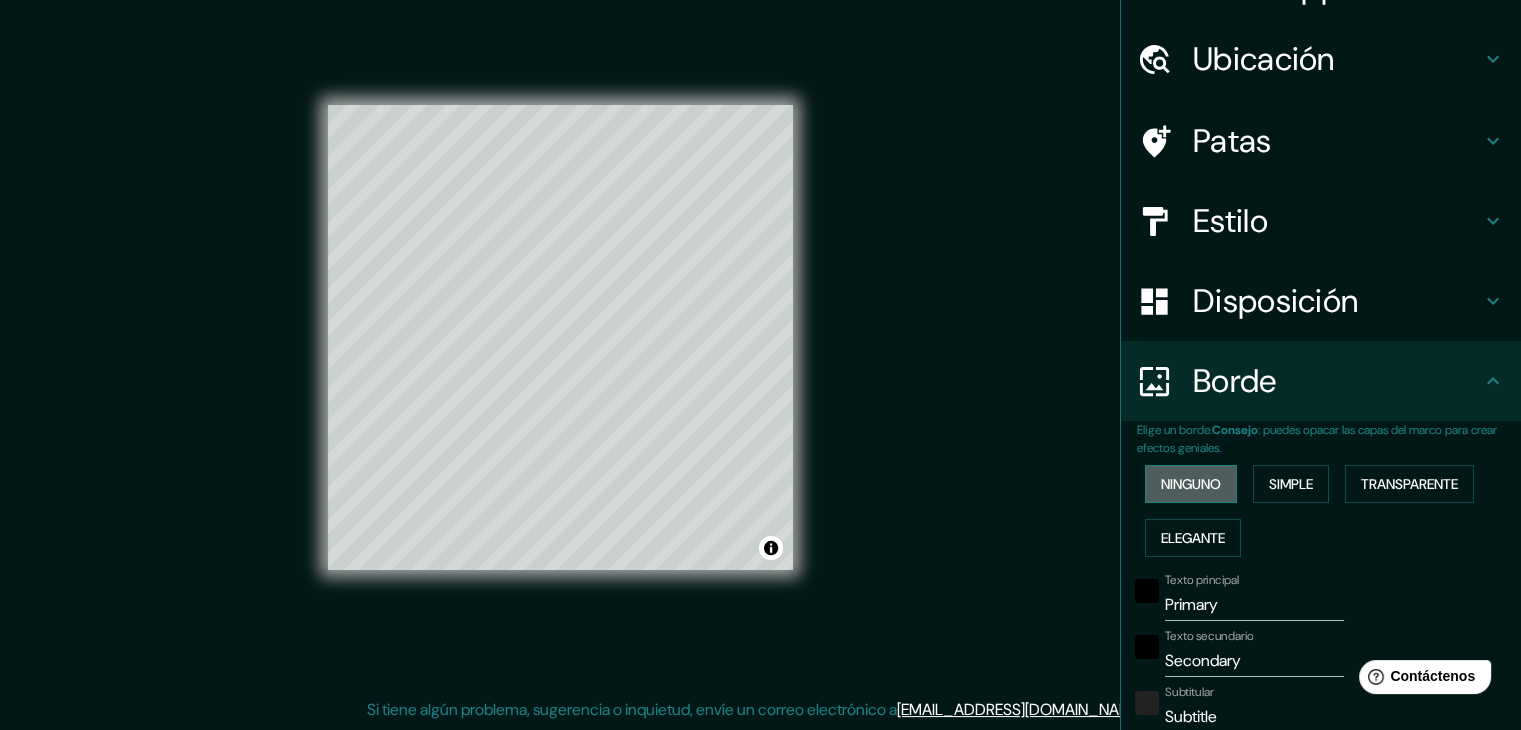 click on "Ninguno" at bounding box center [1191, 484] 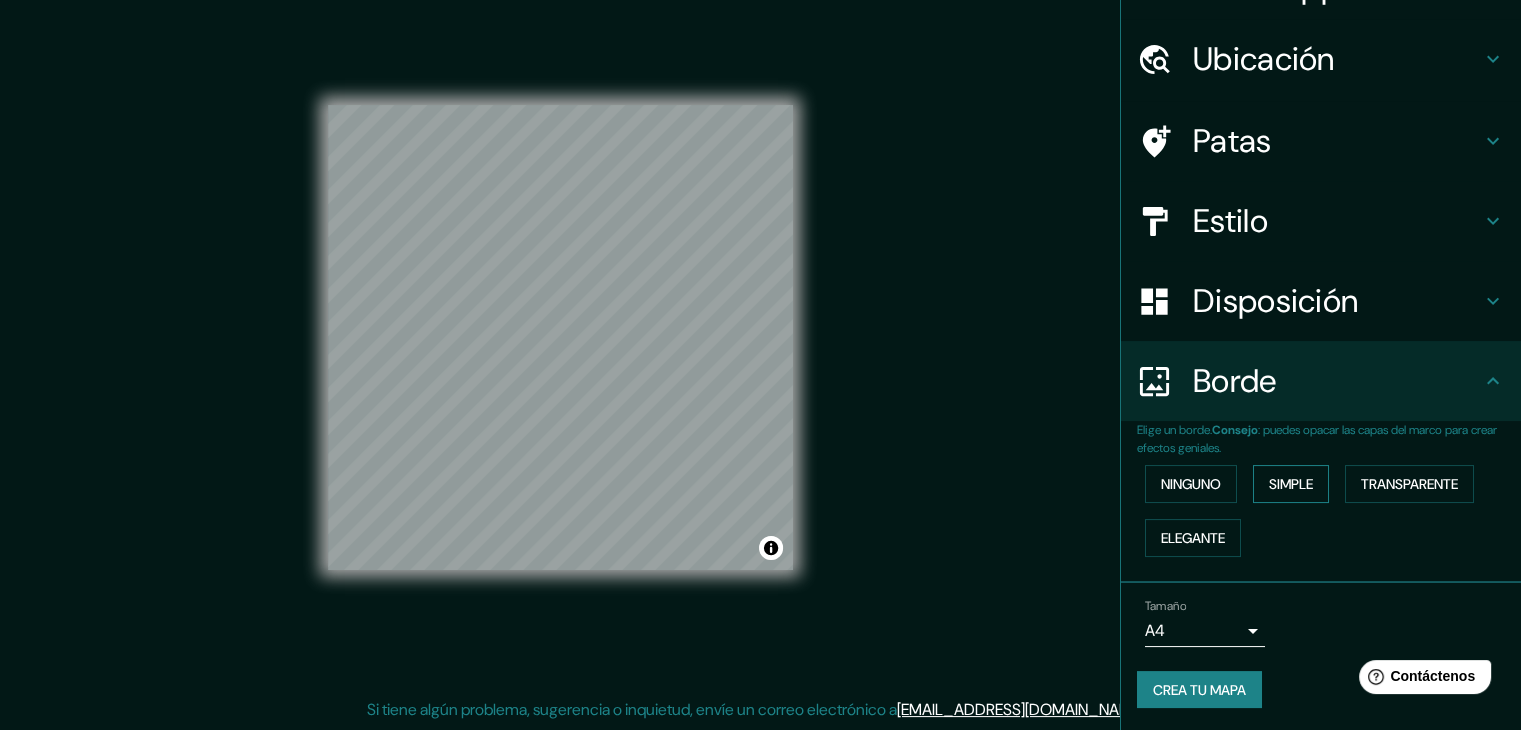 click on "Simple" at bounding box center [1291, 484] 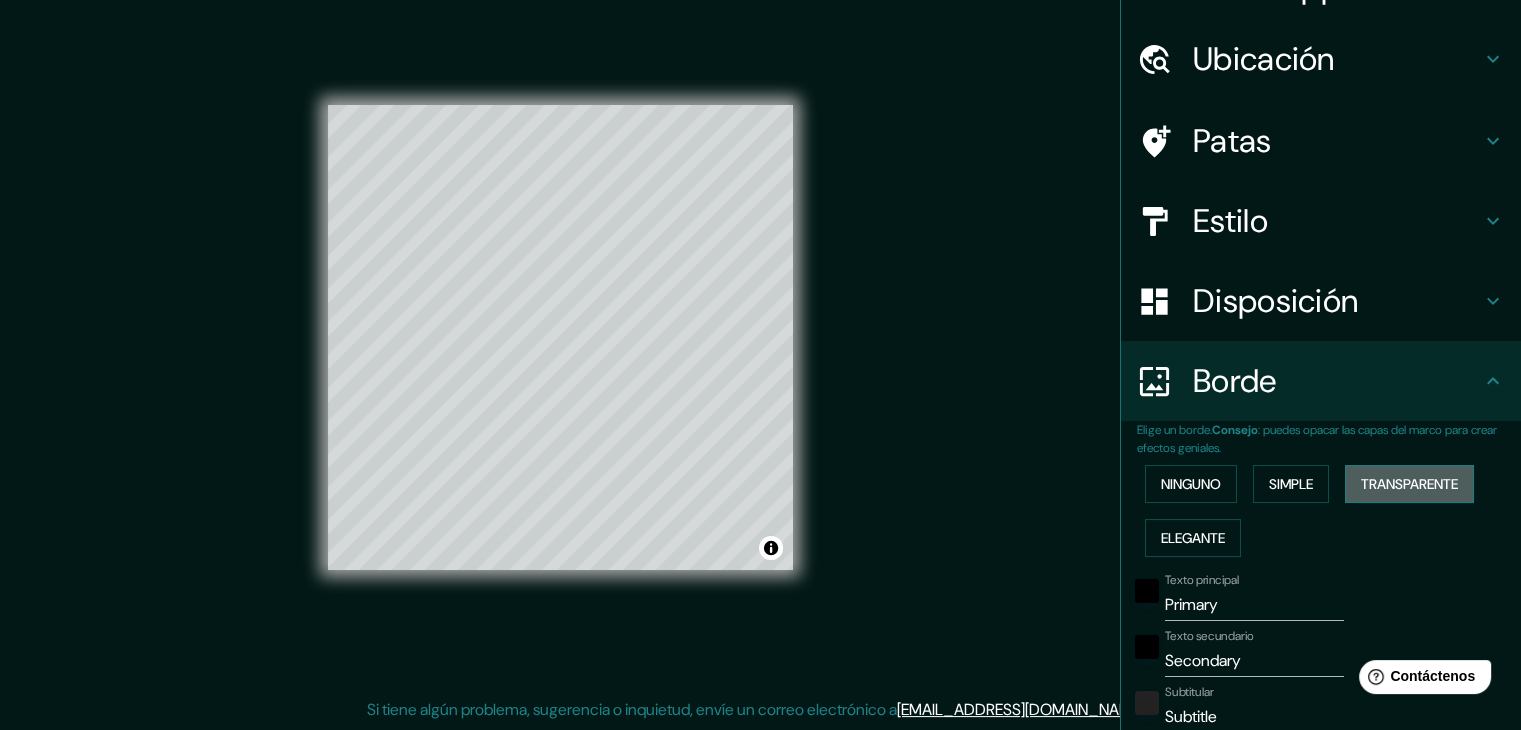 click on "Transparente" at bounding box center [1409, 484] 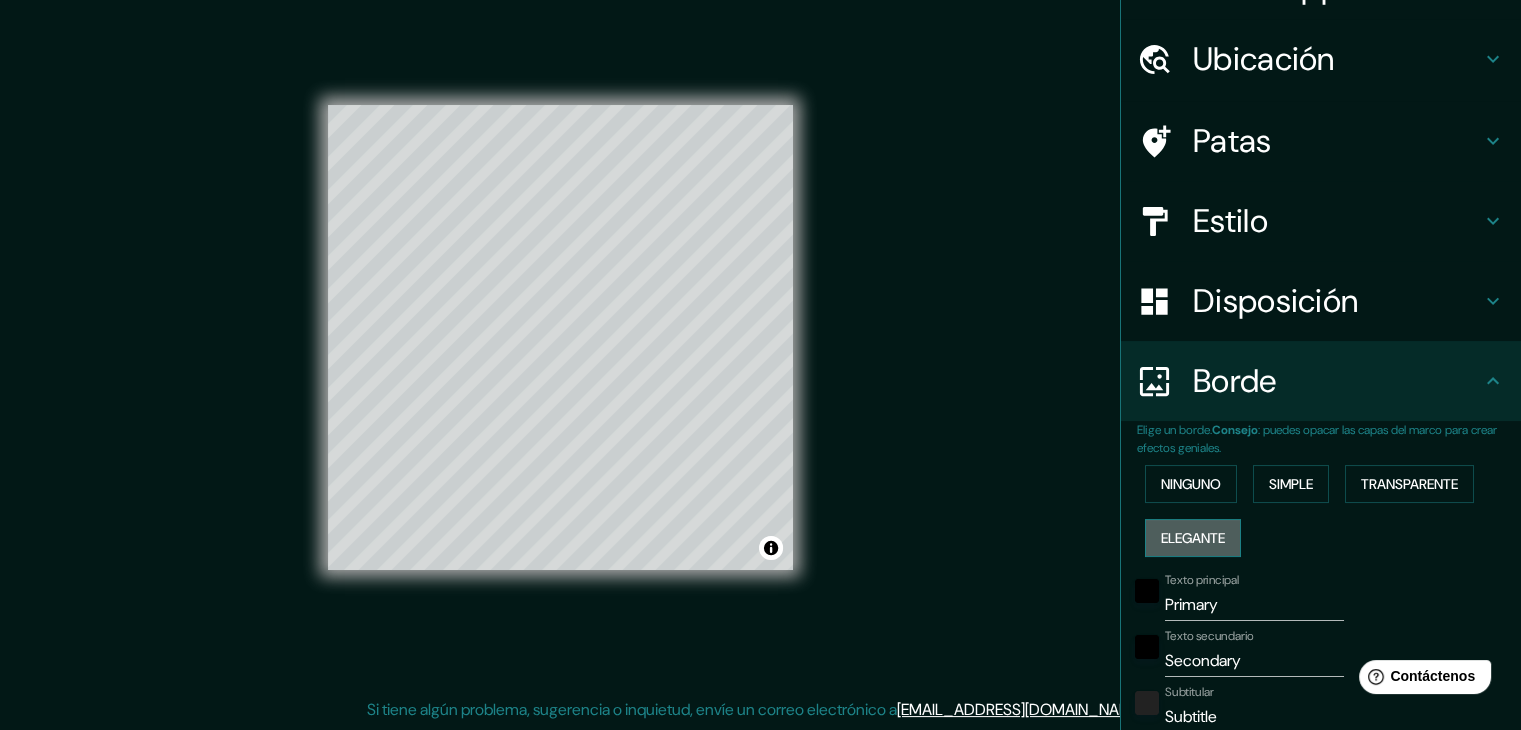 click on "Elegante" at bounding box center (1193, 538) 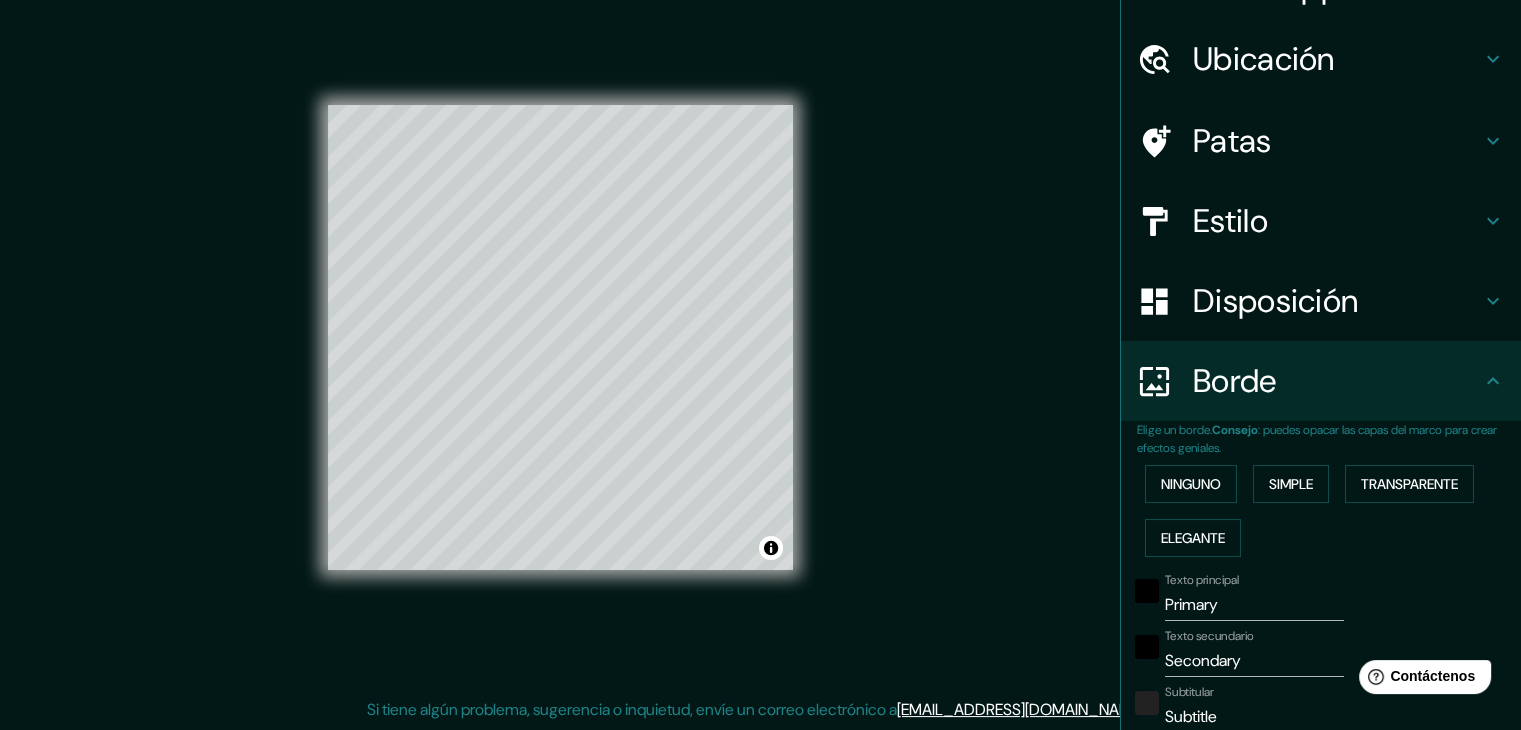 click on "Ninguno Simple Transparente Elegante" at bounding box center (1329, 511) 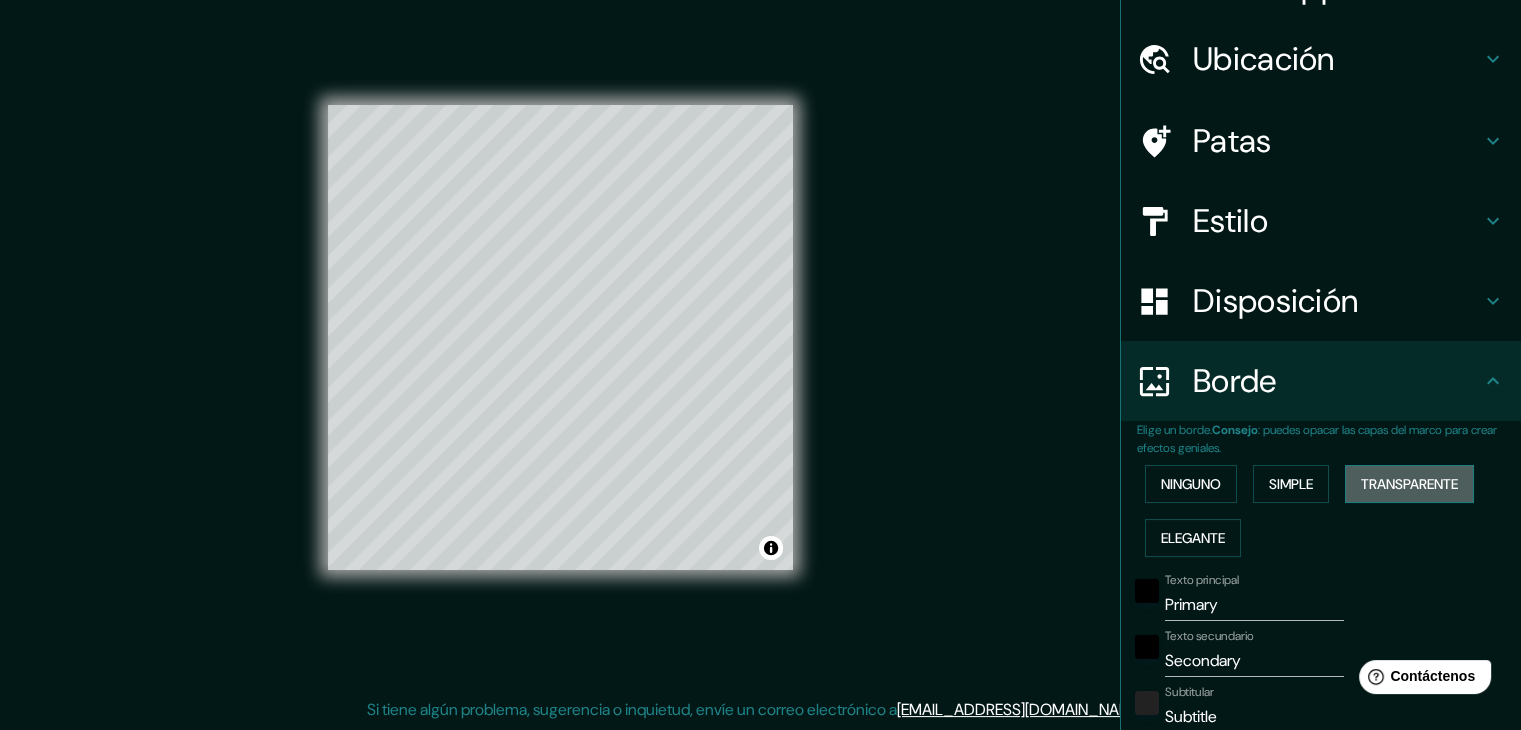 click on "Transparente" at bounding box center (1409, 484) 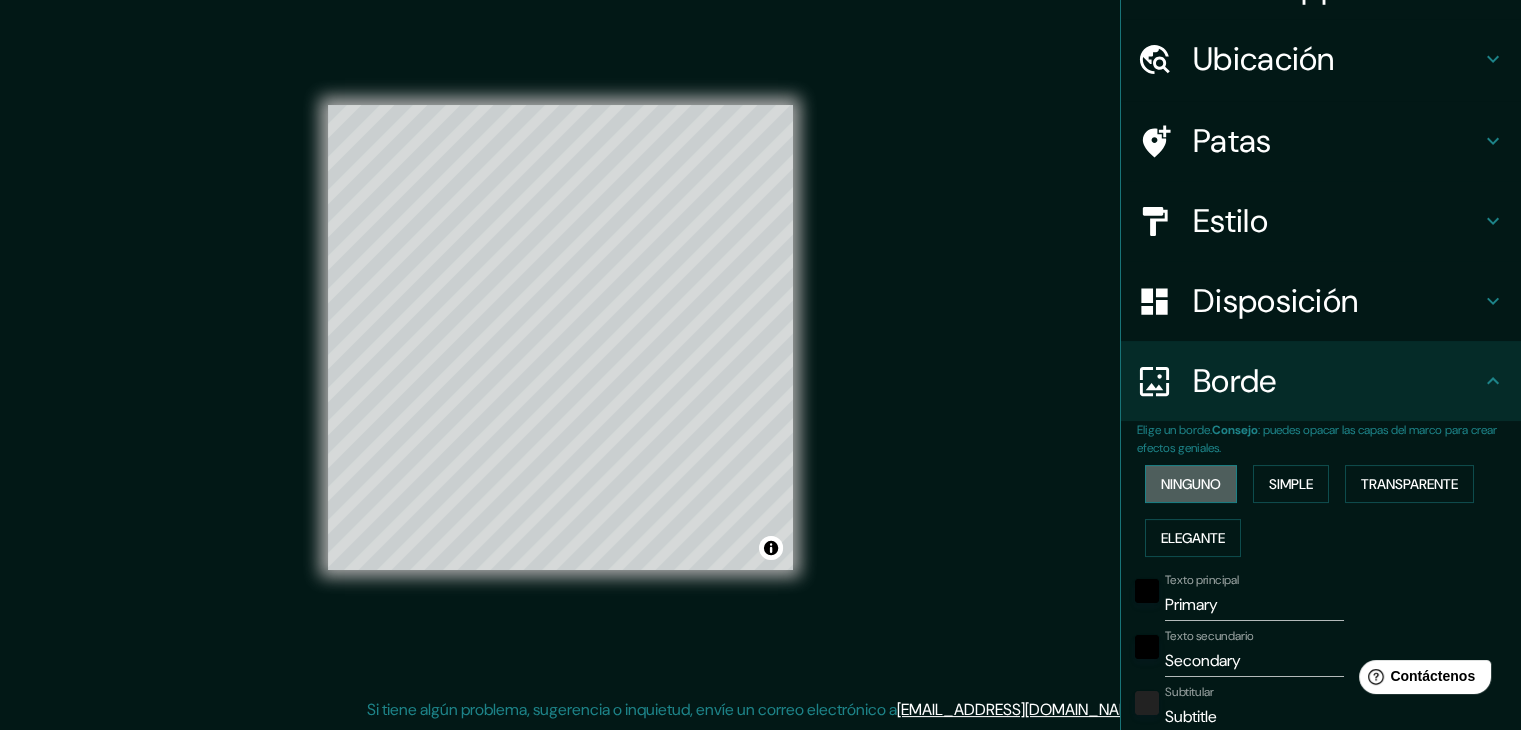 click on "Ninguno" at bounding box center (1191, 484) 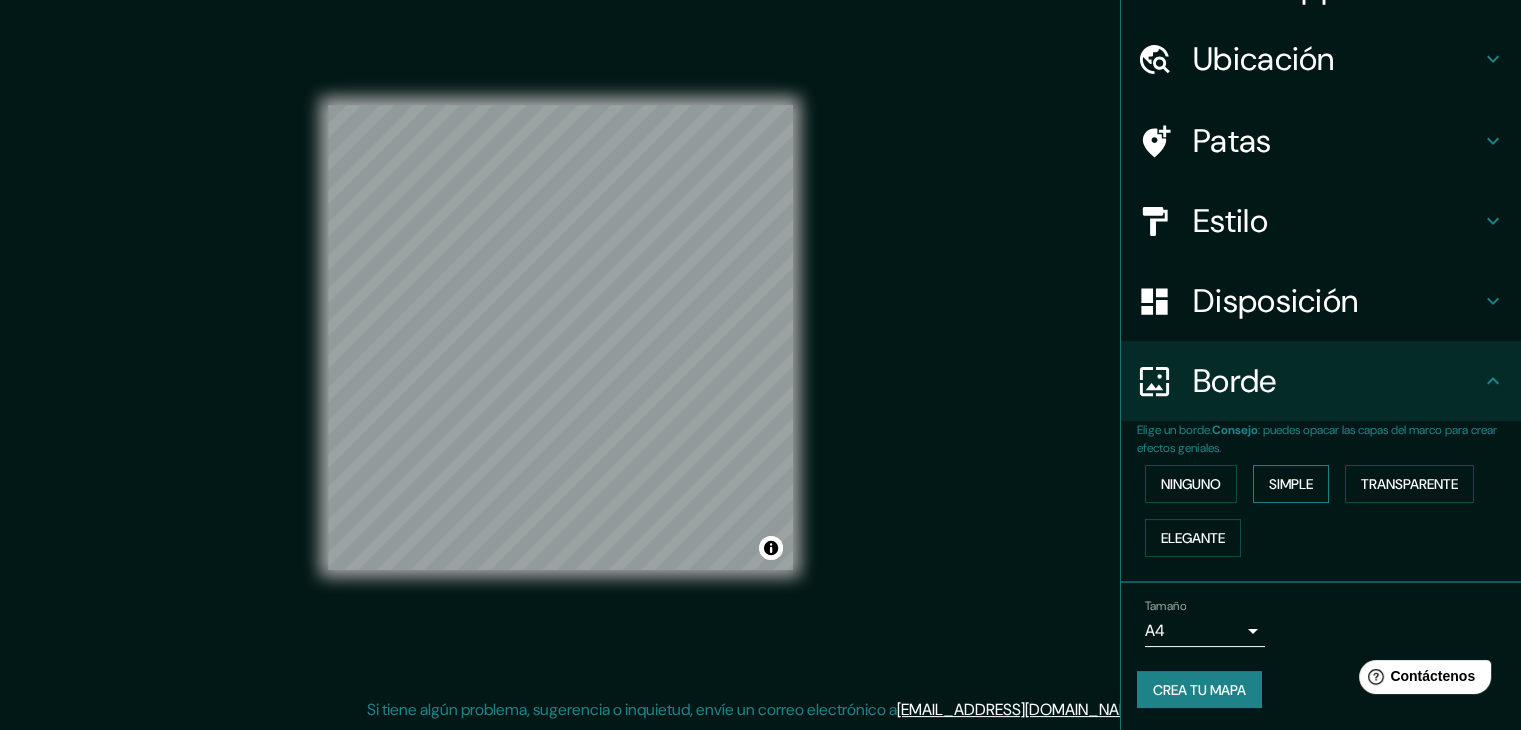 click on "Simple" at bounding box center [1291, 484] 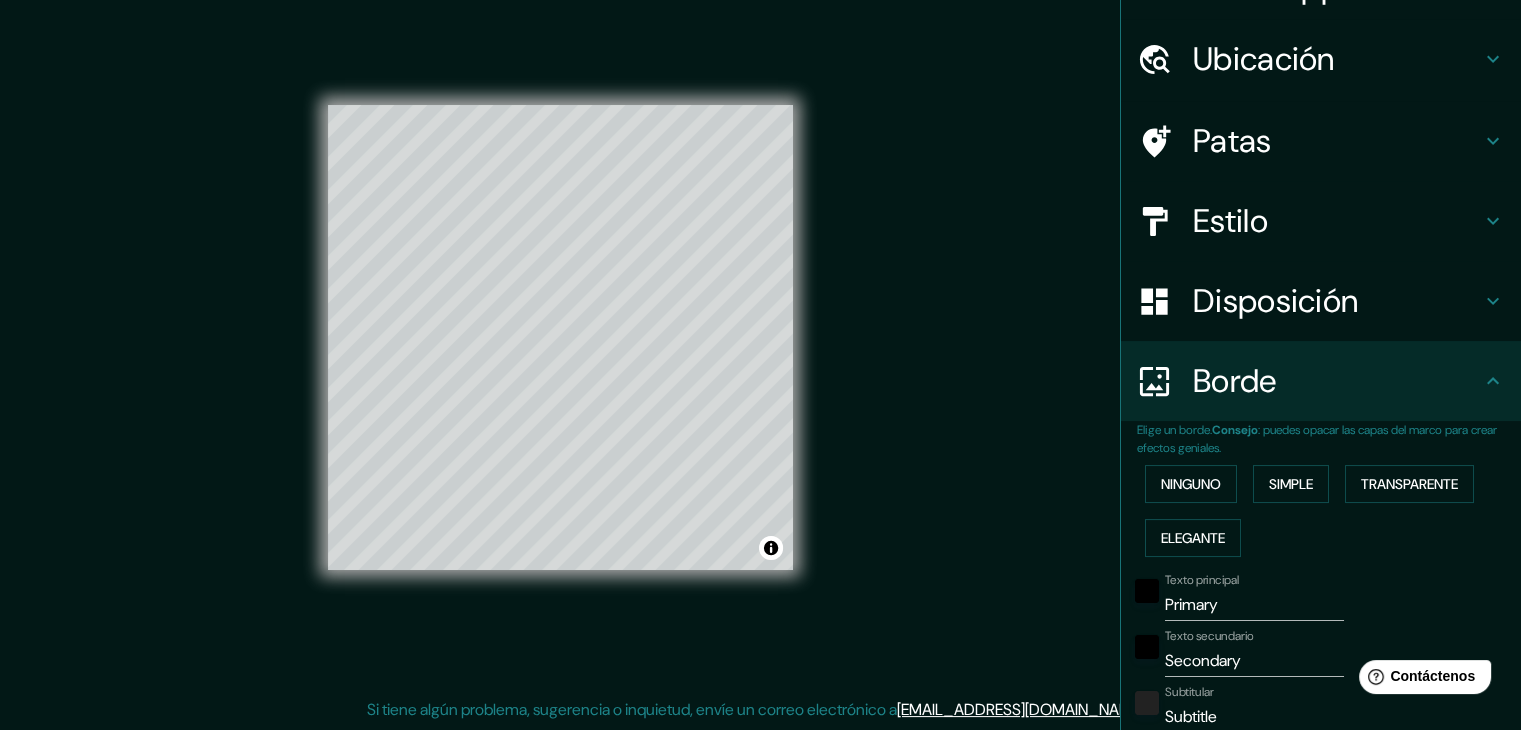 scroll, scrollTop: 379, scrollLeft: 0, axis: vertical 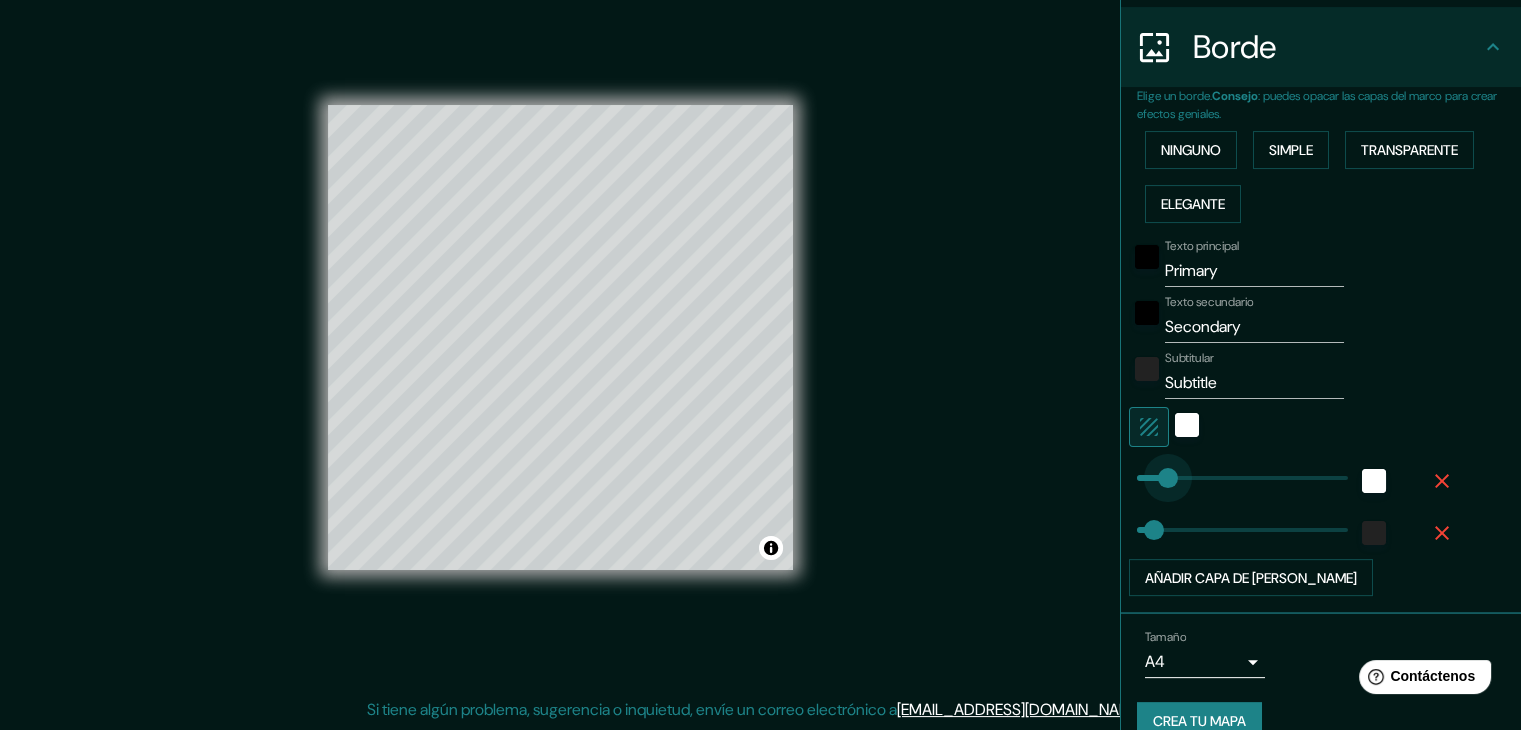 type on "253" 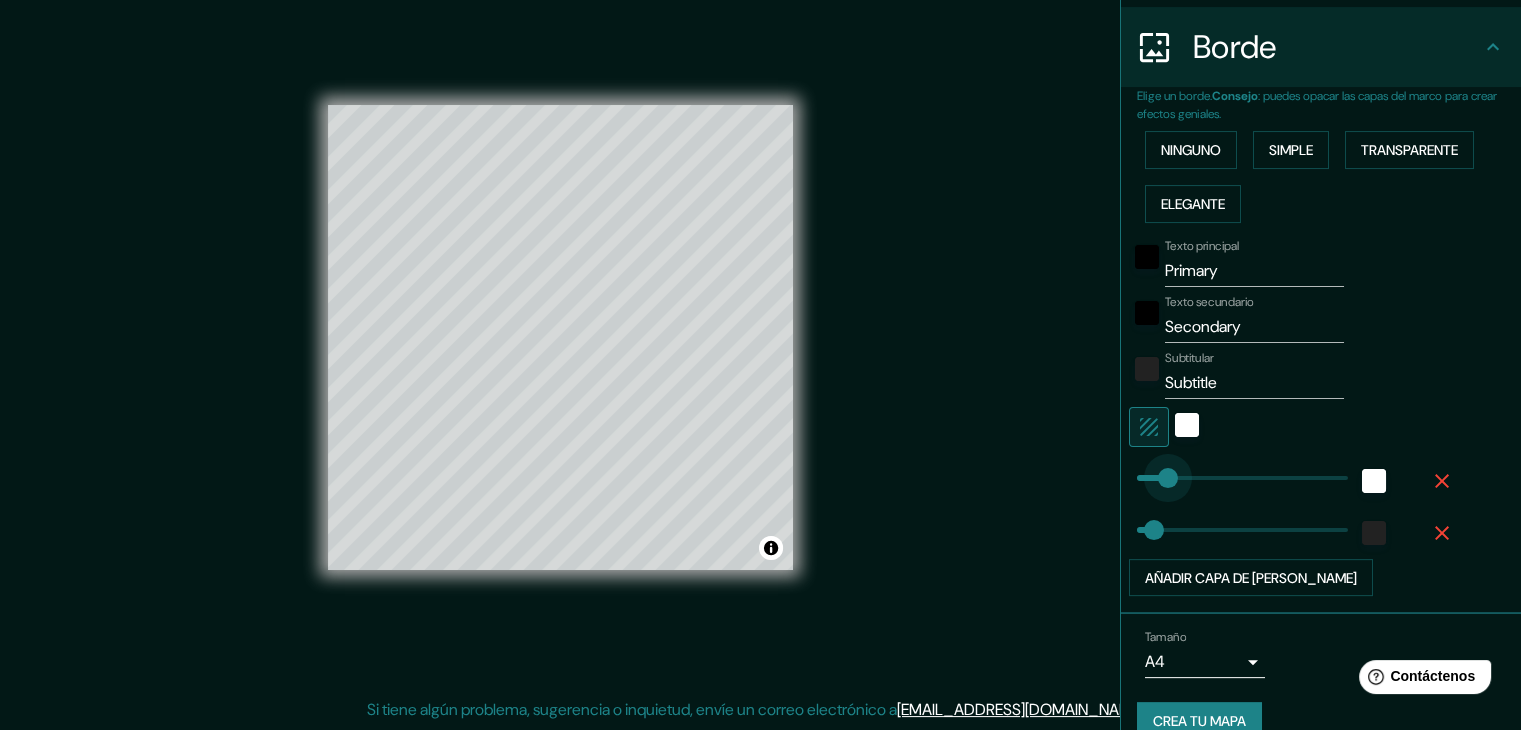 drag, startPoint x: 1194, startPoint y: 480, endPoint x: 1236, endPoint y: 497, distance: 45.310043 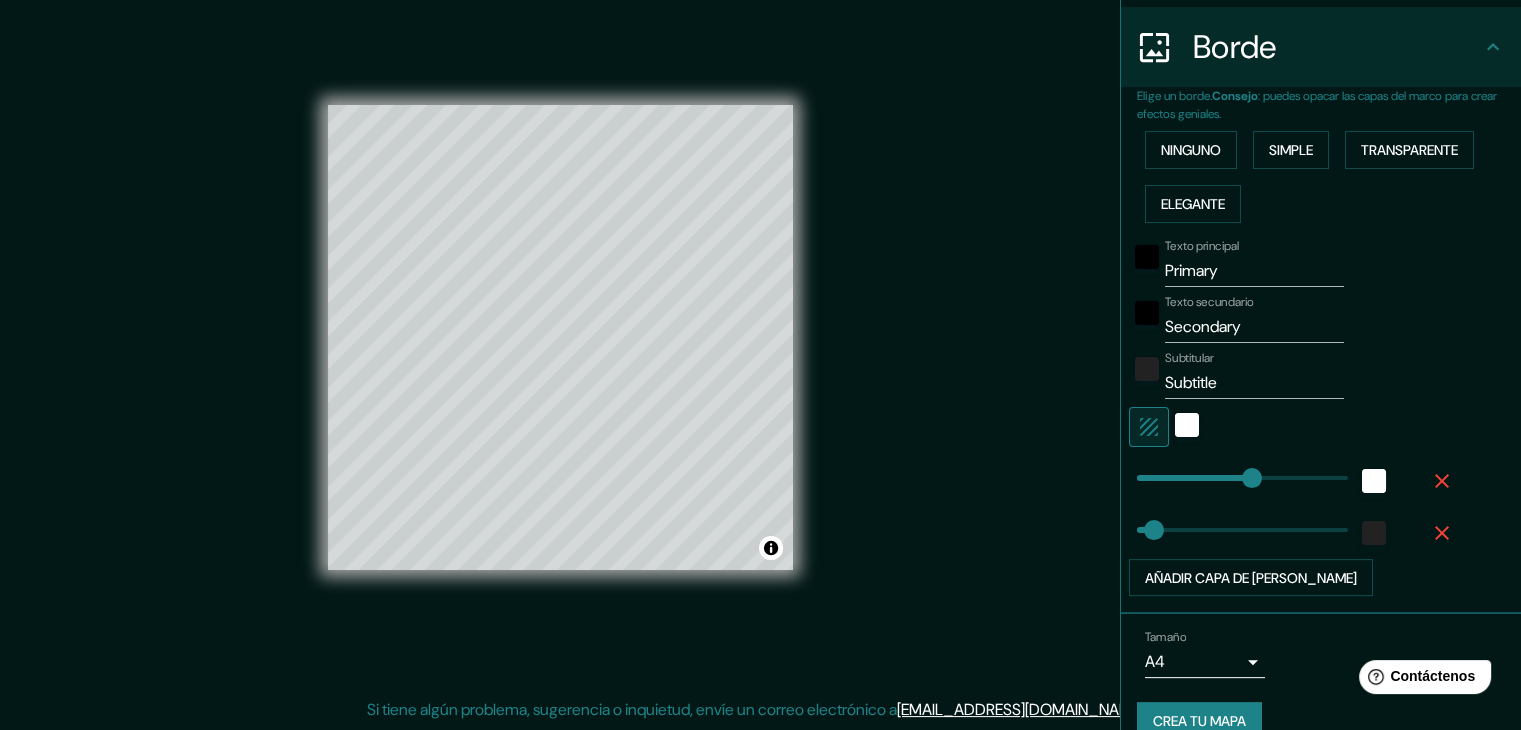type on "350" 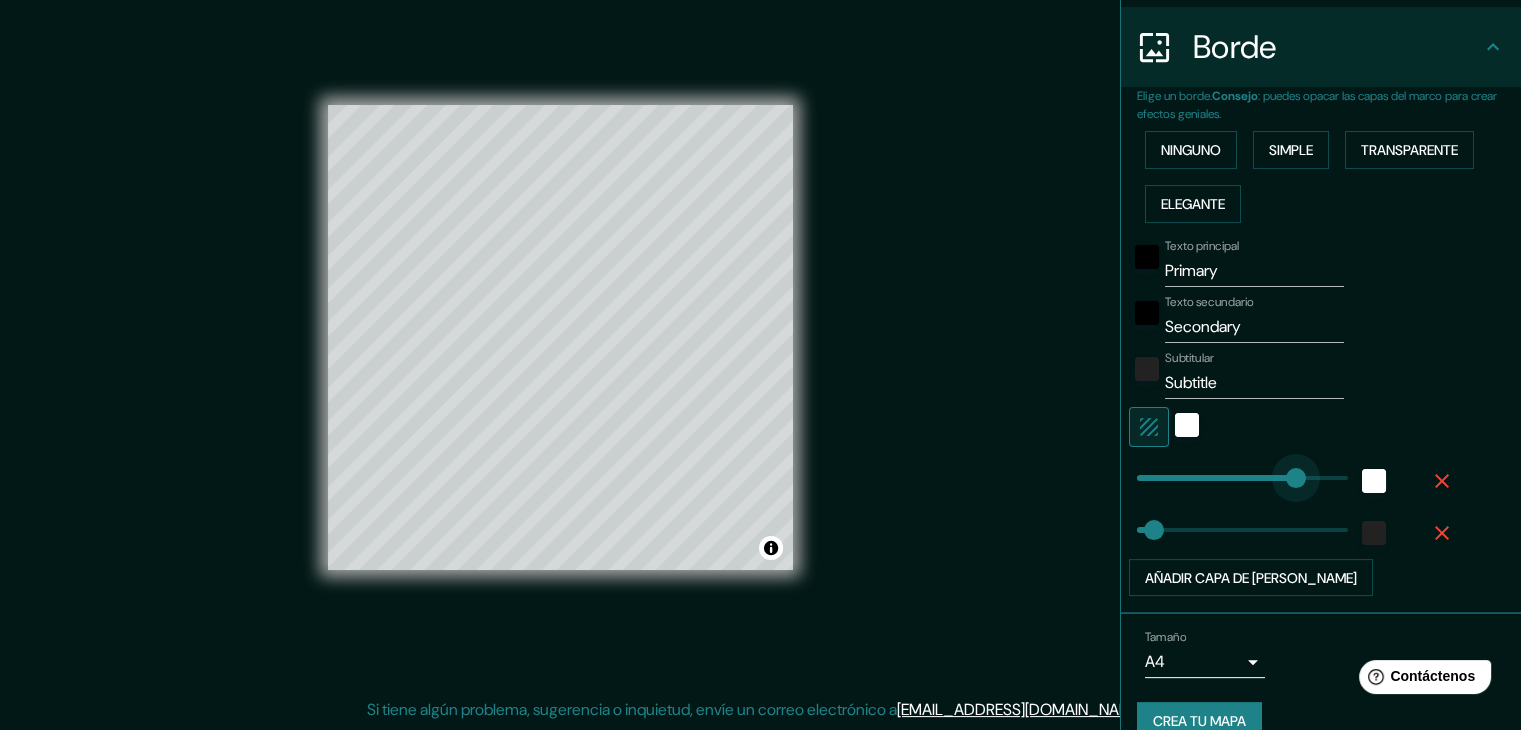 type on "37" 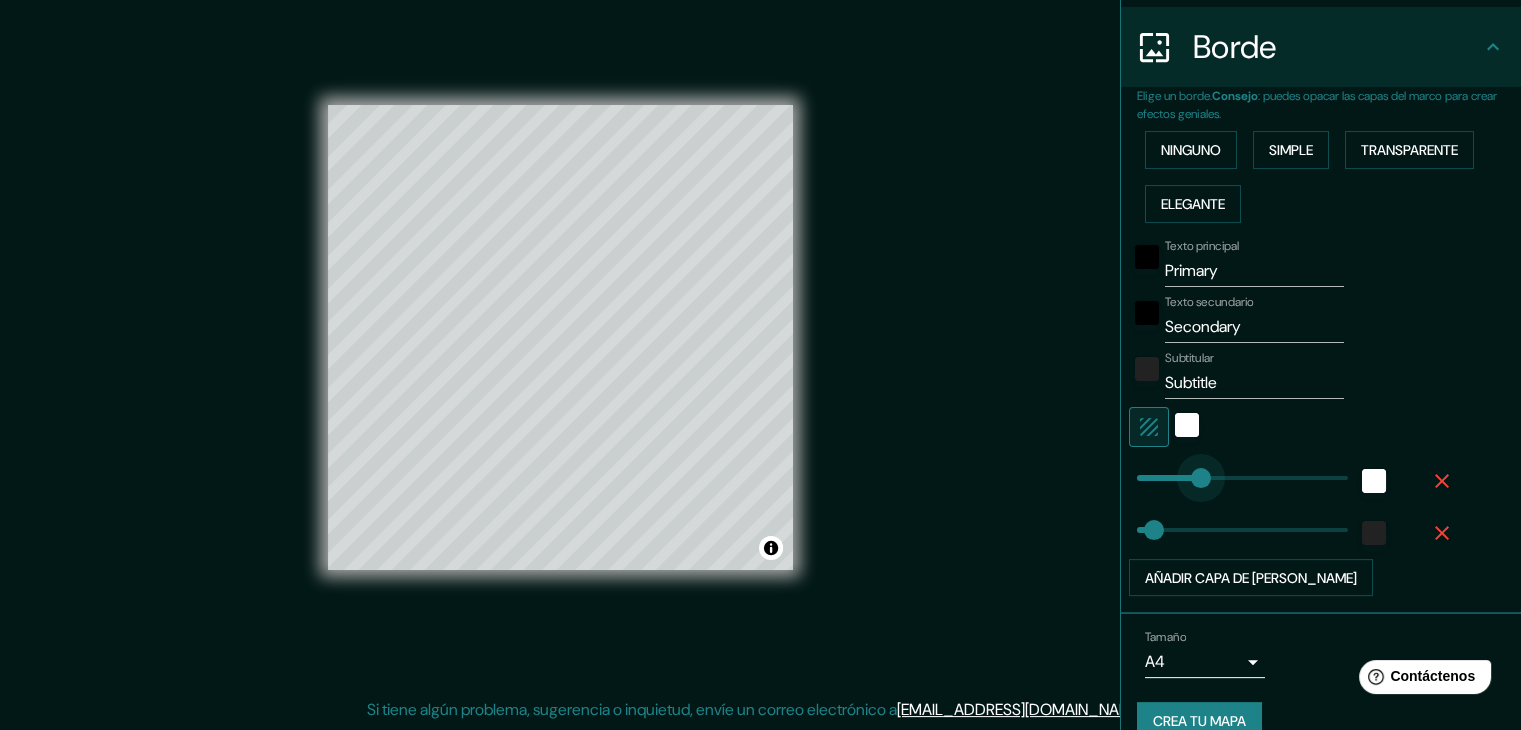 type on "14" 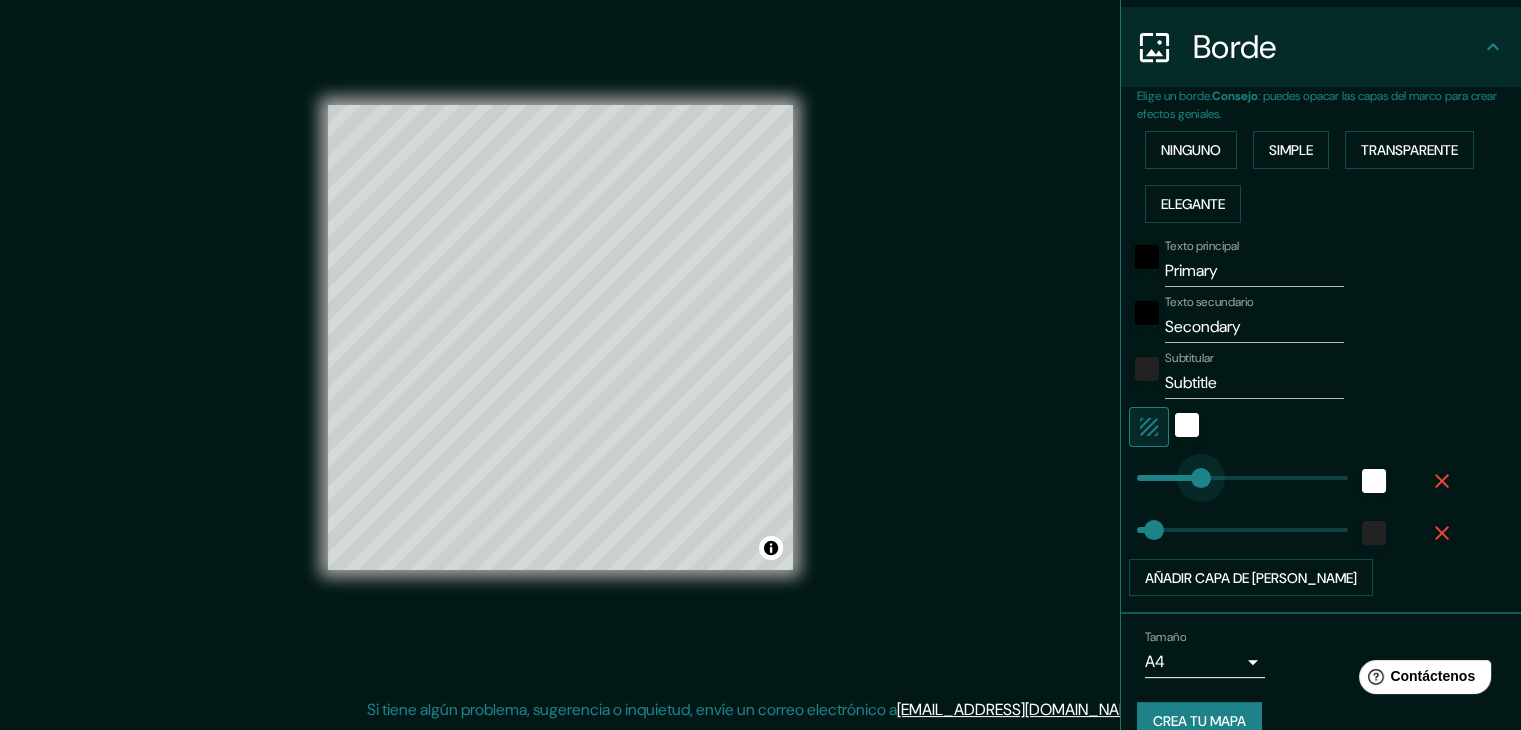 drag, startPoint x: 1277, startPoint y: 485, endPoint x: 1128, endPoint y: 489, distance: 149.05368 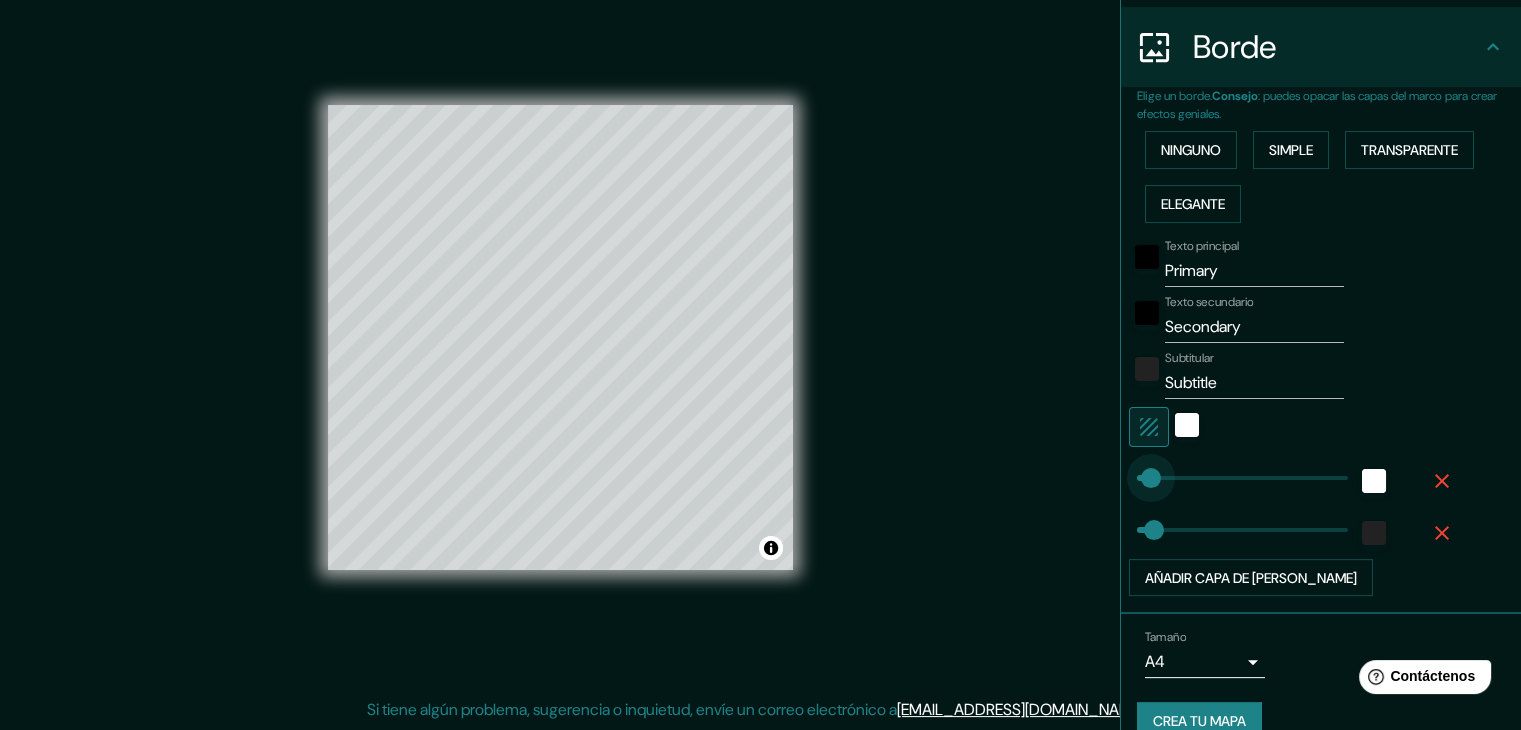type on "41" 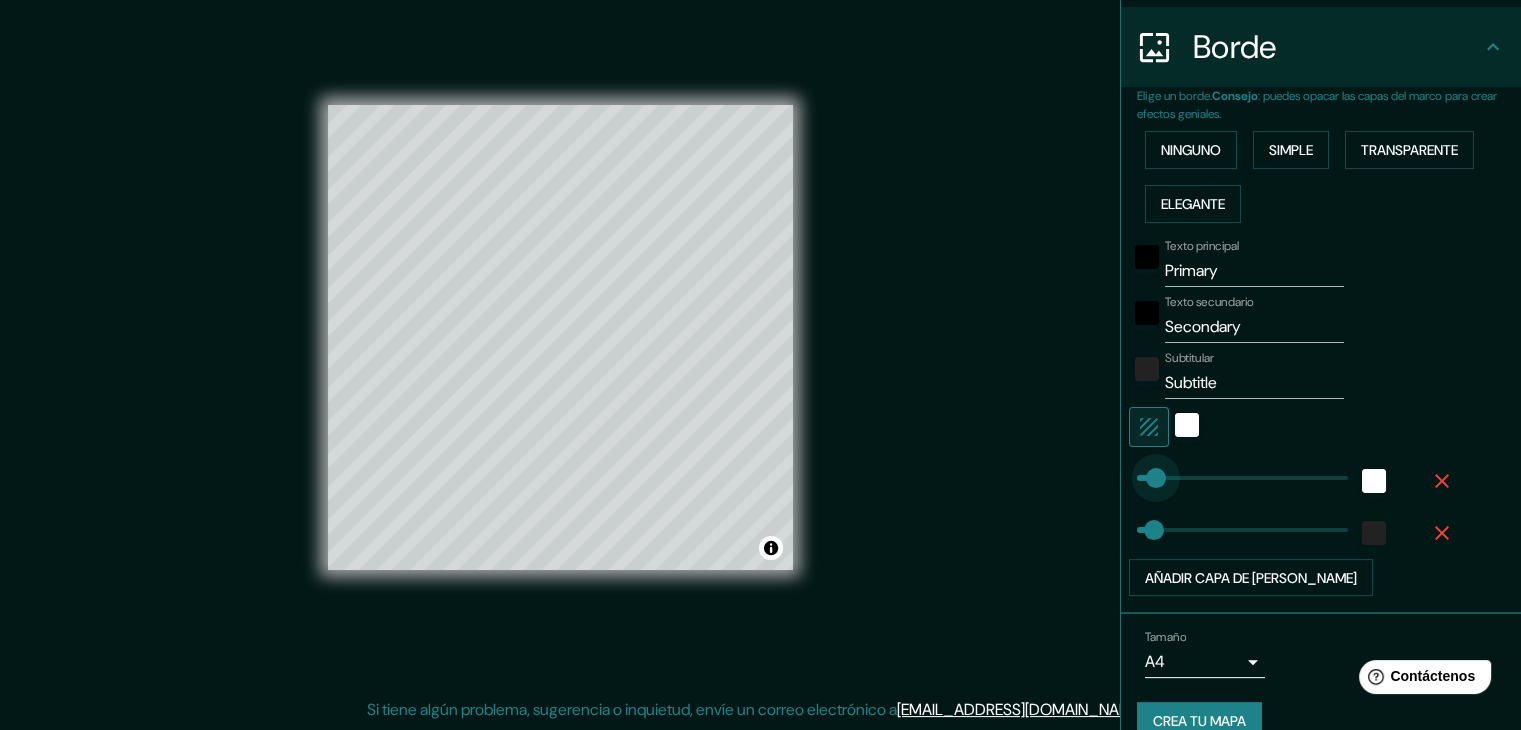 drag, startPoint x: 1130, startPoint y: 476, endPoint x: 1140, endPoint y: 474, distance: 10.198039 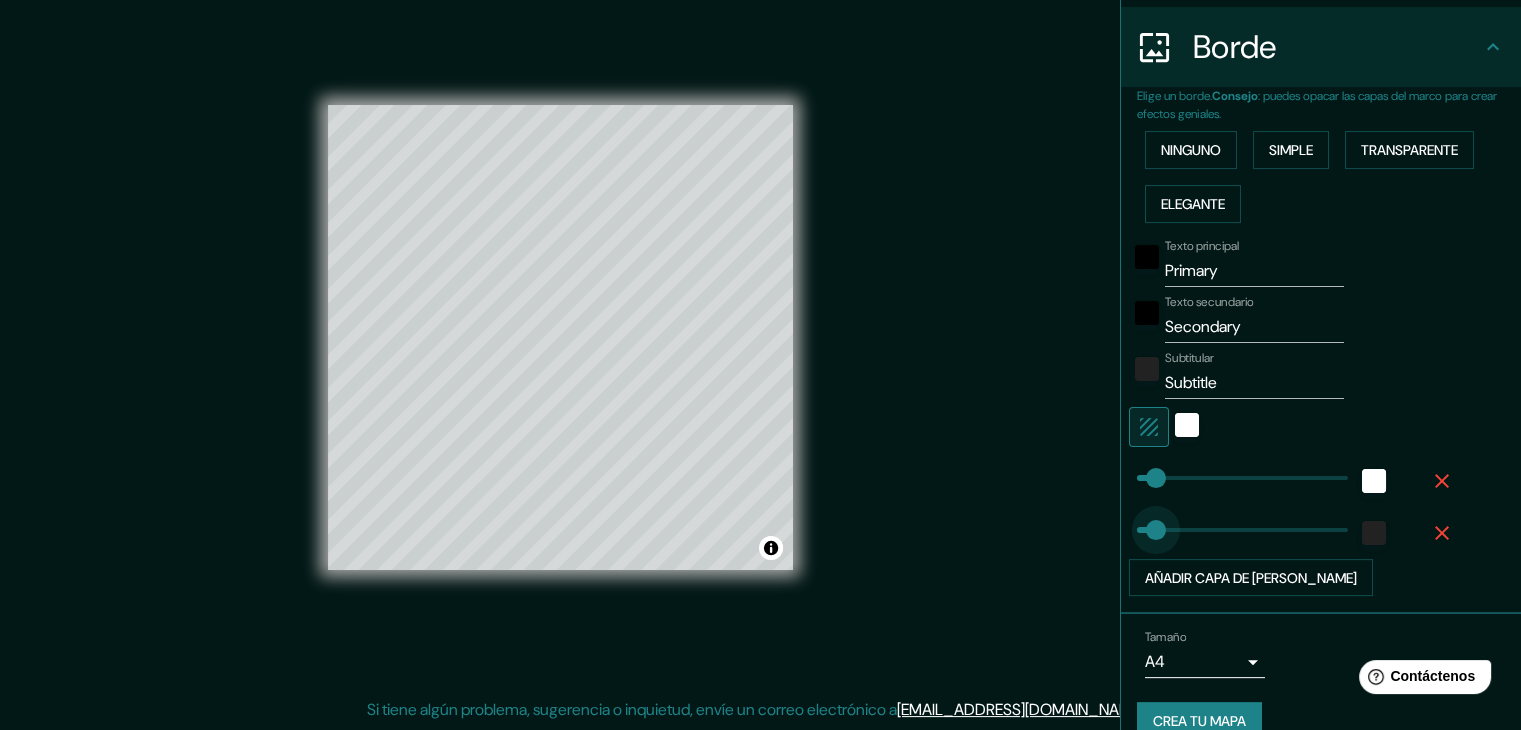 type on "0" 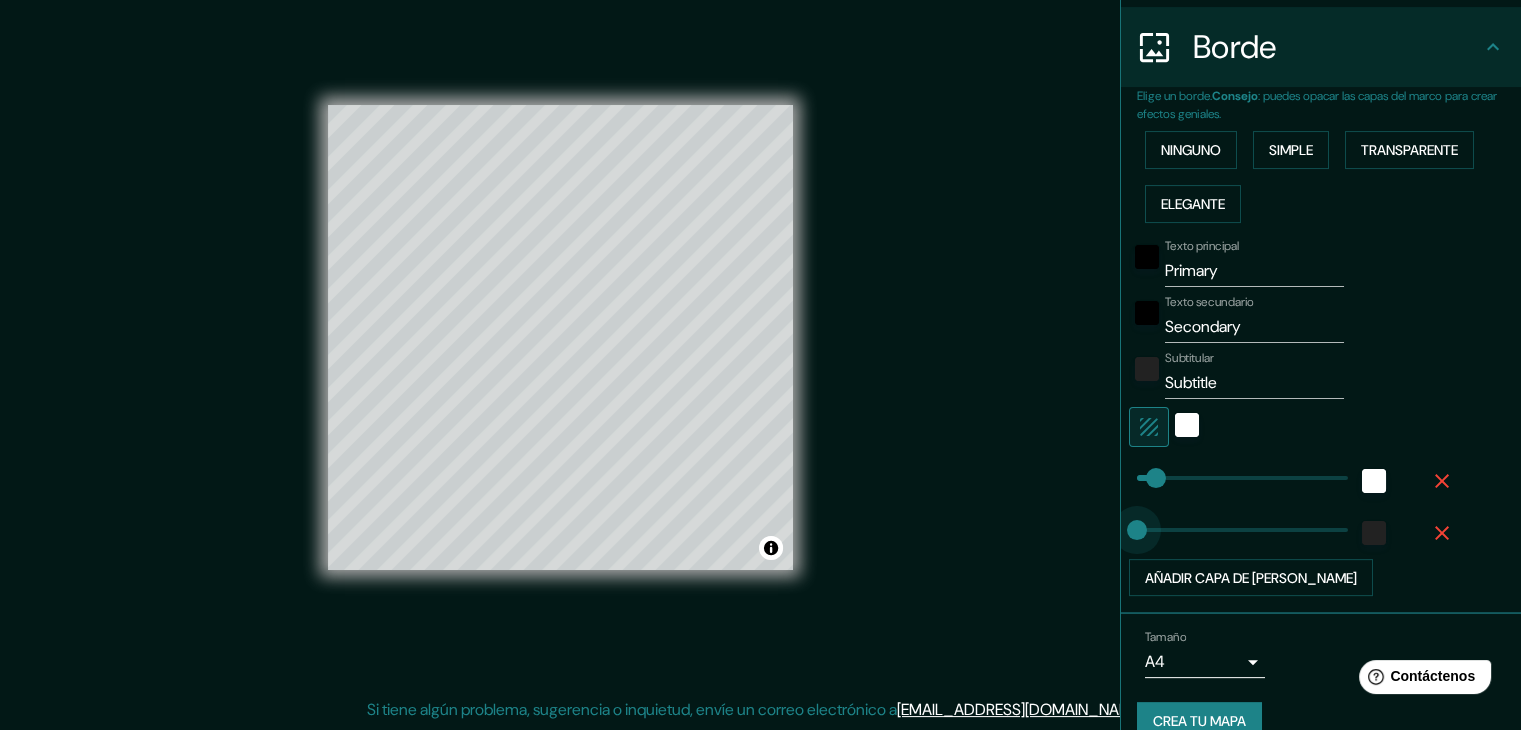 drag, startPoint x: 1140, startPoint y: 524, endPoint x: 1066, endPoint y: 523, distance: 74.00676 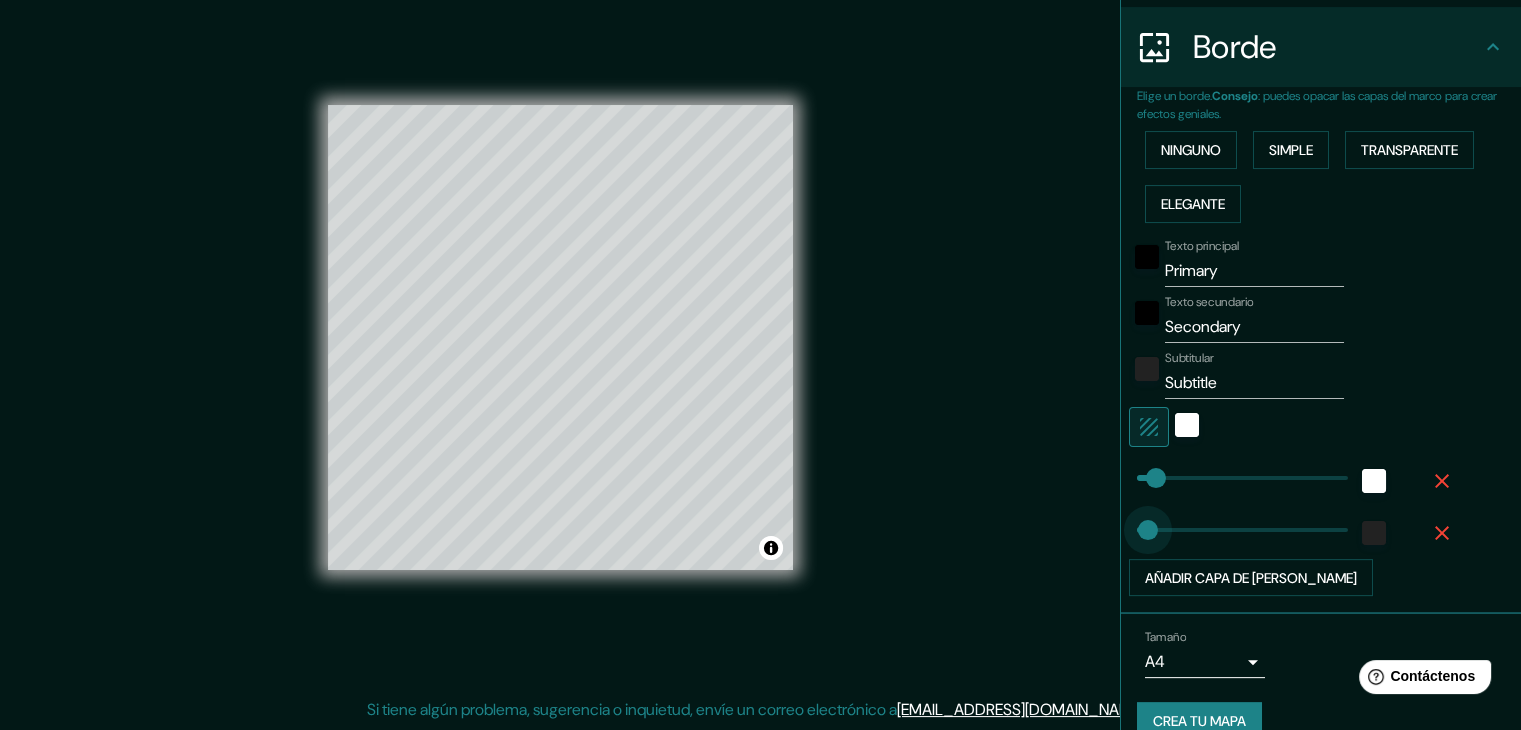 type on "30" 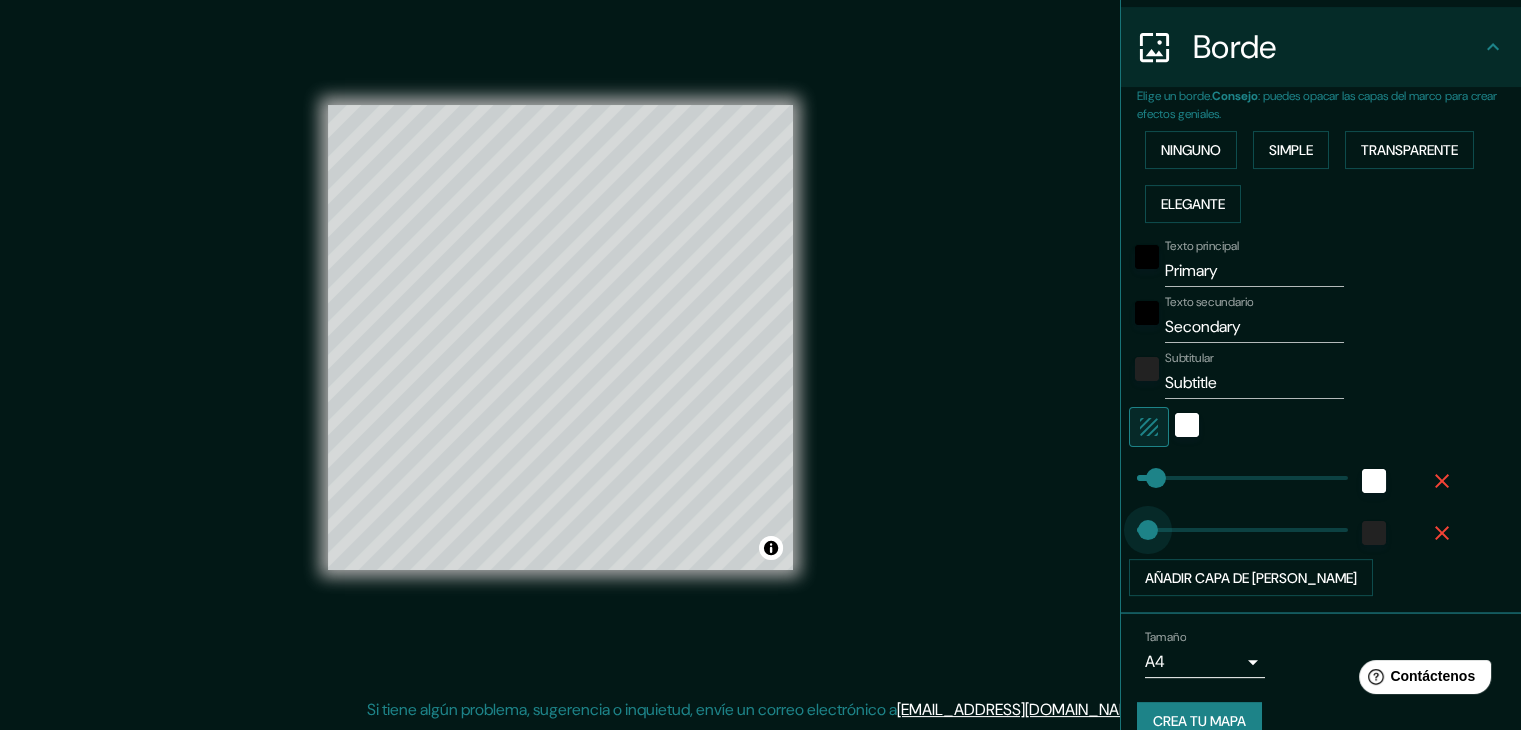 drag, startPoint x: 1124, startPoint y: 526, endPoint x: 1135, endPoint y: 524, distance: 11.18034 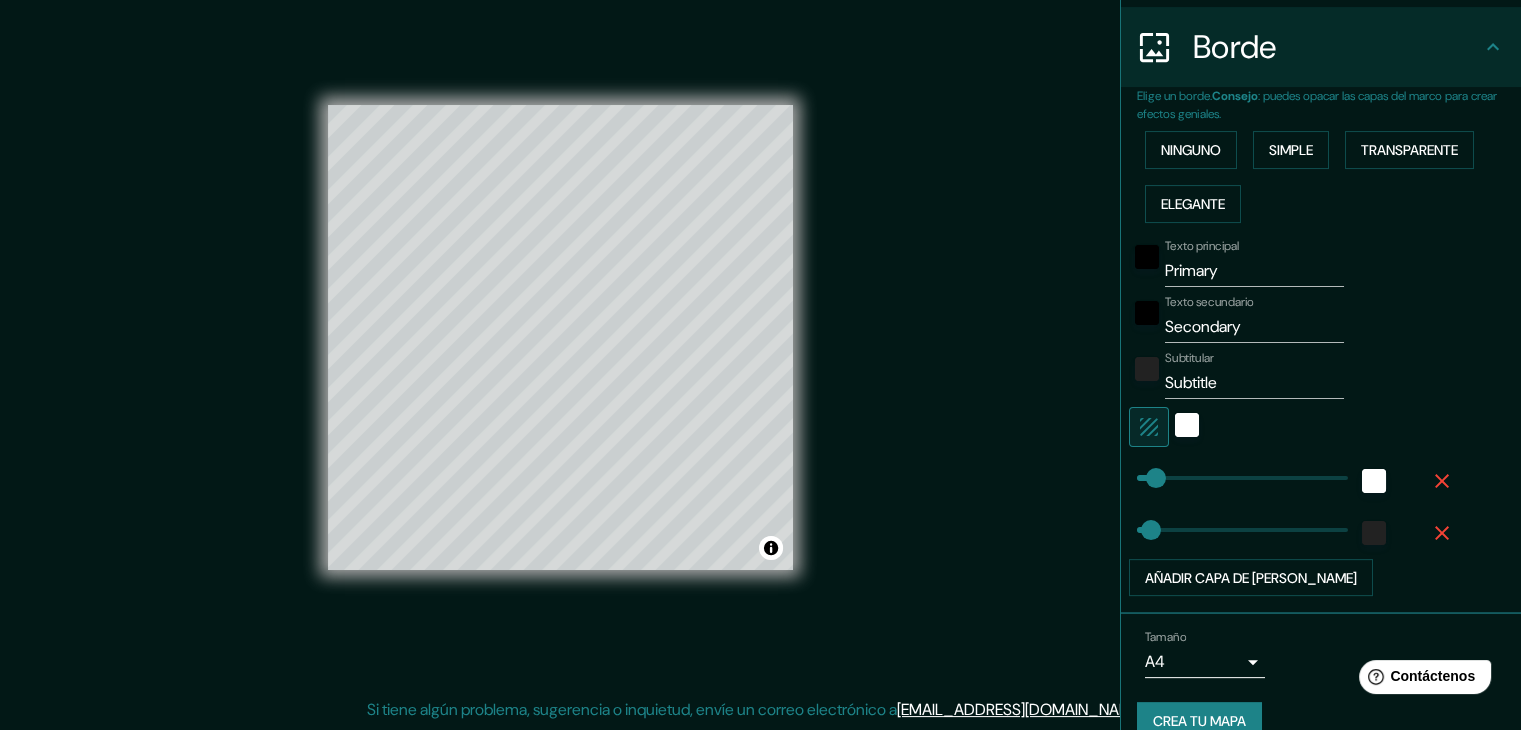 type on "65" 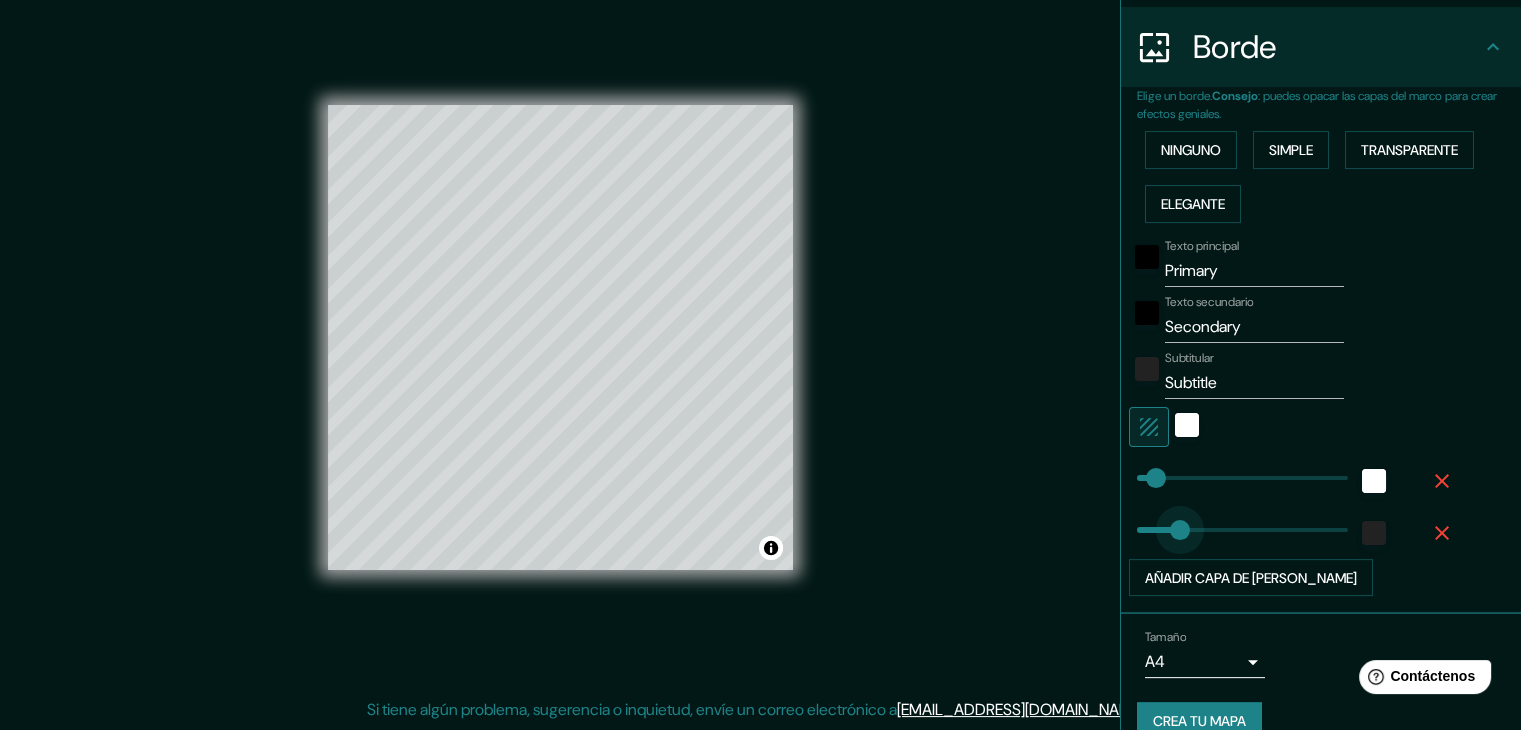 type on "200" 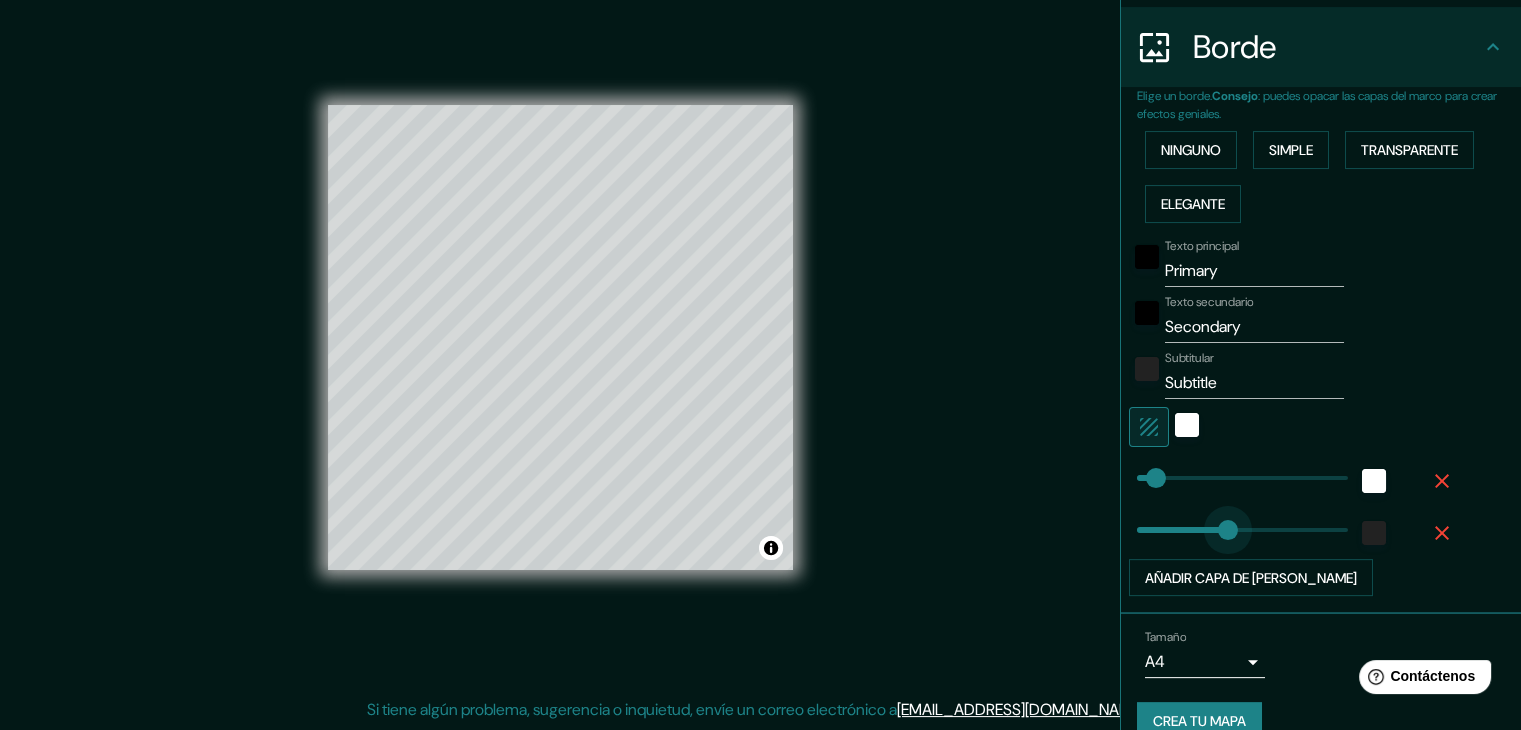 drag, startPoint x: 1164, startPoint y: 523, endPoint x: 1212, endPoint y: 529, distance: 48.373547 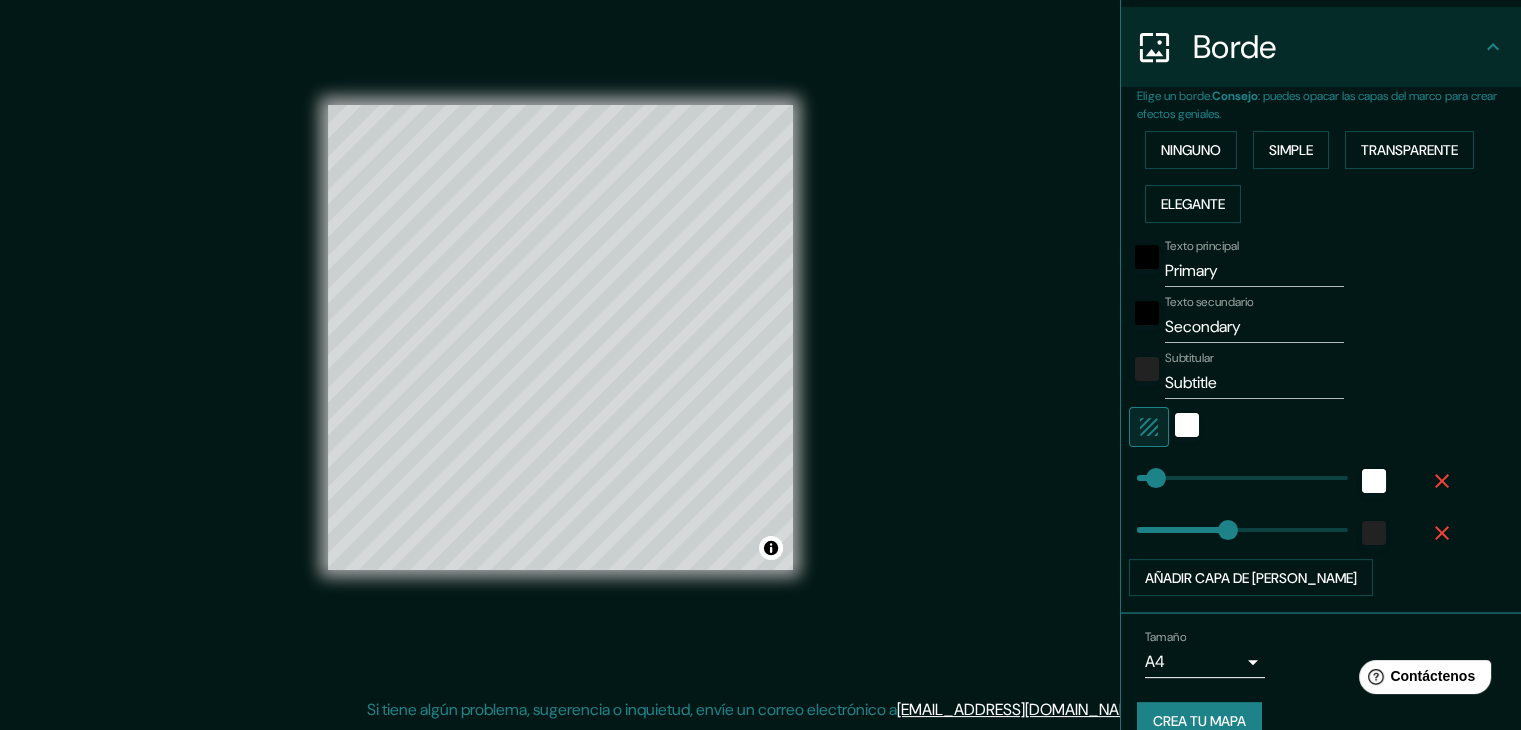 type on "91" 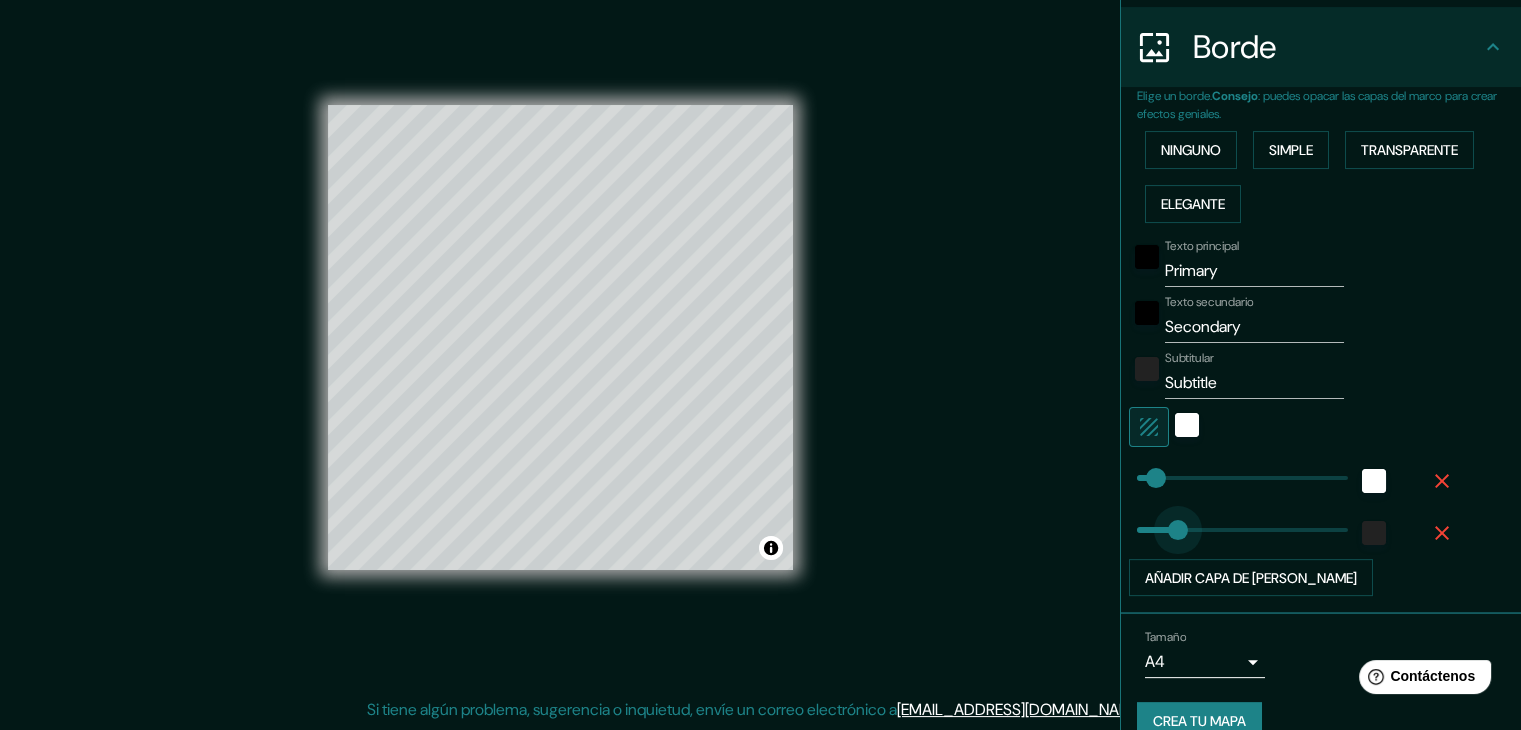 drag, startPoint x: 1176, startPoint y: 524, endPoint x: 1163, endPoint y: 525, distance: 13.038404 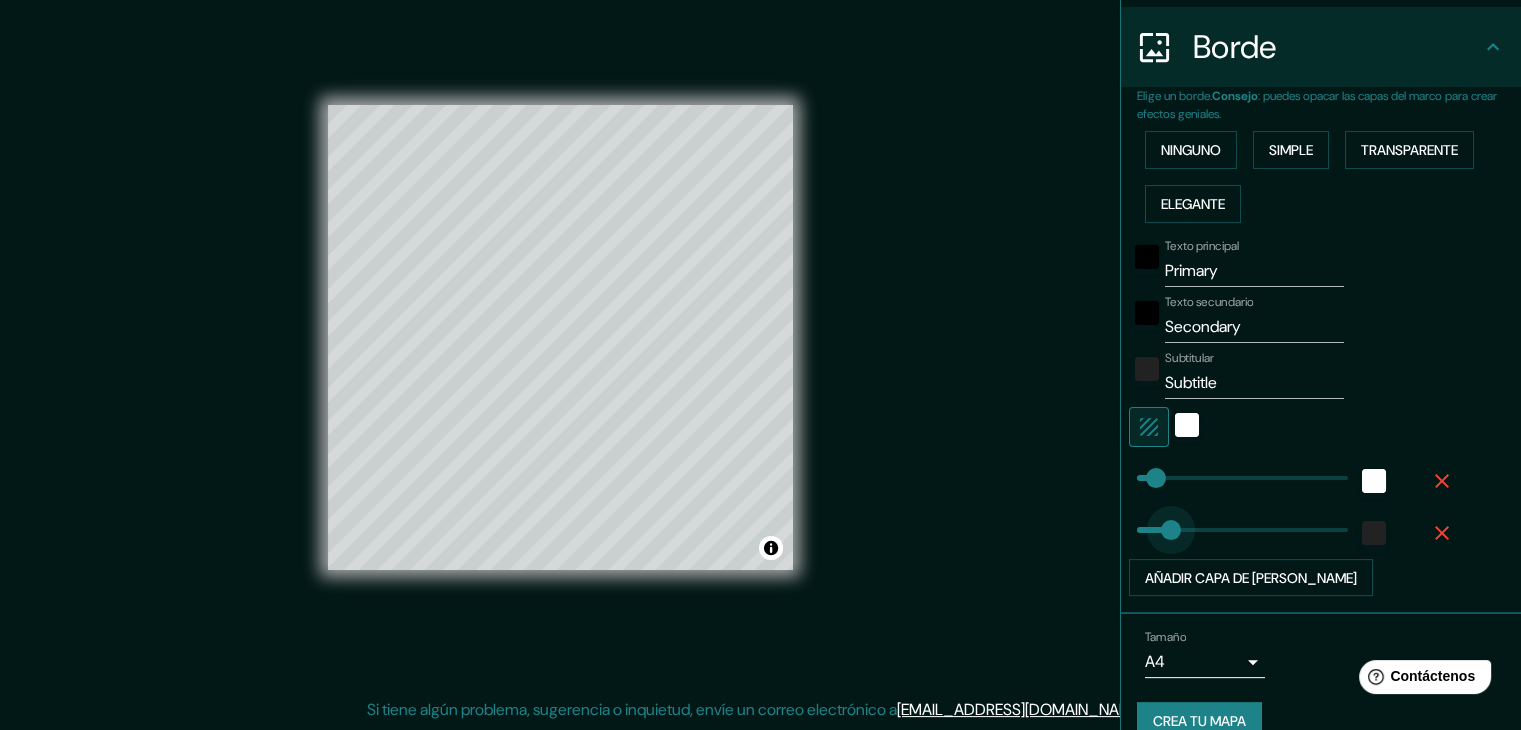 type on "45" 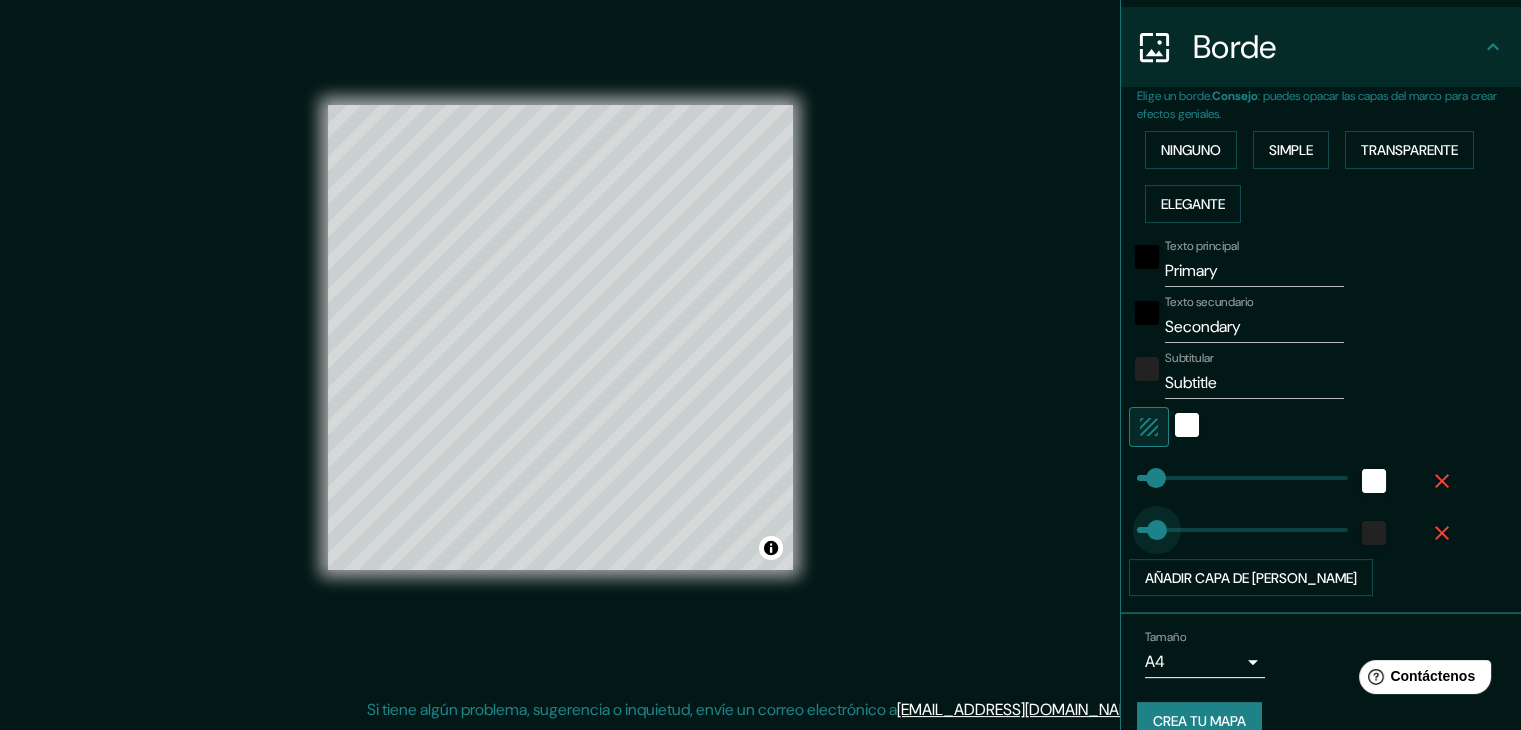 drag, startPoint x: 1163, startPoint y: 525, endPoint x: 1142, endPoint y: 525, distance: 21 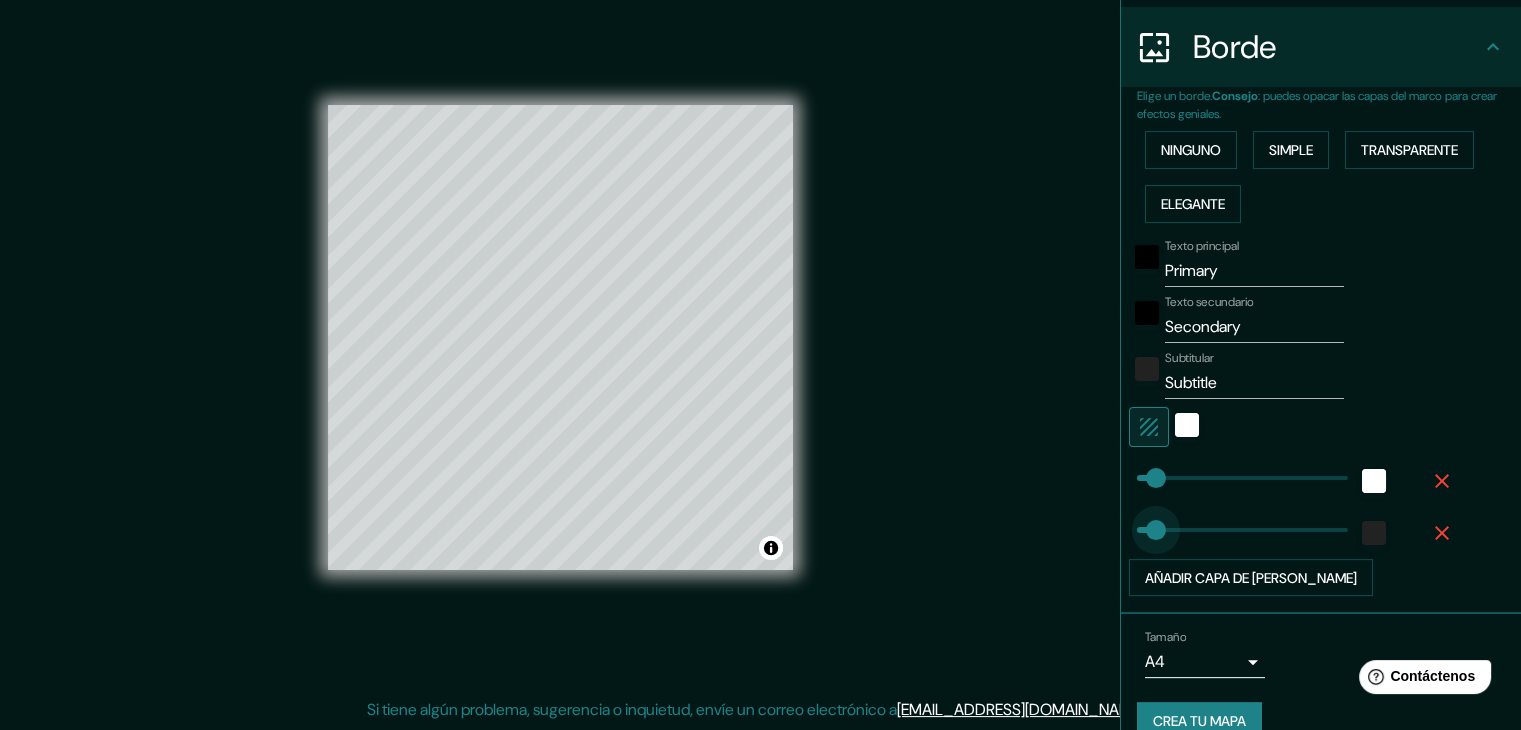 type on "32" 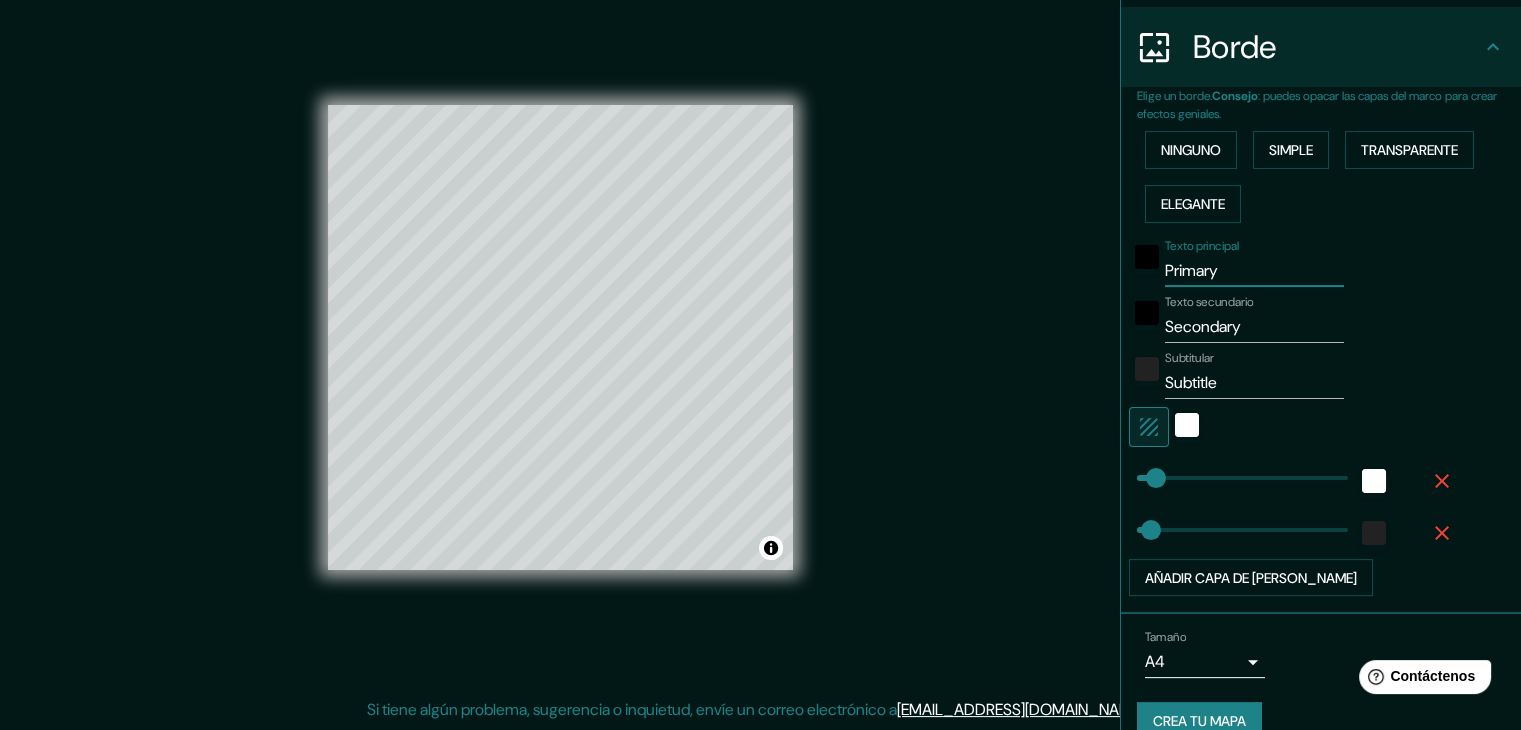 drag, startPoint x: 1219, startPoint y: 271, endPoint x: 1080, endPoint y: 263, distance: 139.23003 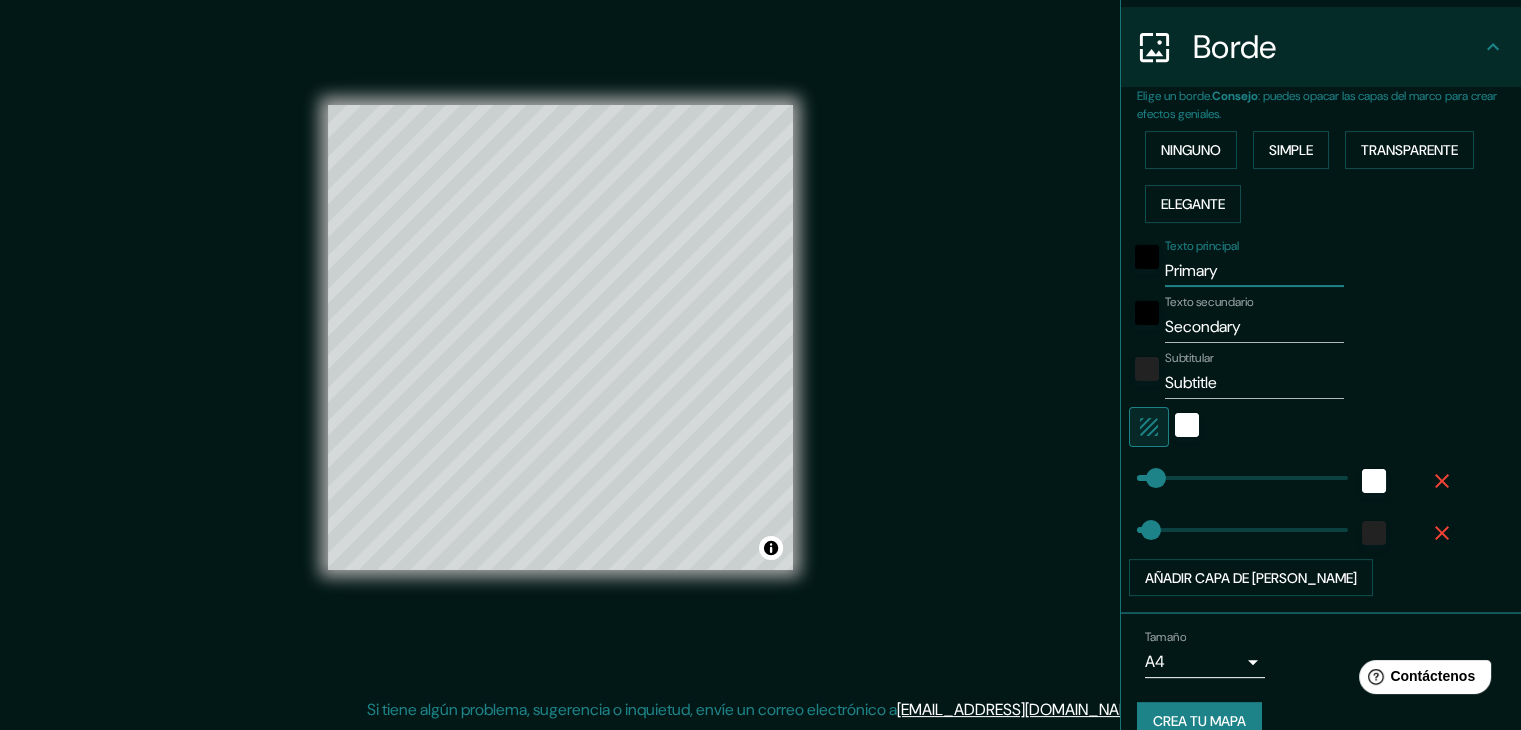 click on "Mappin Ubicación Patas Estilo Disposición Borde Elige un borde.  Consejo  : puedes opacar las capas del marco para crear efectos geniales. Ninguno Simple Transparente Elegante Texto principal Primary Texto secundario Secondary Subtitular Subtitle Añadir capa de marco Tamaño A4 single Crea tu mapa © Mapbox    © OpenStreetMap    Mejorar este mapa Si tiene algún problema, sugerencia o inquietud, envíe un correo electrónico a  help@mappin.pro  .   . ." at bounding box center (760, 353) 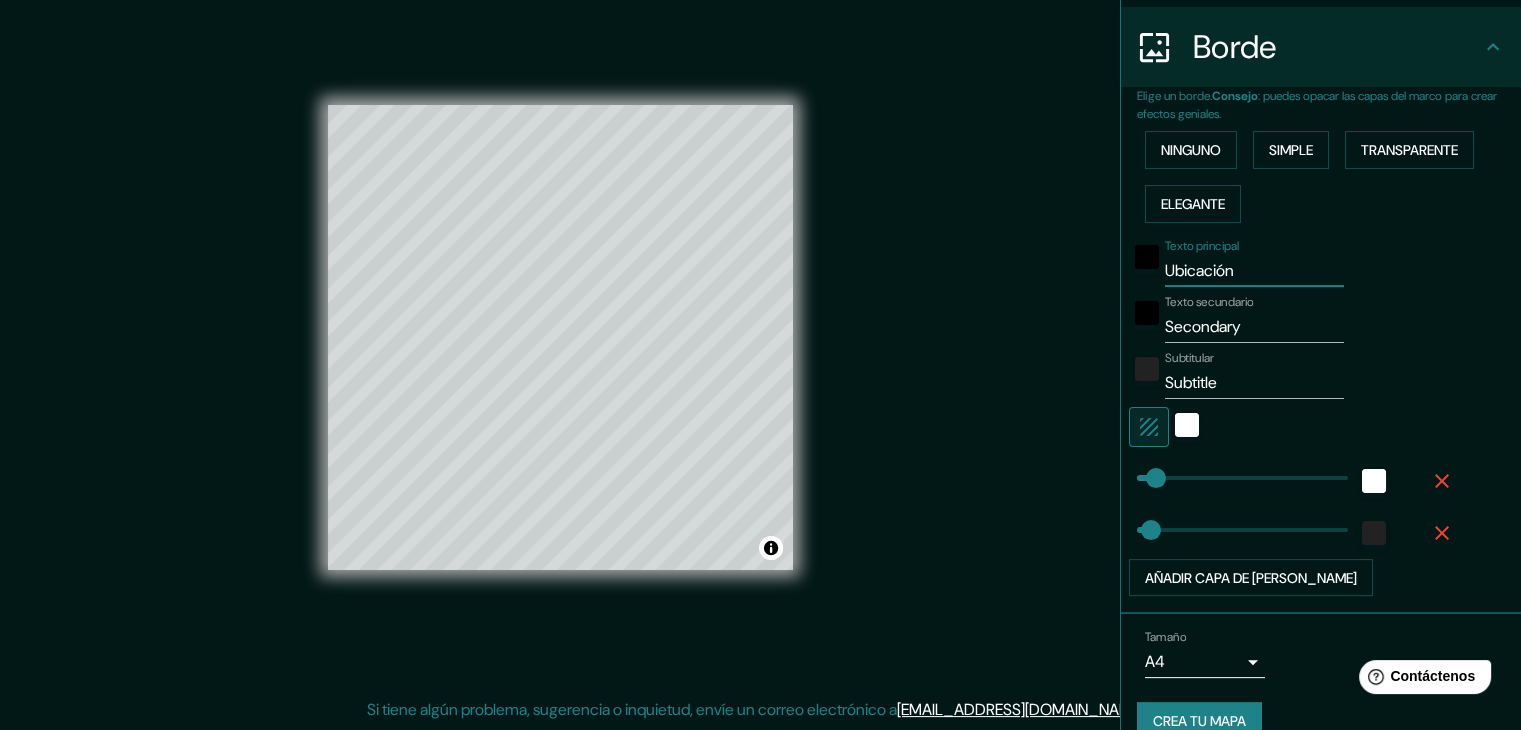 type on "Ubicación" 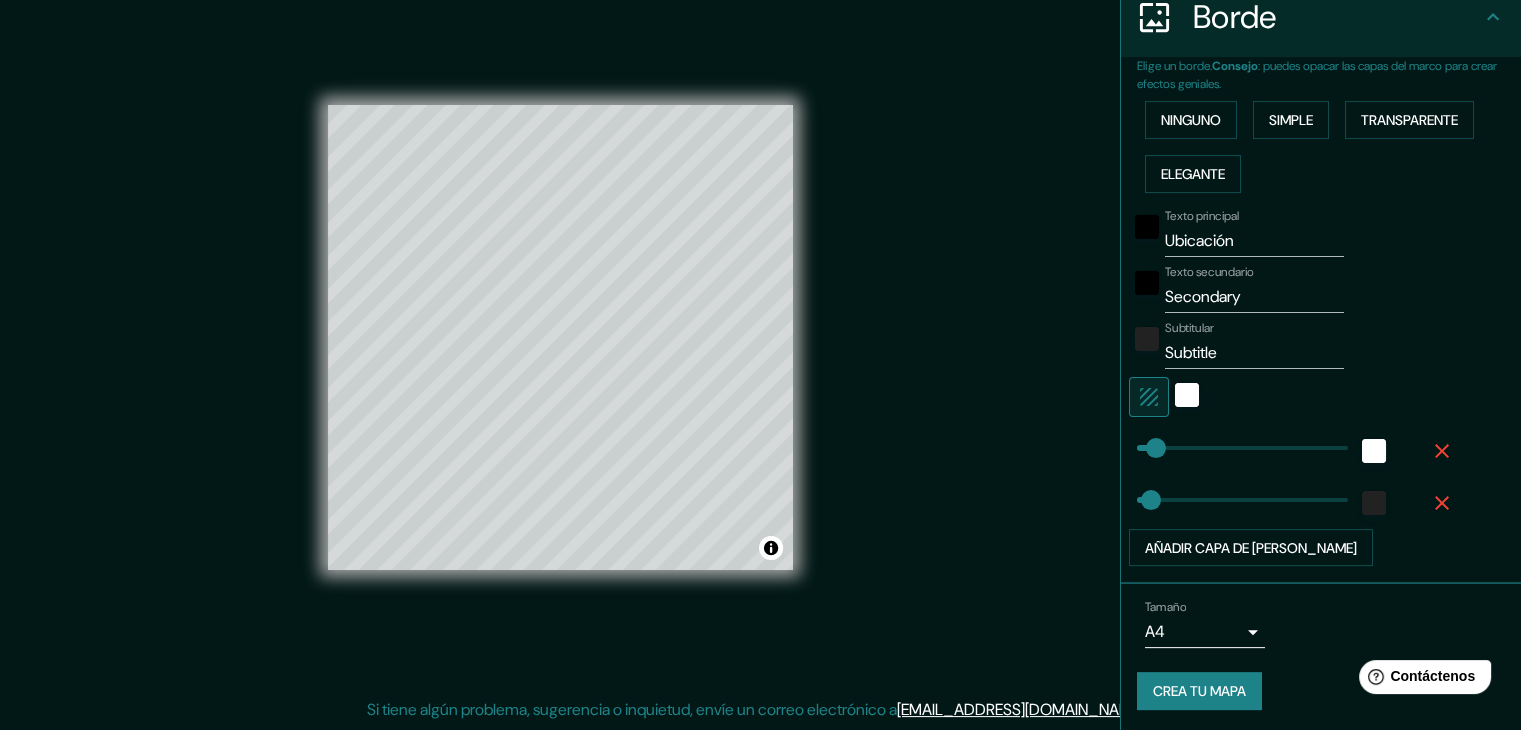 scroll, scrollTop: 410, scrollLeft: 0, axis: vertical 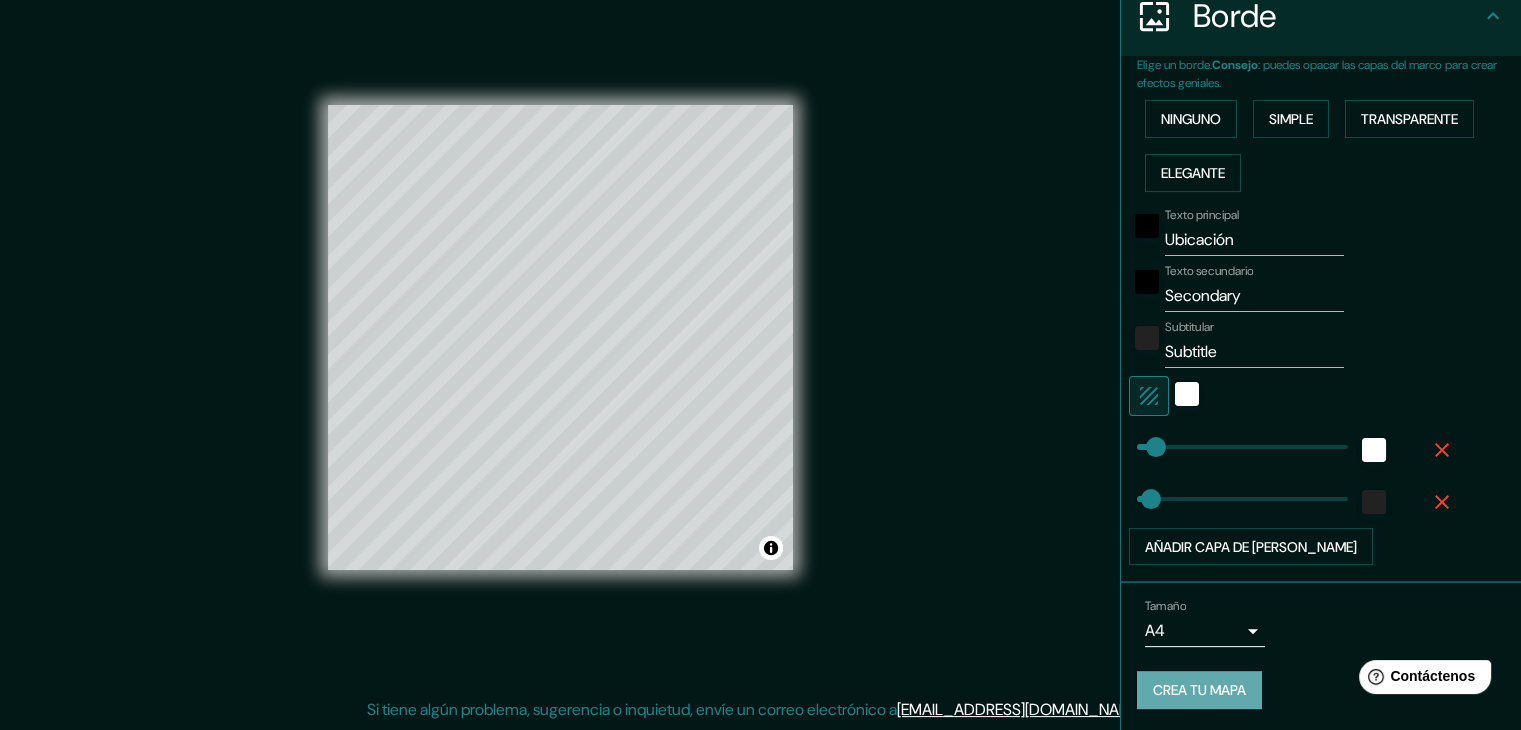 click on "Crea tu mapa" at bounding box center [1199, 691] 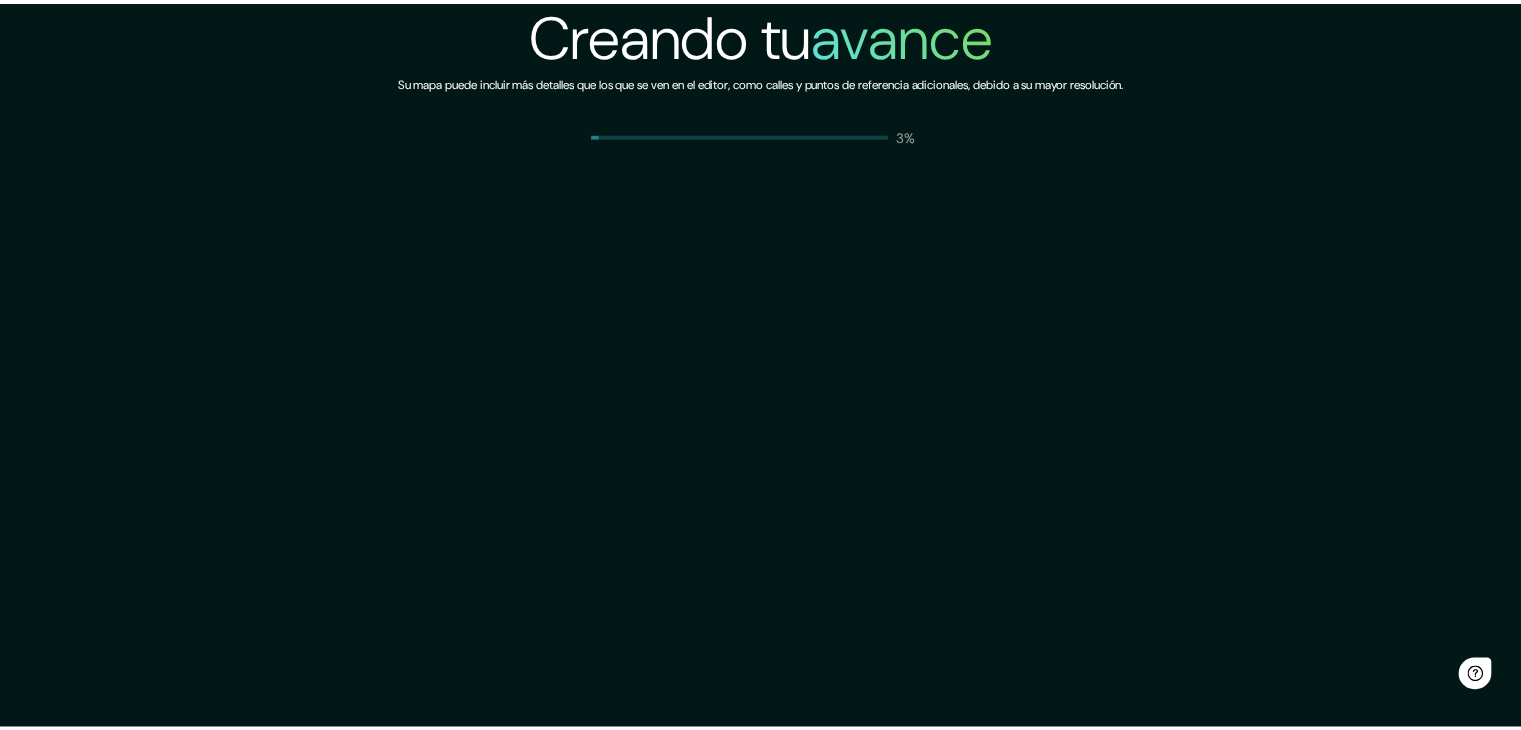scroll, scrollTop: 0, scrollLeft: 0, axis: both 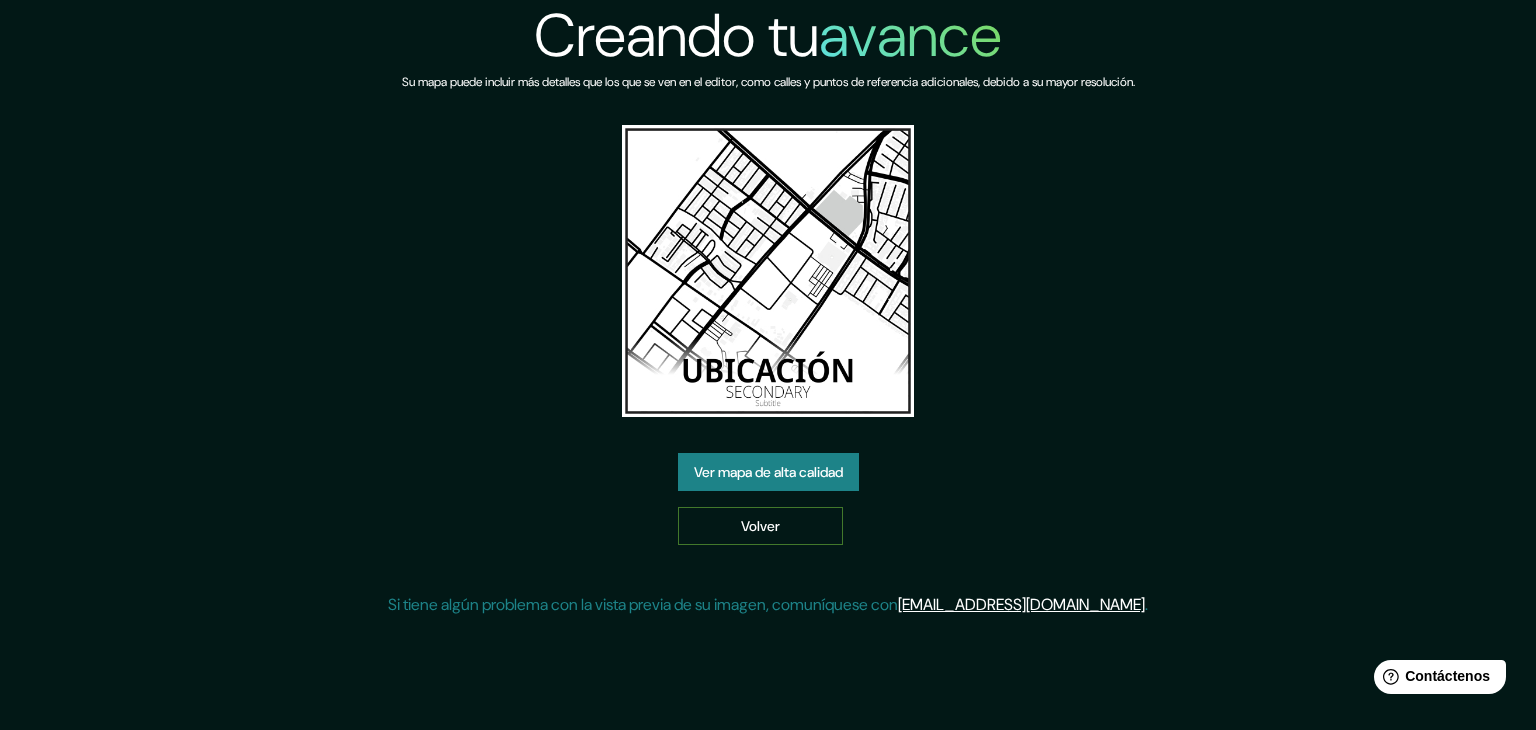 click on "Volver" at bounding box center [760, 526] 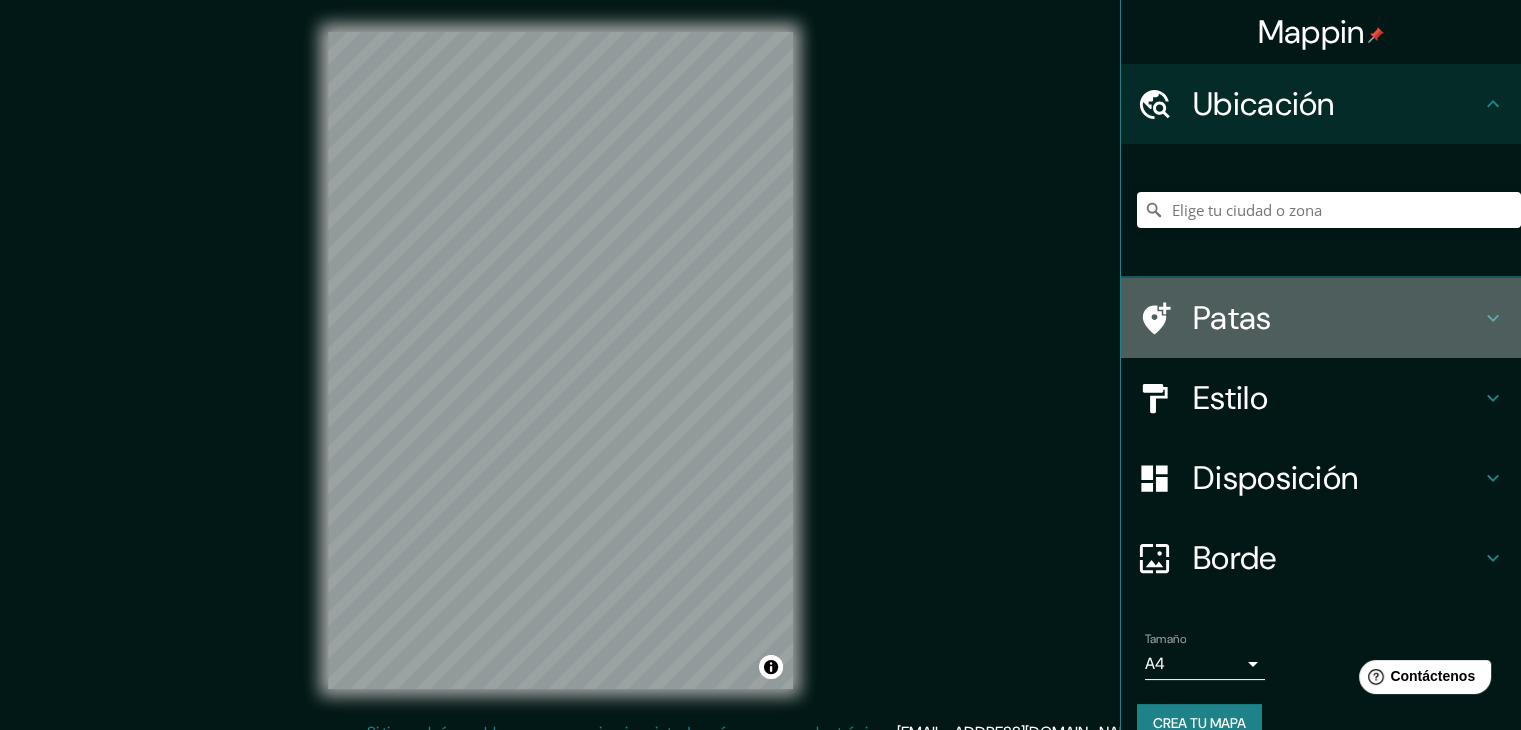 click on "Patas" at bounding box center (1232, 318) 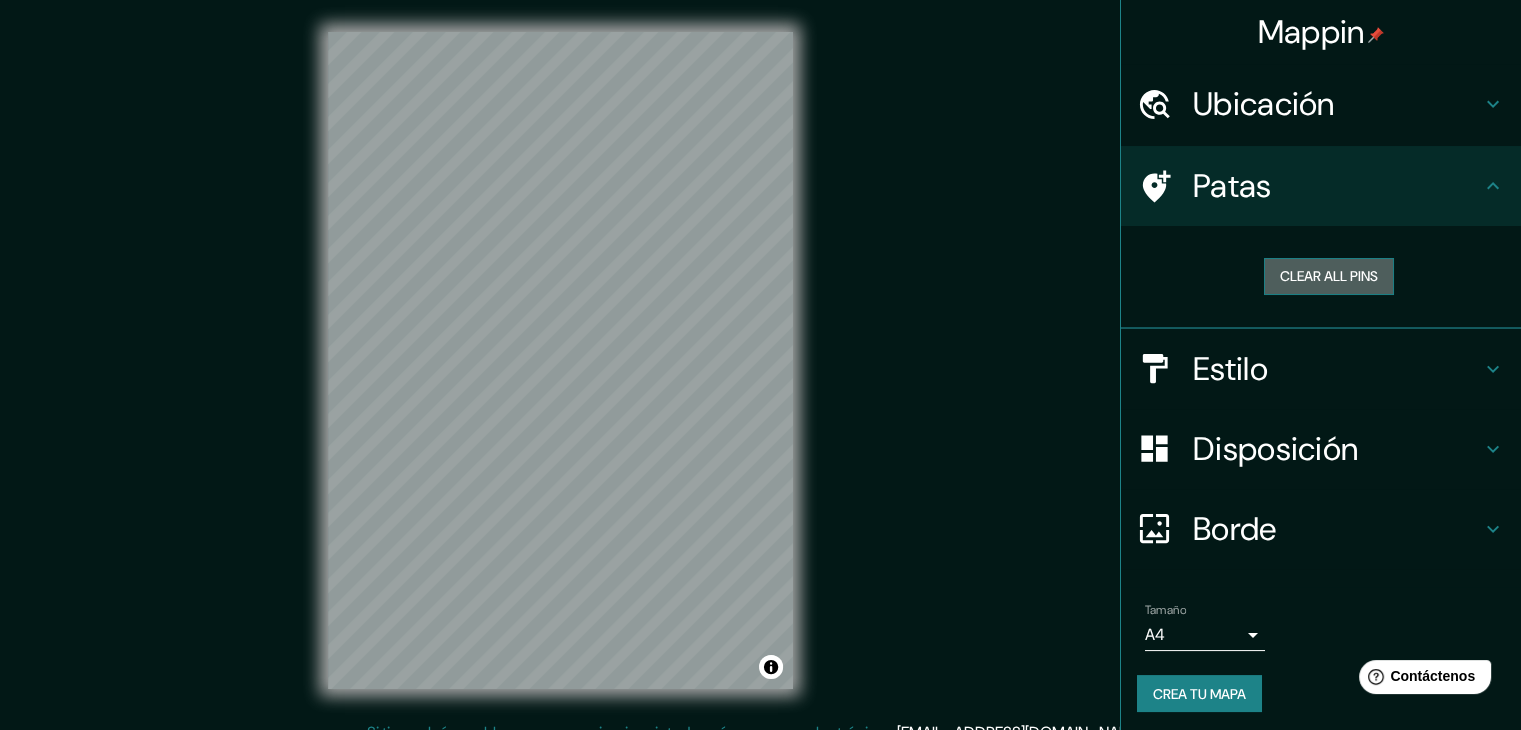 click on "Clear all pins" at bounding box center [1329, 276] 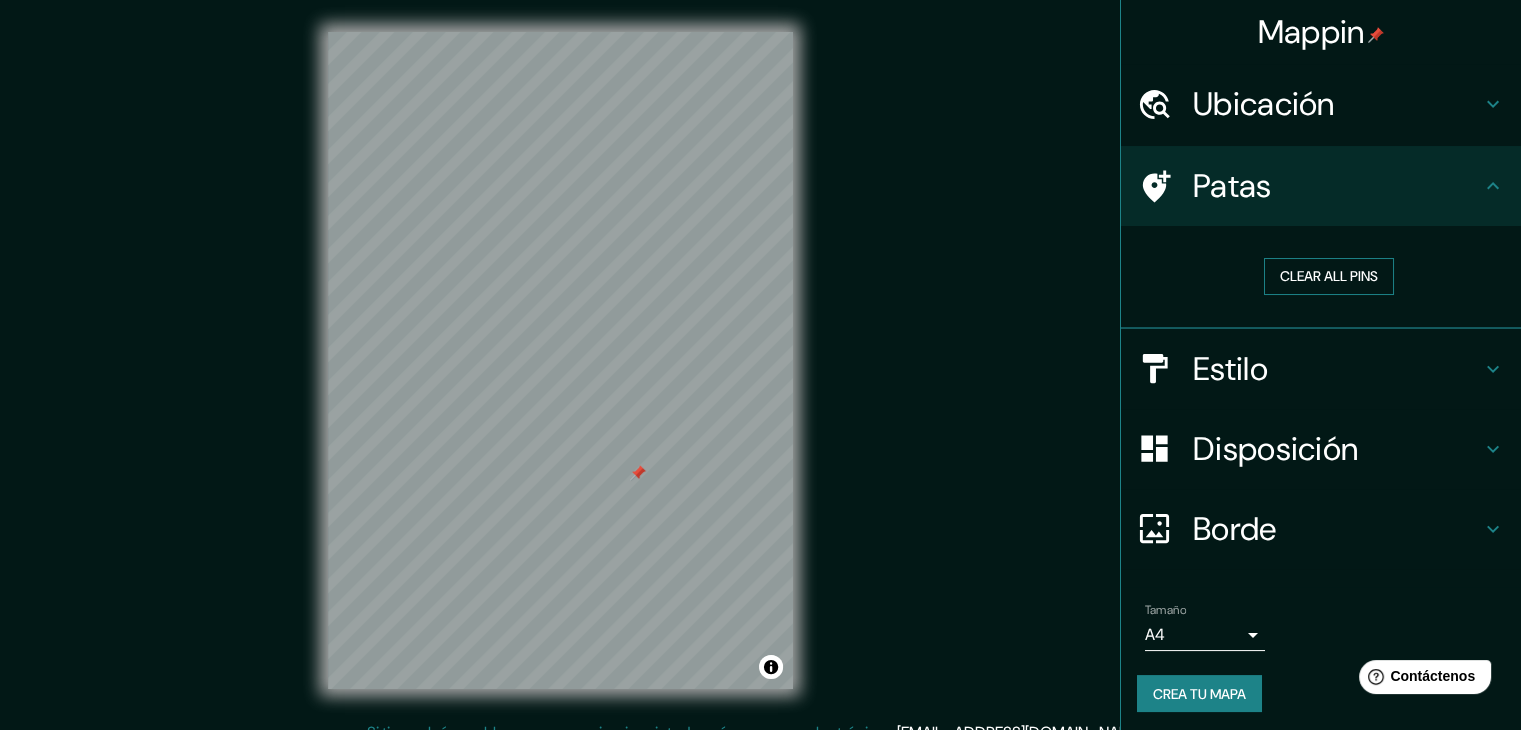 click on "Clear all pins" at bounding box center (1329, 276) 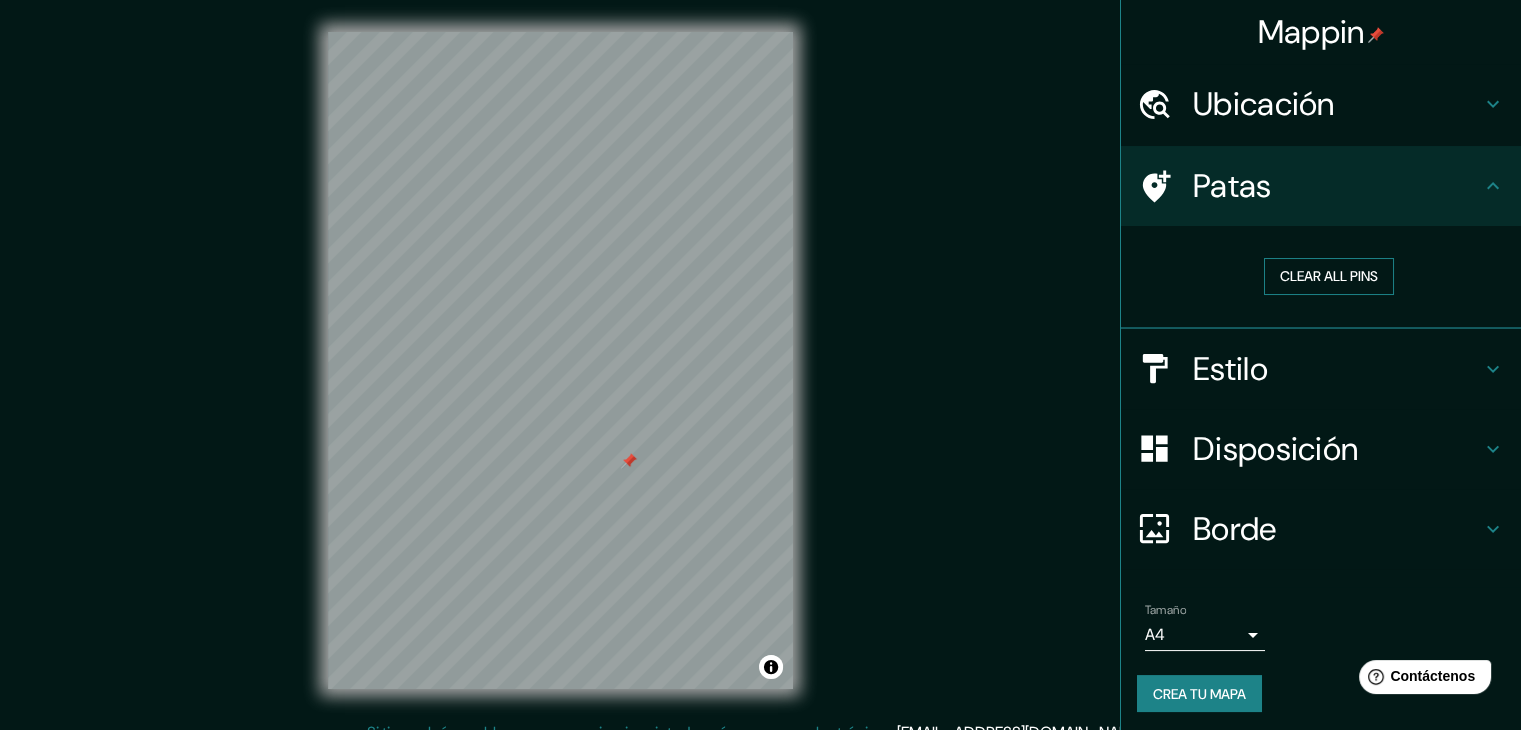 click on "Clear all pins" at bounding box center [1329, 276] 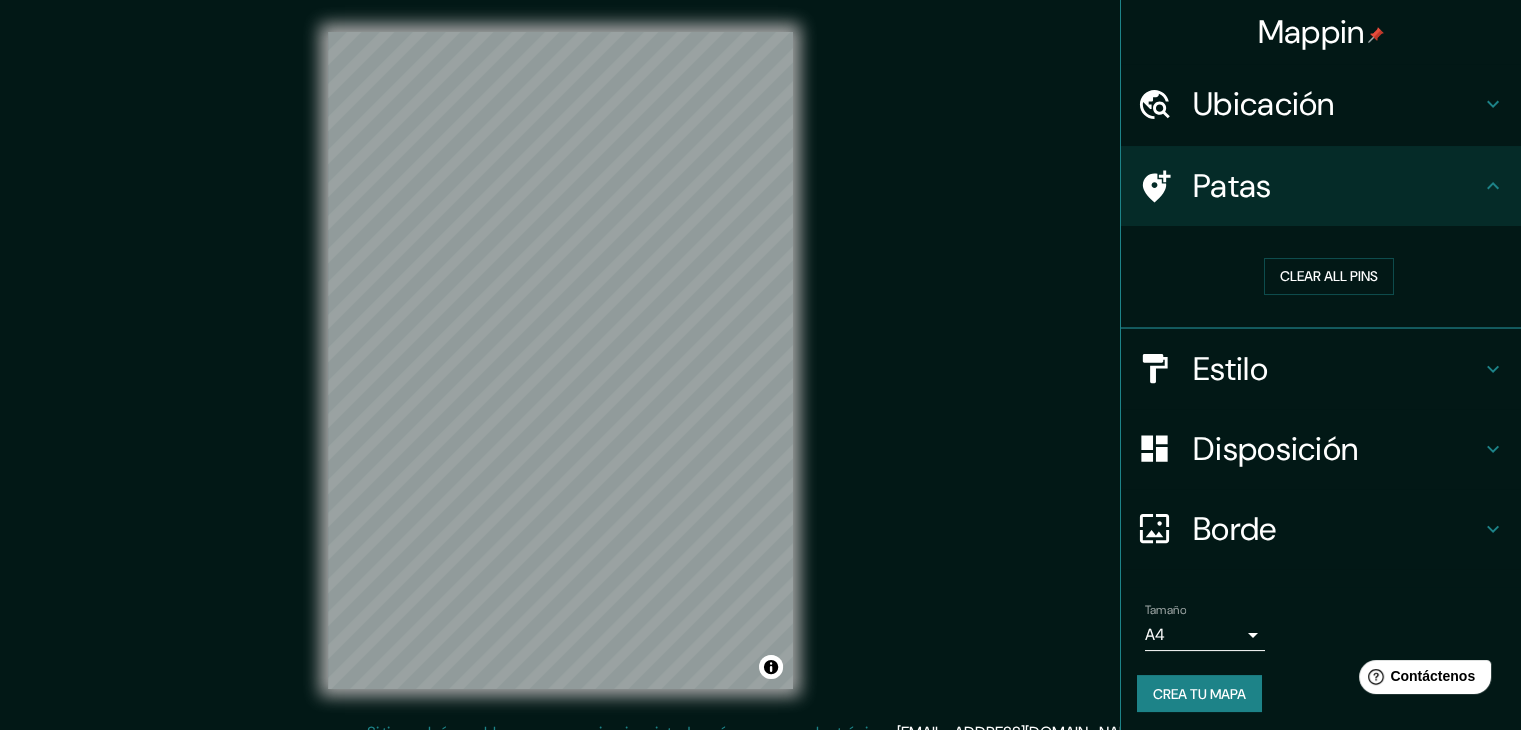 click 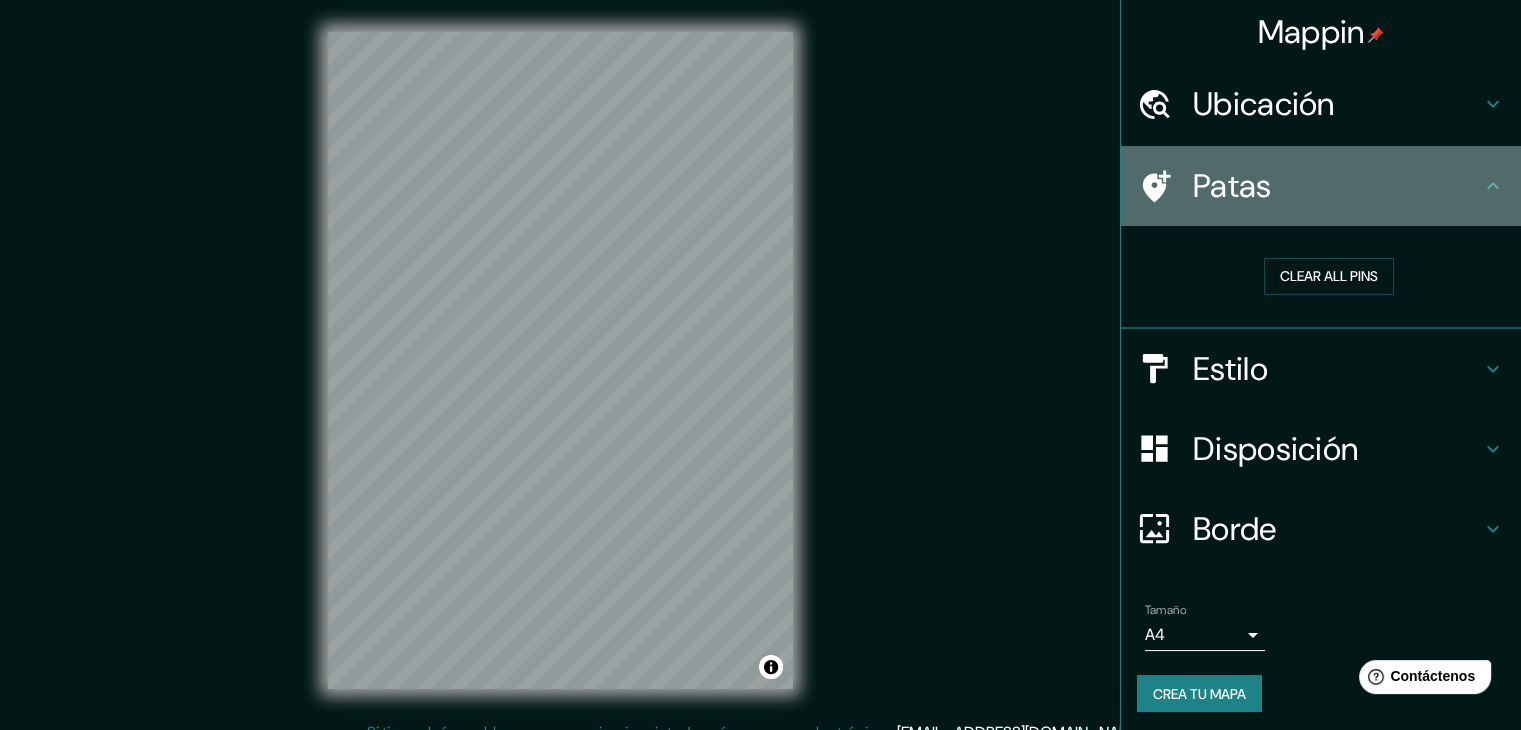 click 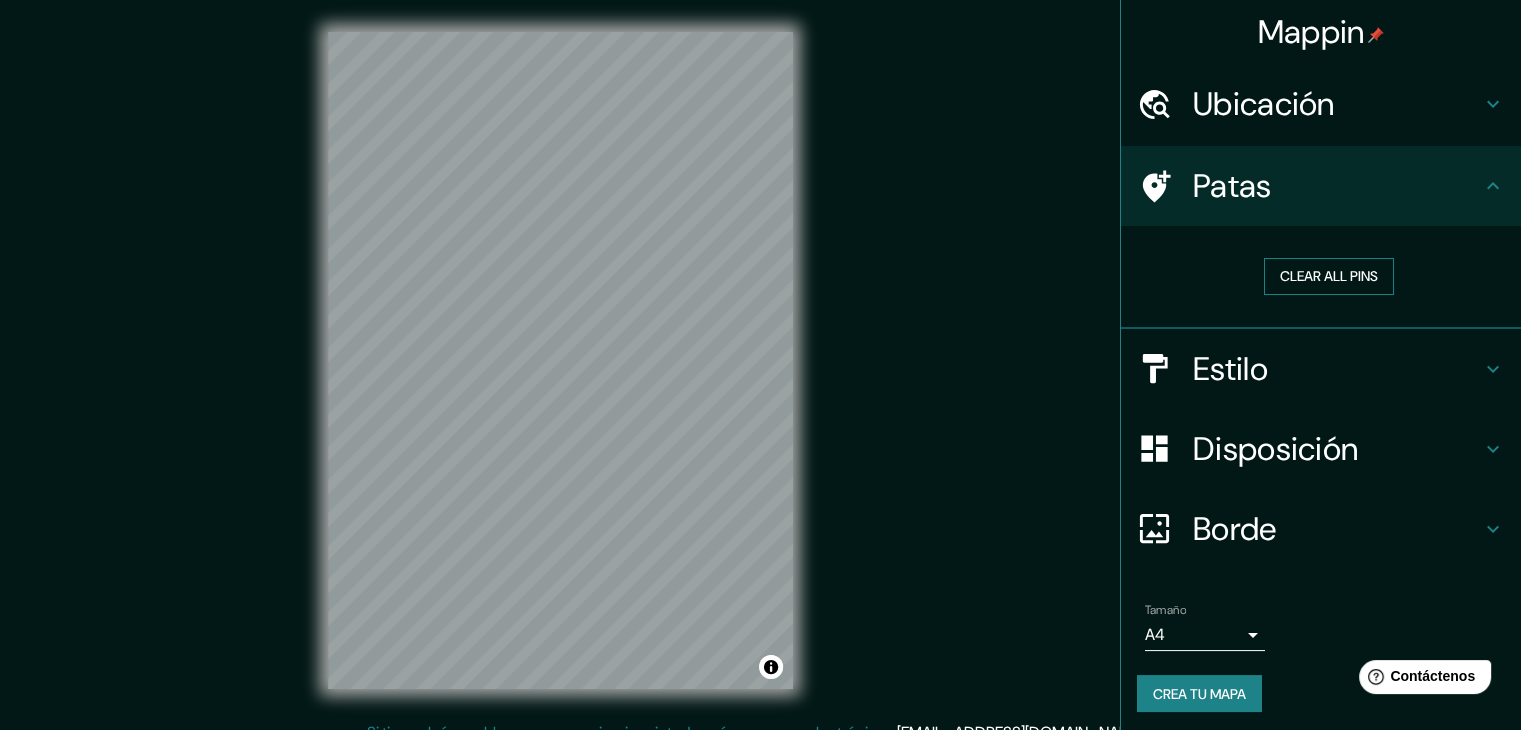 click on "Clear all pins" at bounding box center (1329, 276) 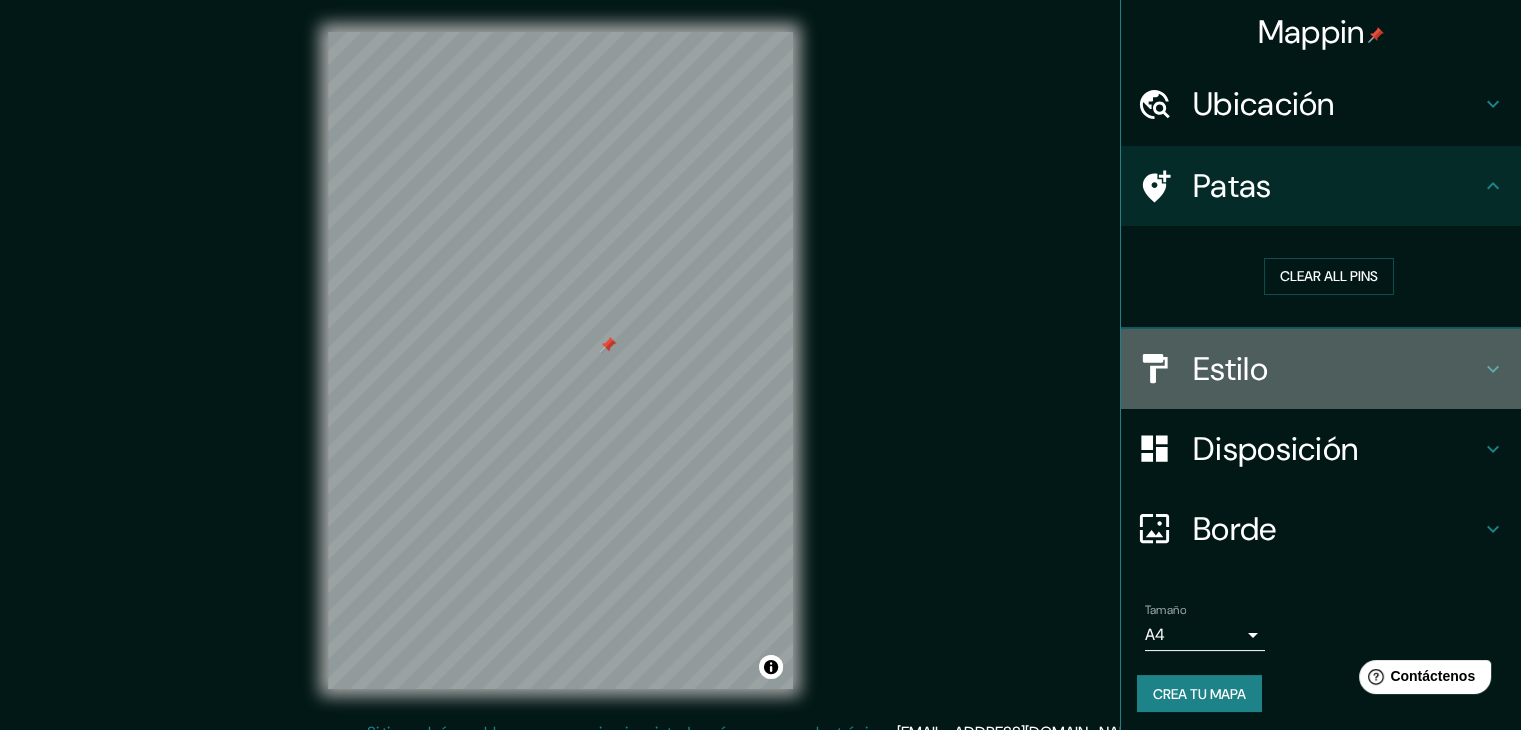 click on "Estilo" at bounding box center (1230, 369) 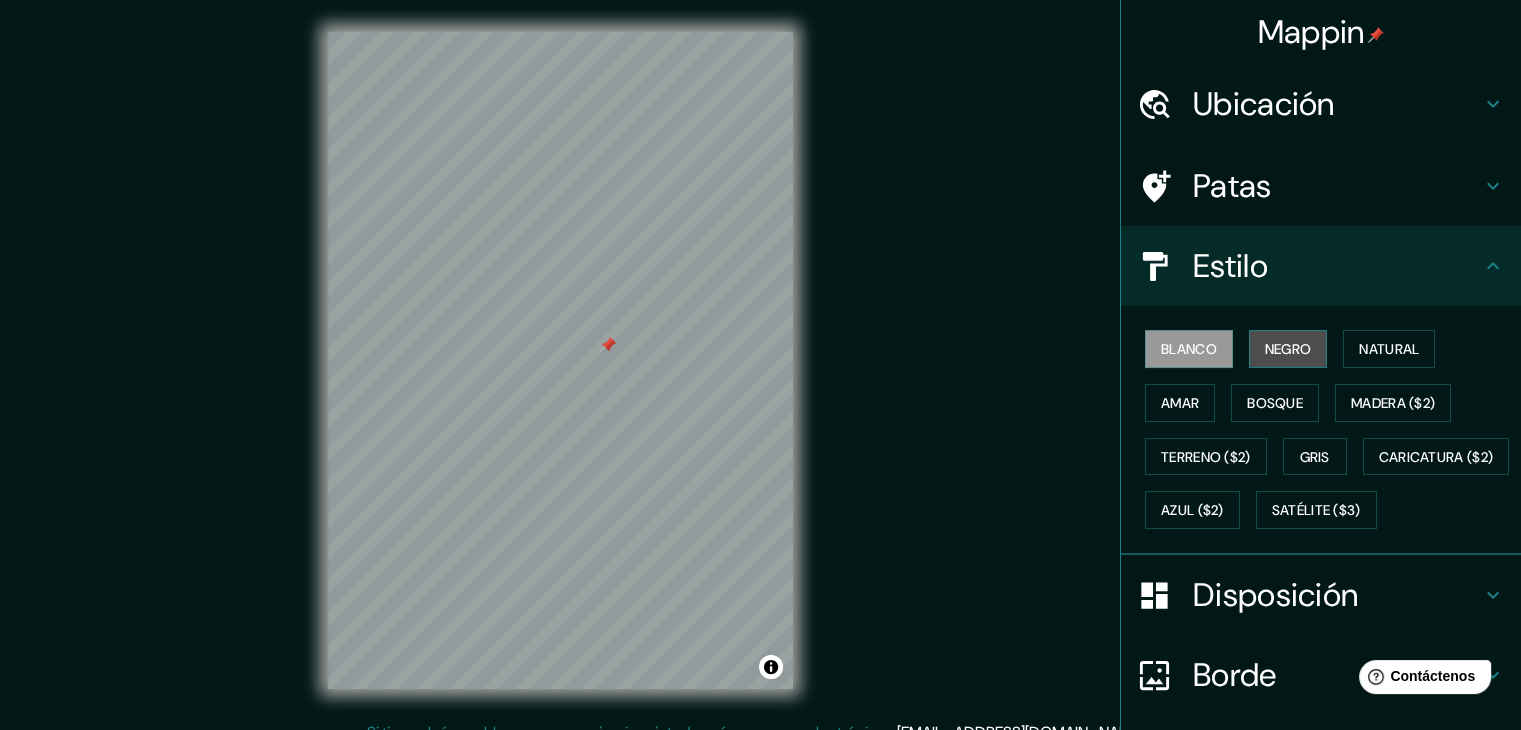 click on "Negro" at bounding box center (1288, 349) 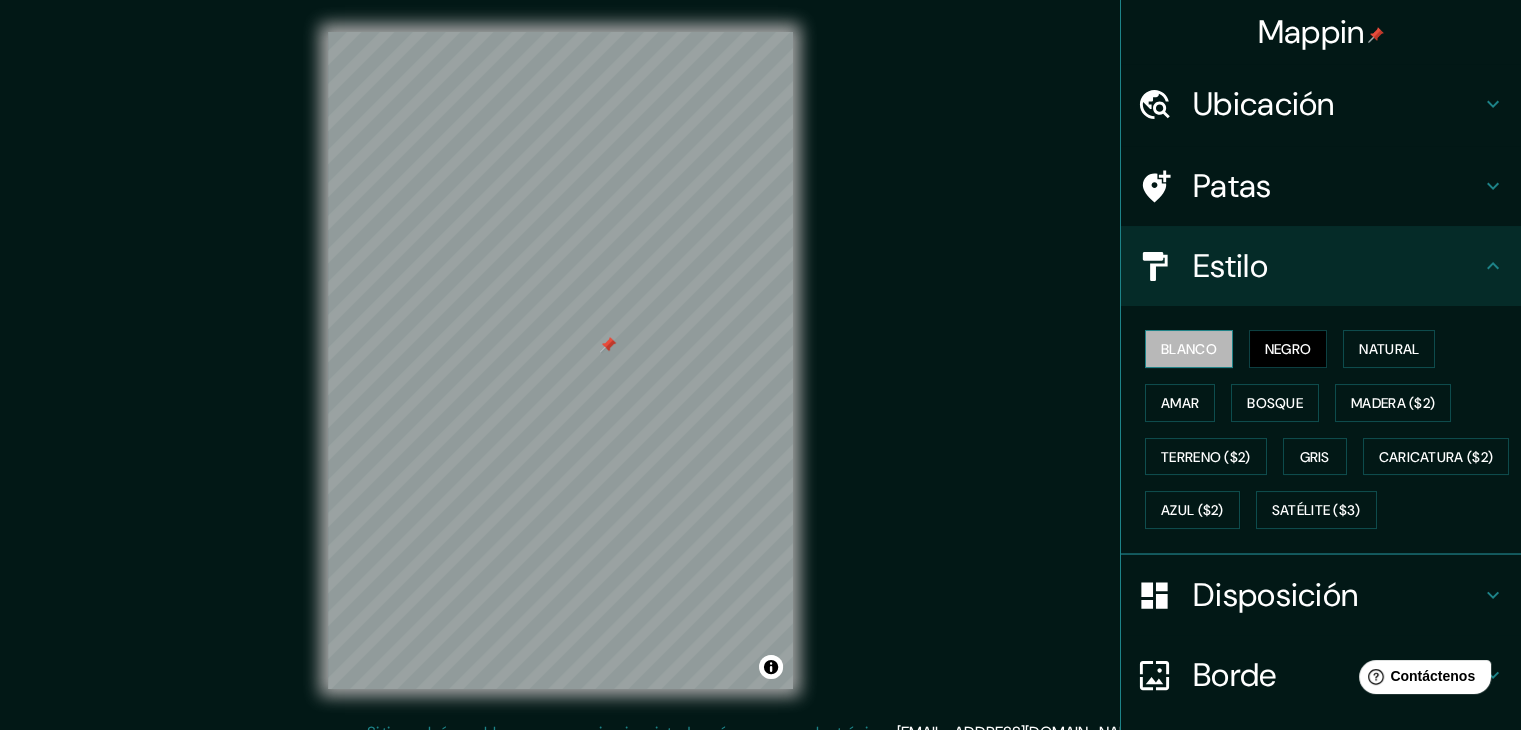 click on "Blanco" at bounding box center [1189, 349] 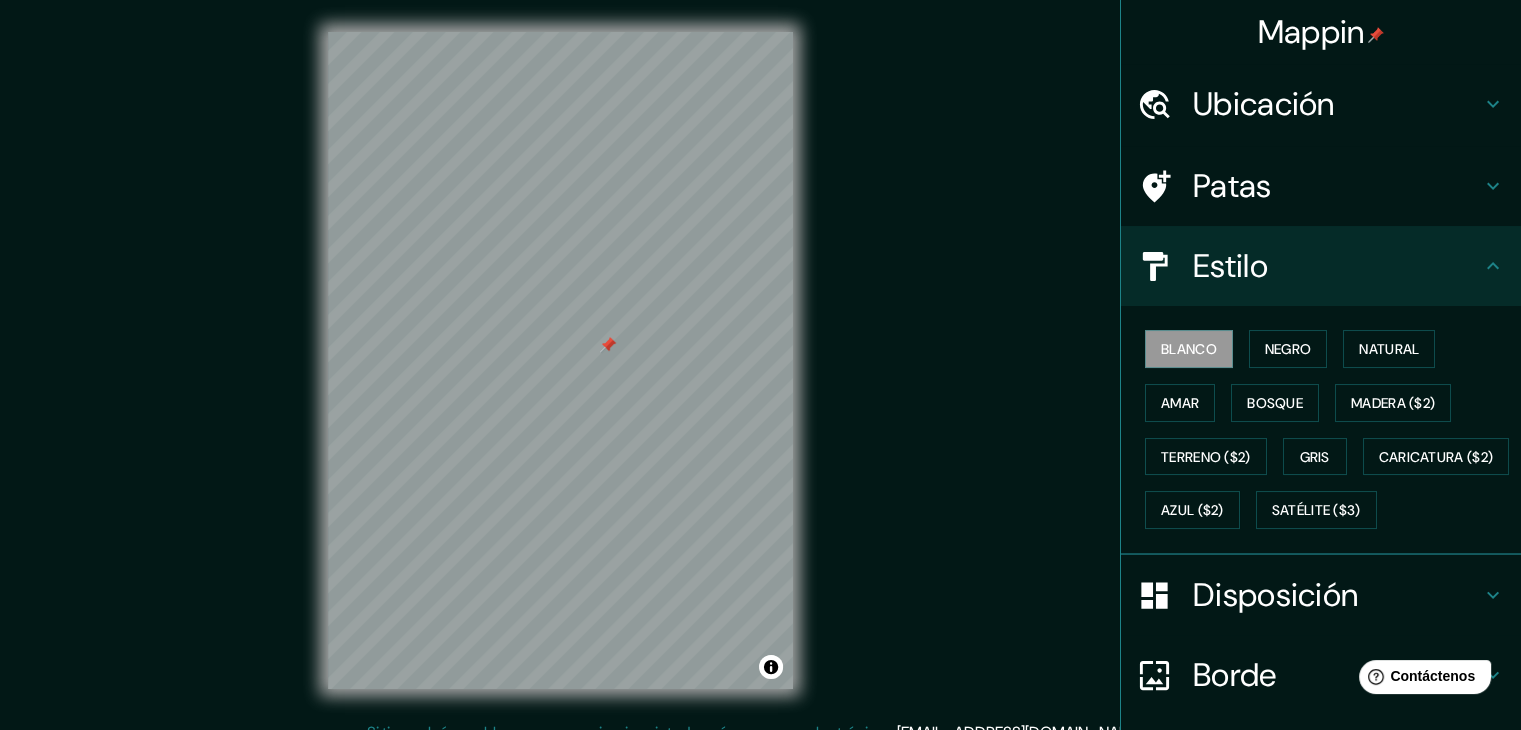 click on "Patas" at bounding box center (1232, 186) 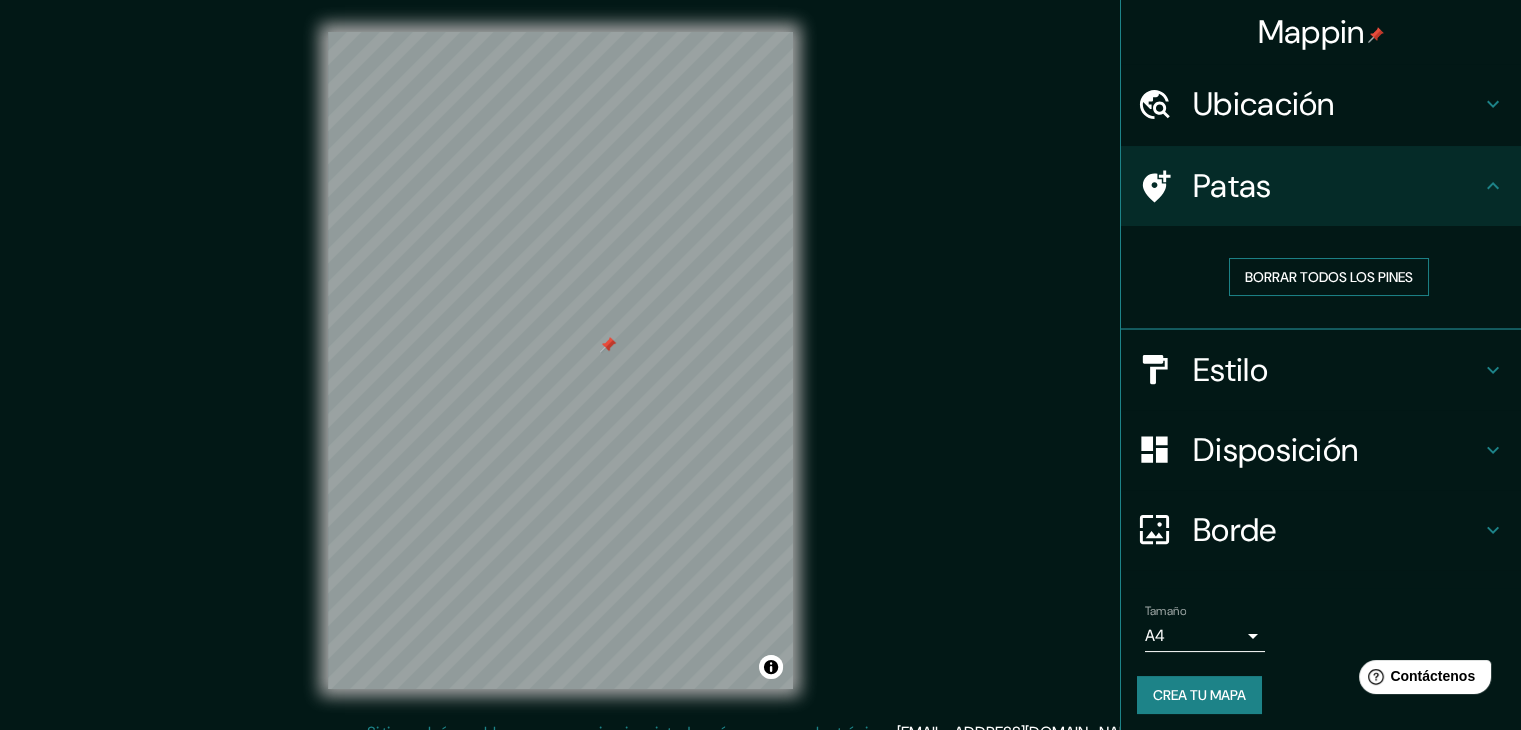 click on "Borrar todos los pines" at bounding box center (1329, 277) 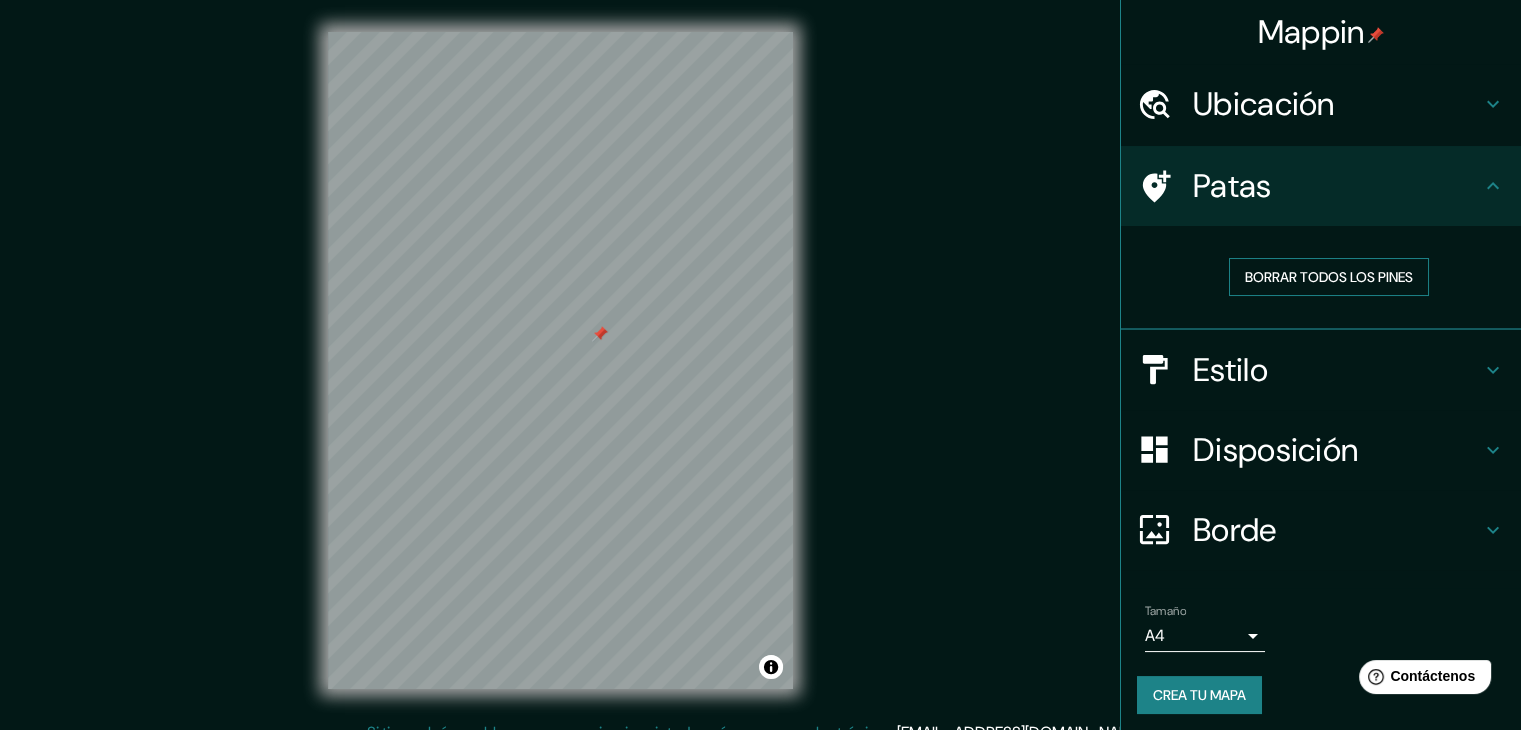 click on "Borrar todos los pines" at bounding box center (1329, 277) 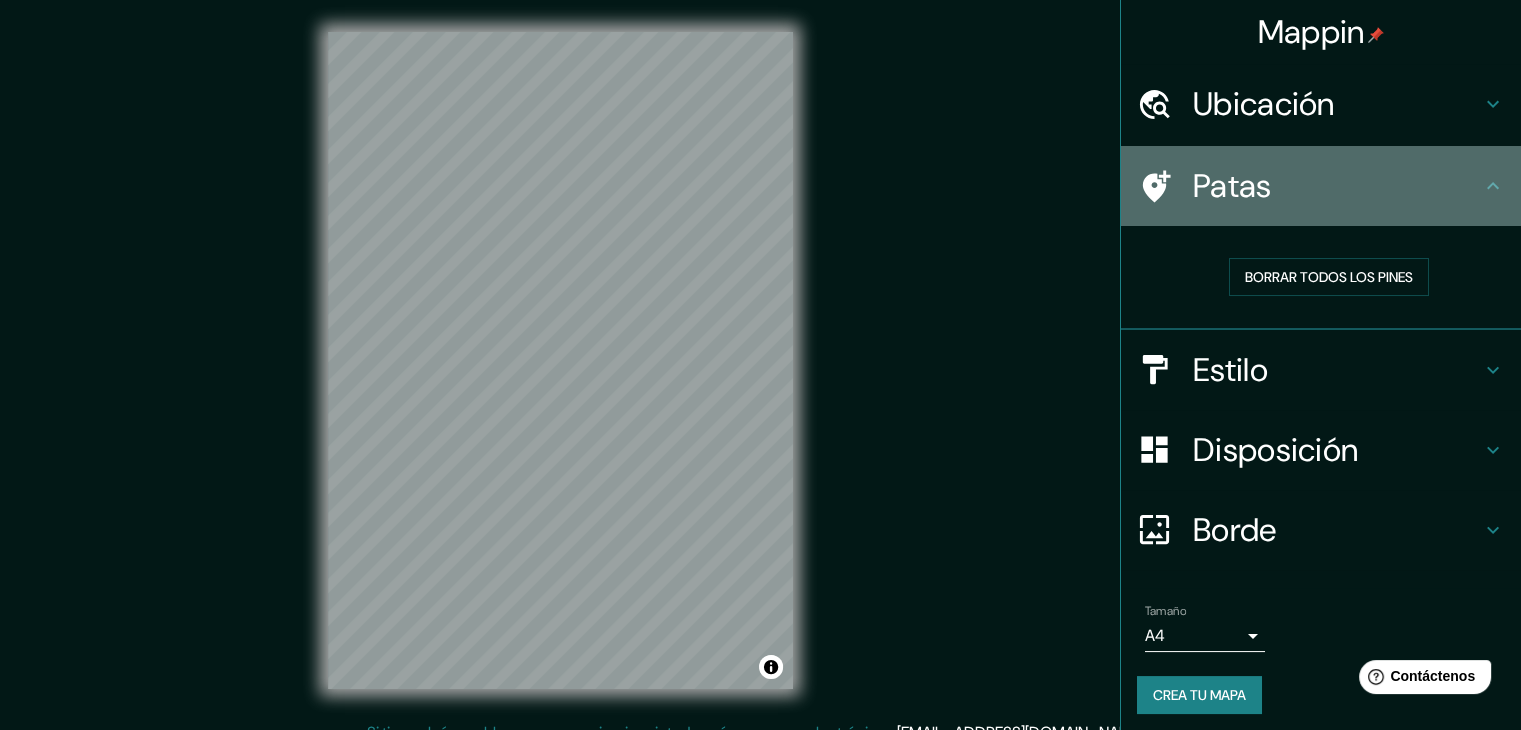 click on "Patas" at bounding box center [1232, 186] 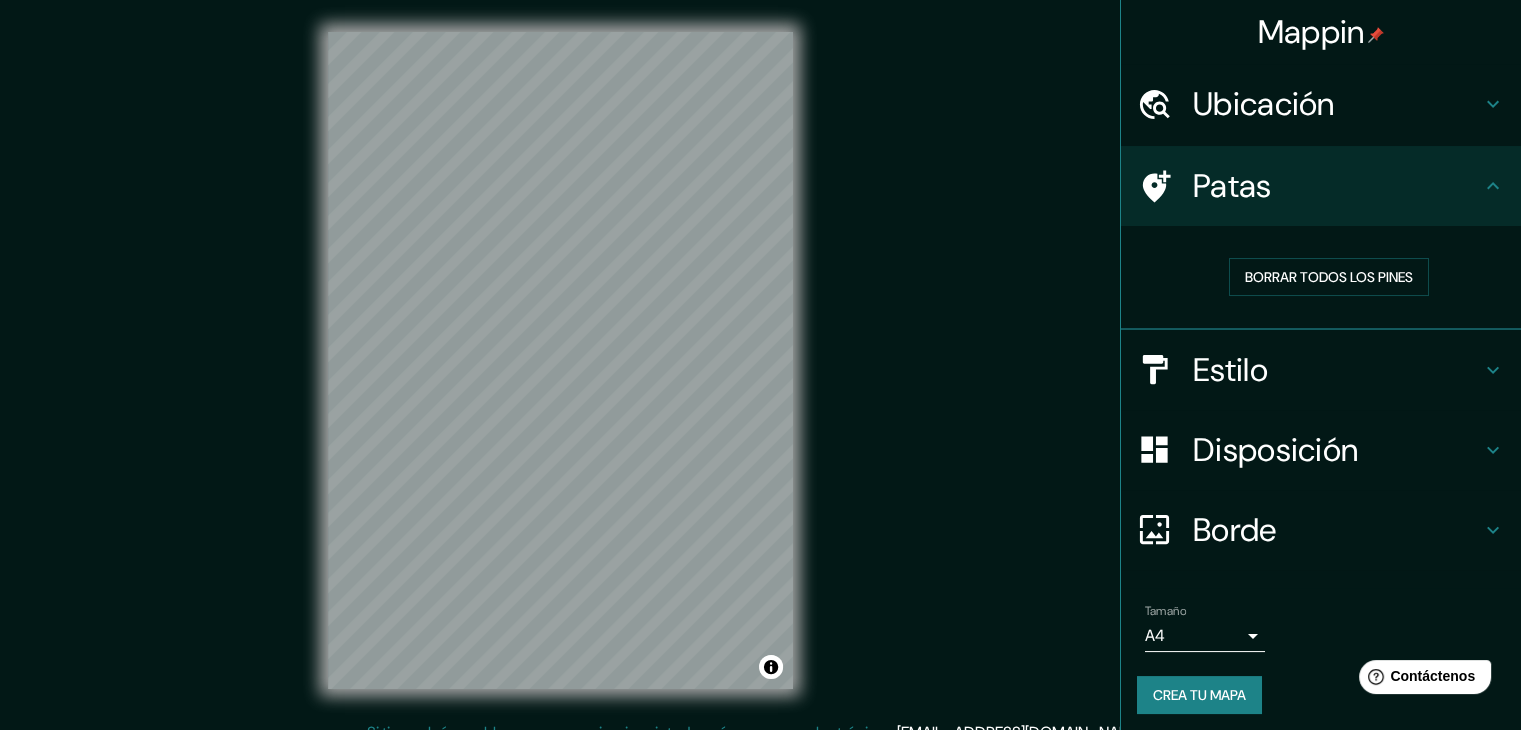 click 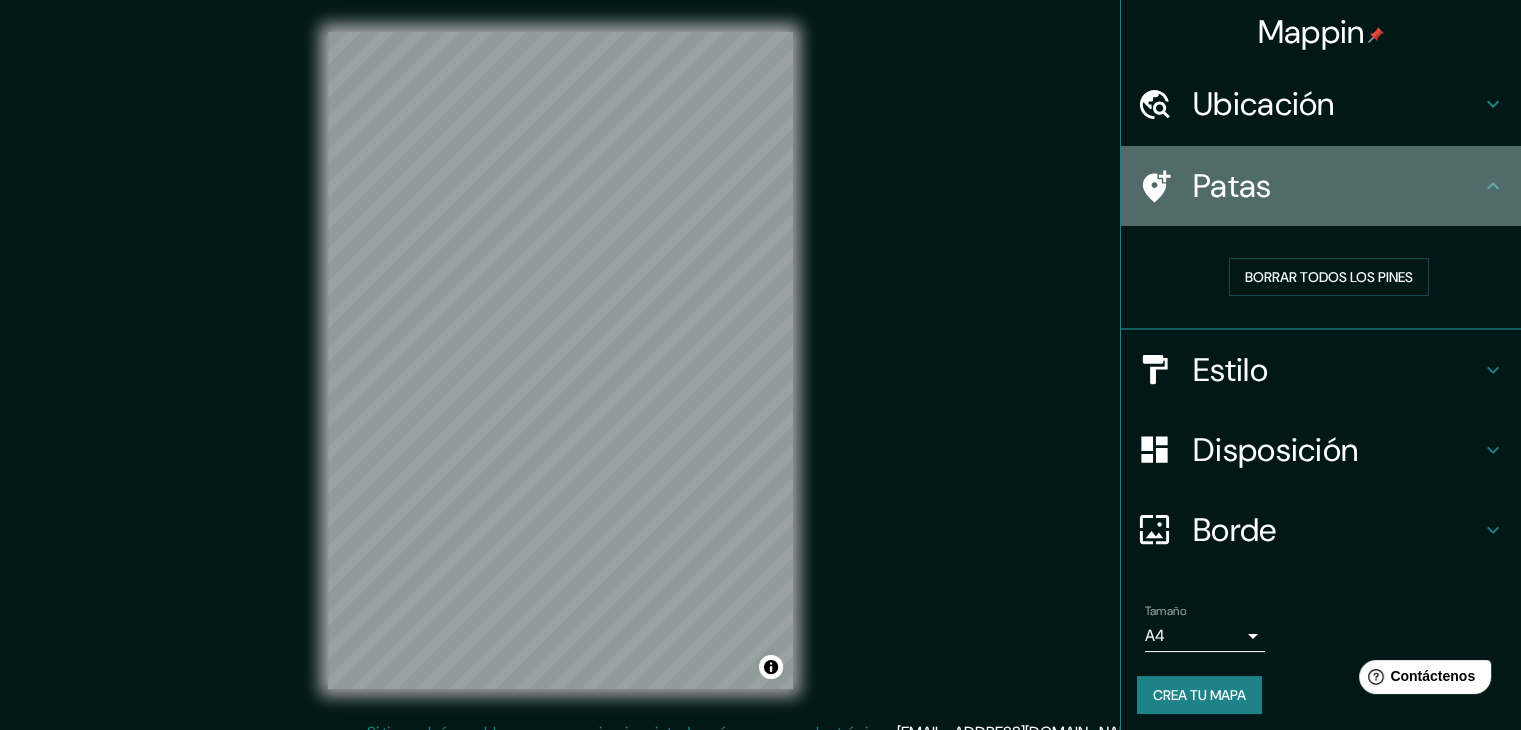 click 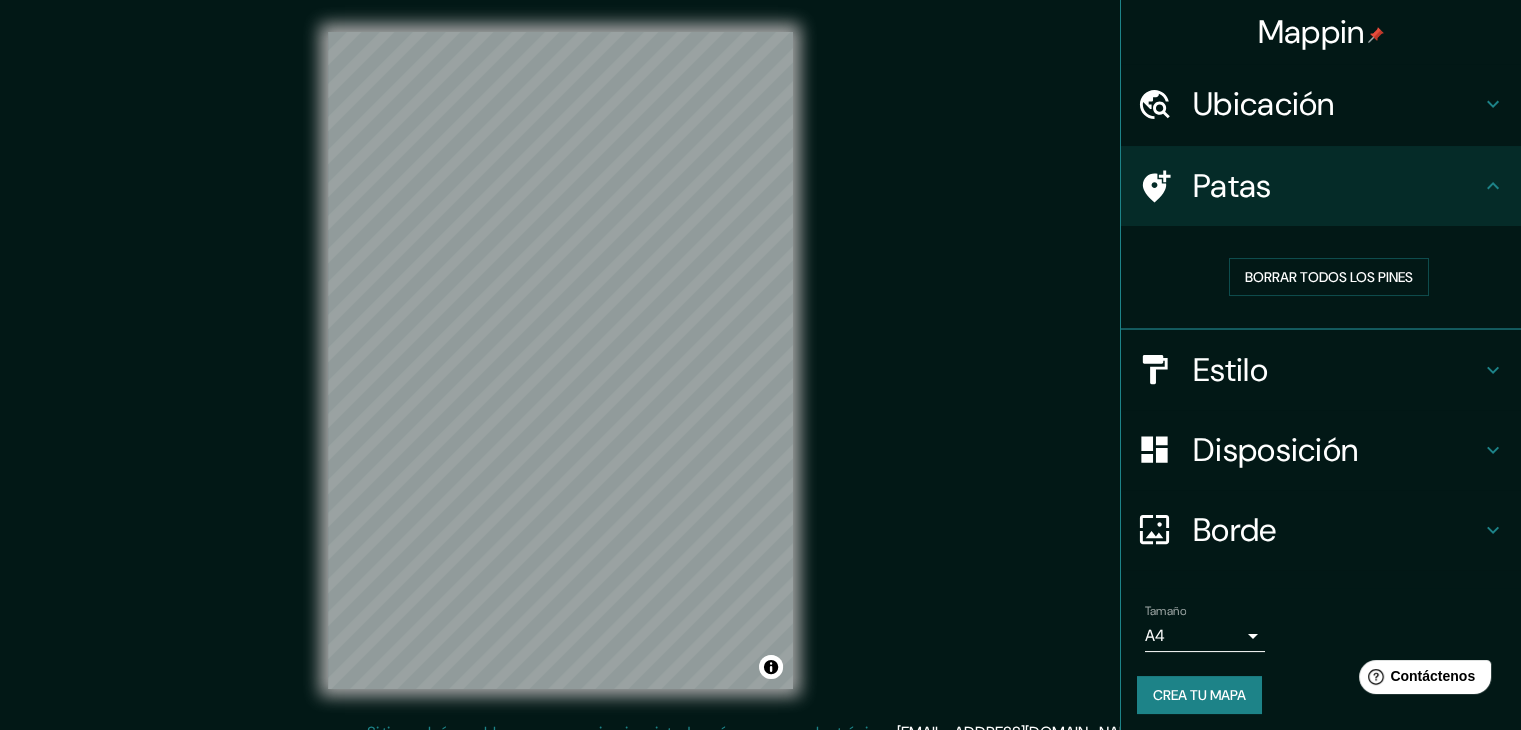 click on "Ubicación" at bounding box center [1321, 104] 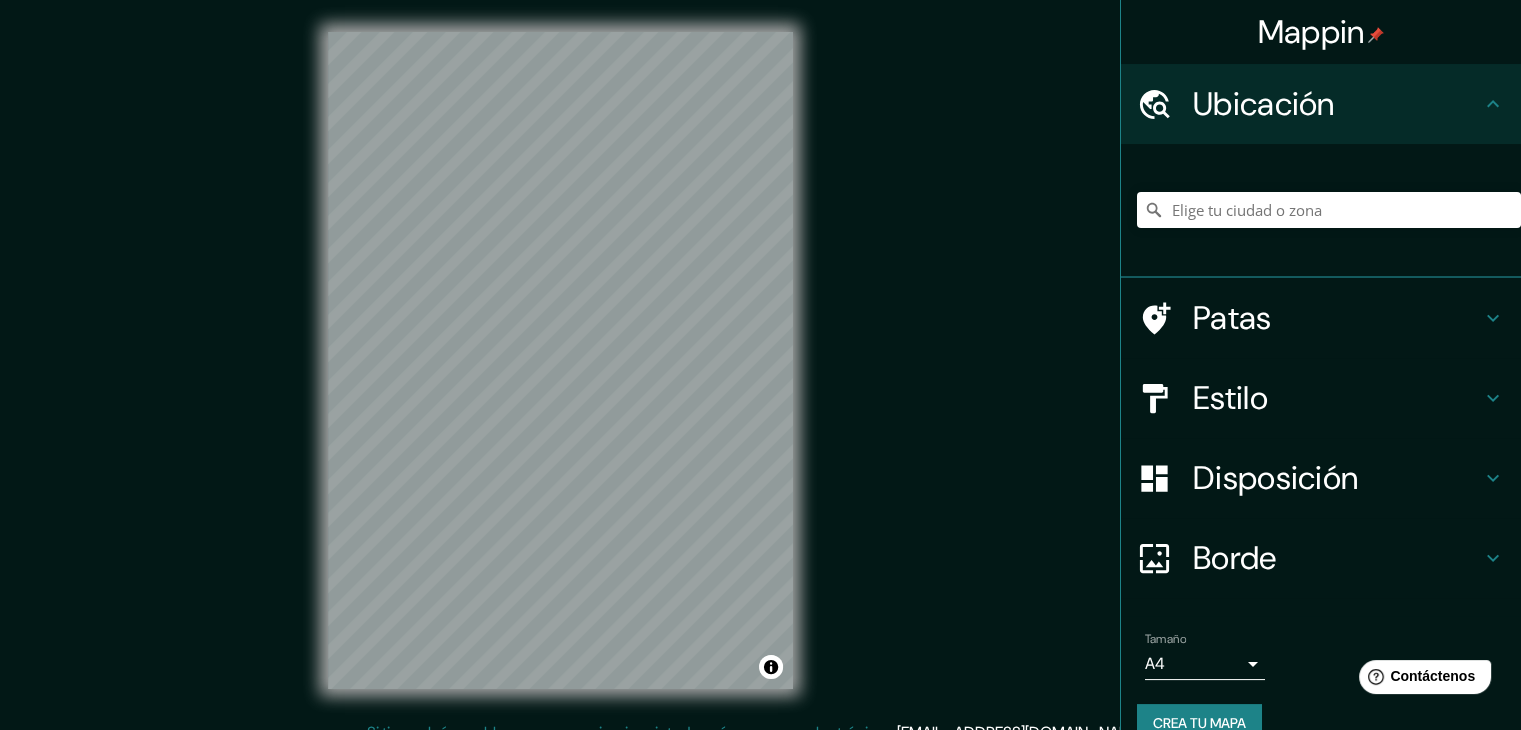 click on "Patas" at bounding box center (1321, 318) 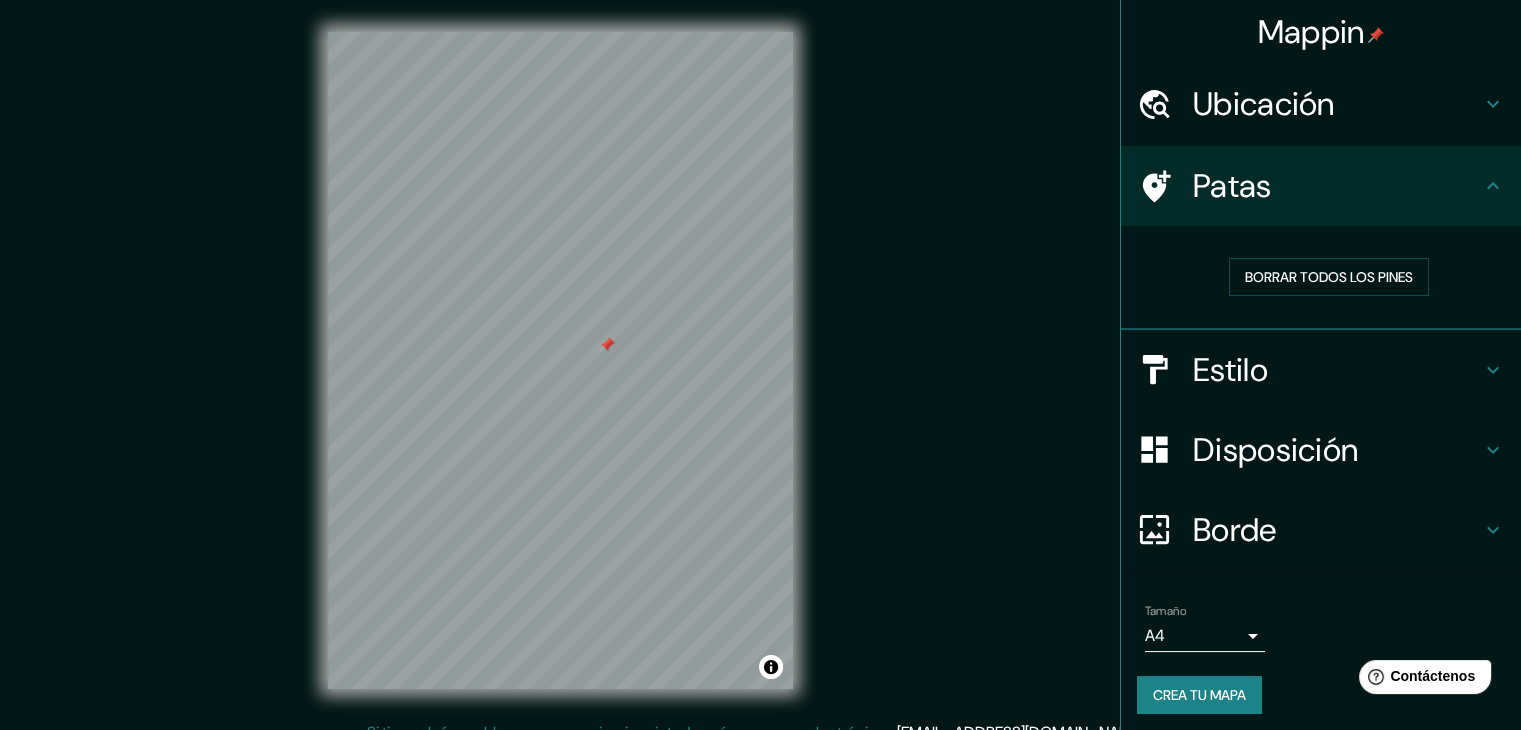 scroll, scrollTop: 5, scrollLeft: 0, axis: vertical 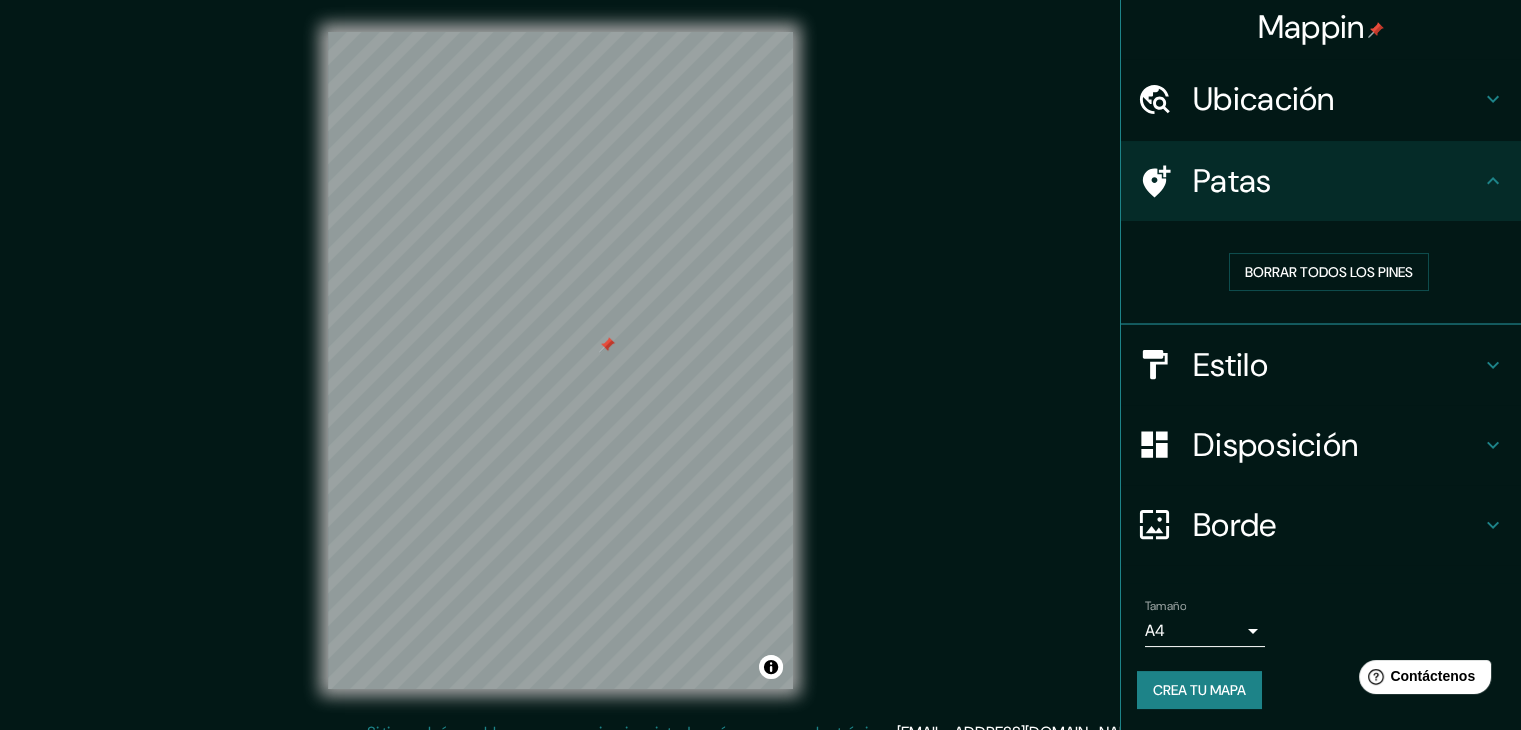 click at bounding box center (607, 345) 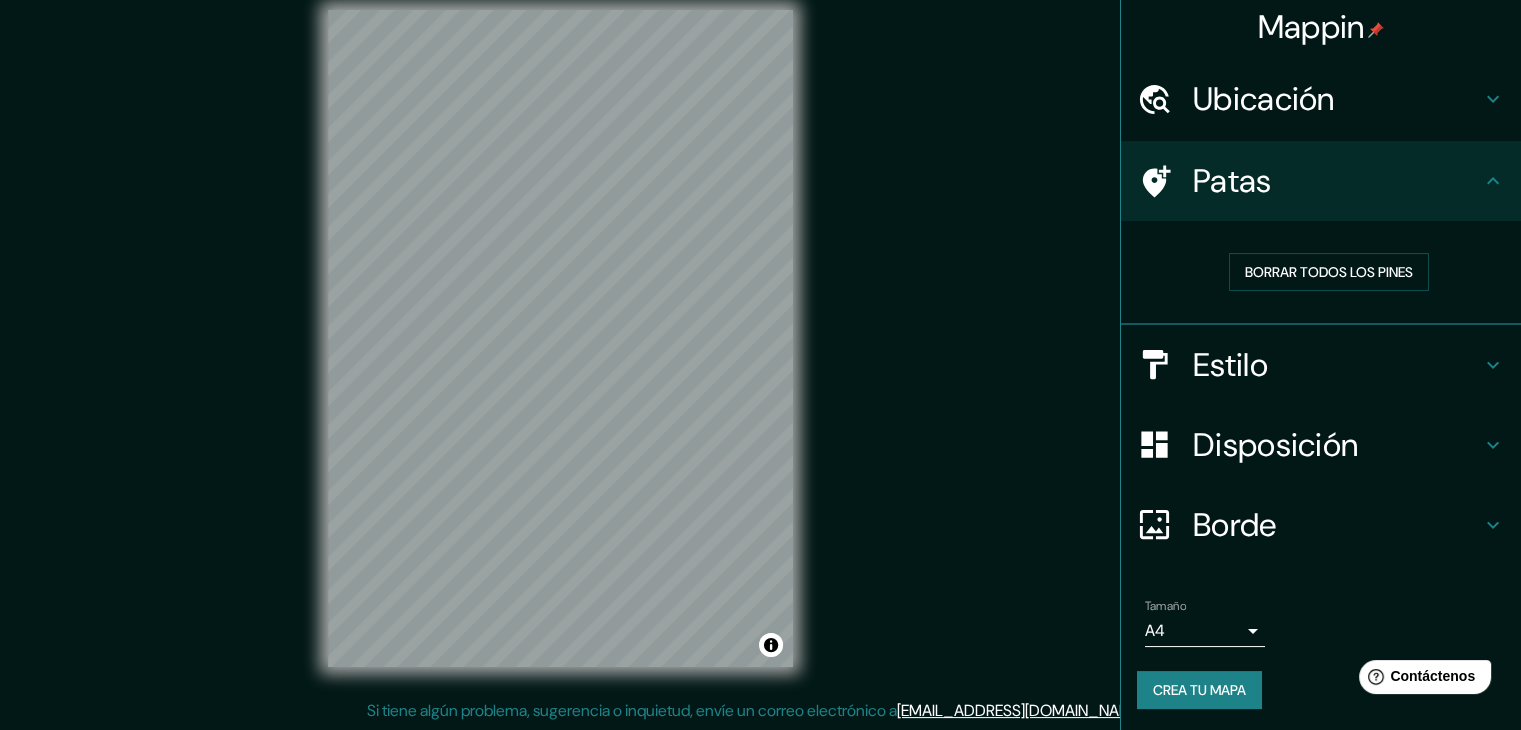 scroll, scrollTop: 23, scrollLeft: 0, axis: vertical 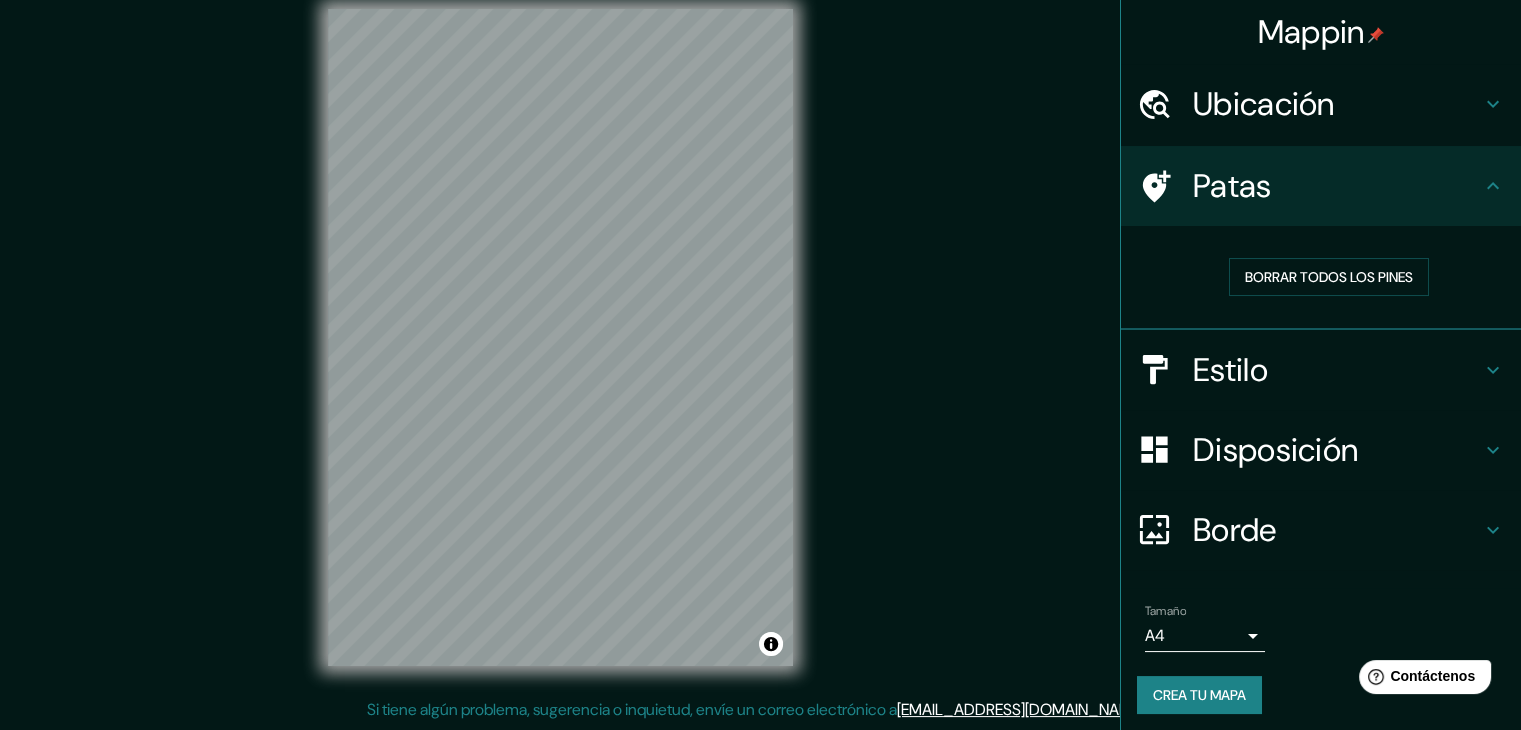 click on "Borde" at bounding box center (1235, 530) 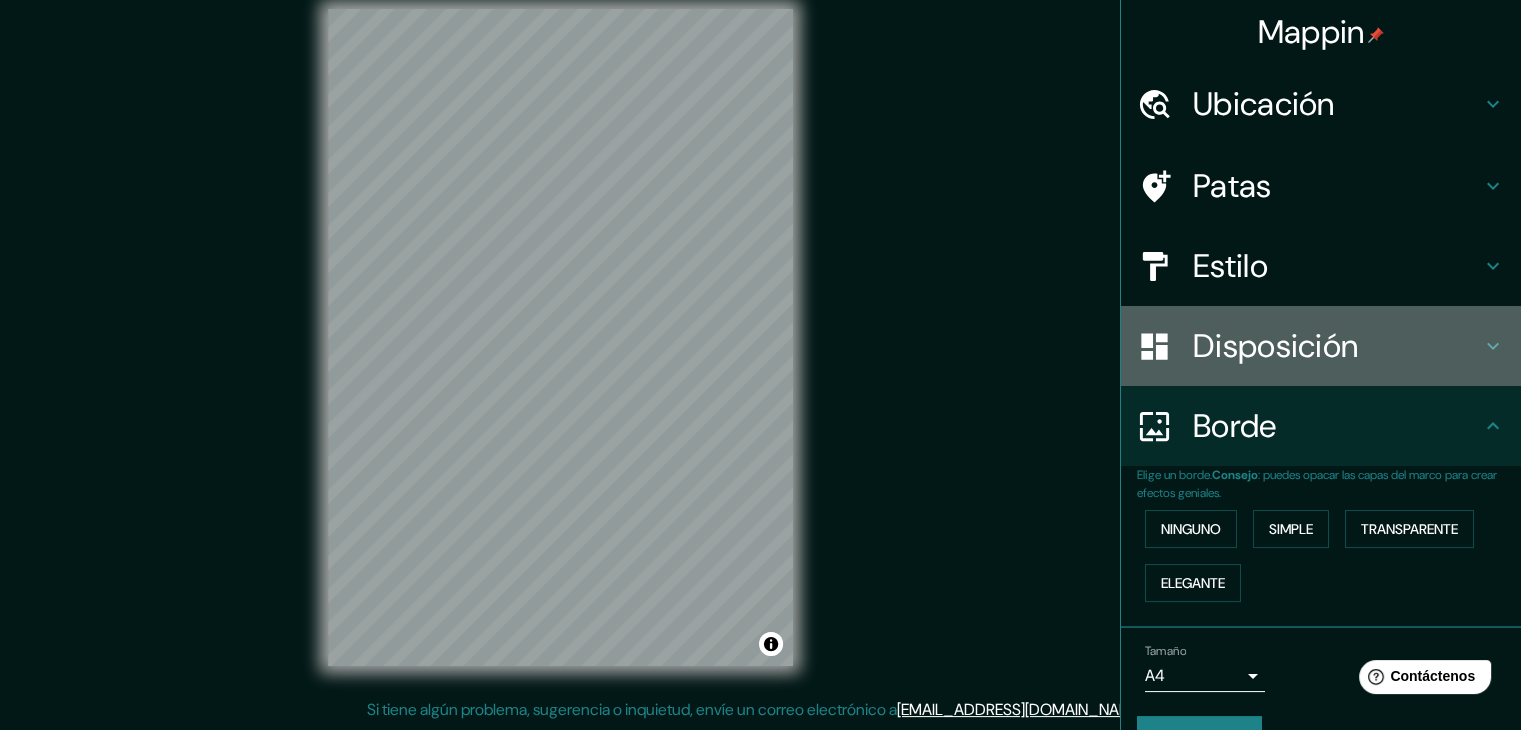 click on "Disposición" at bounding box center (1275, 346) 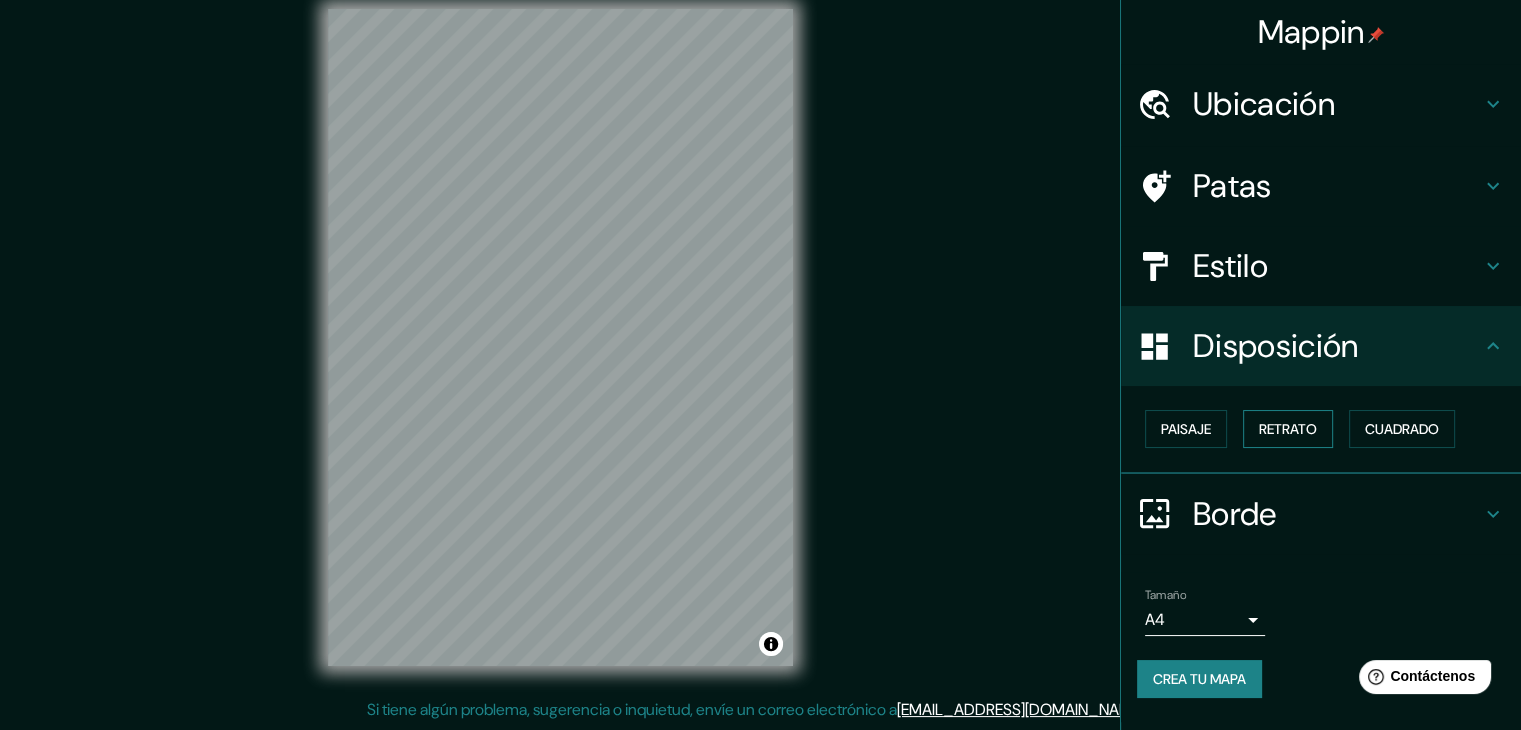 click on "Retrato" at bounding box center [1288, 429] 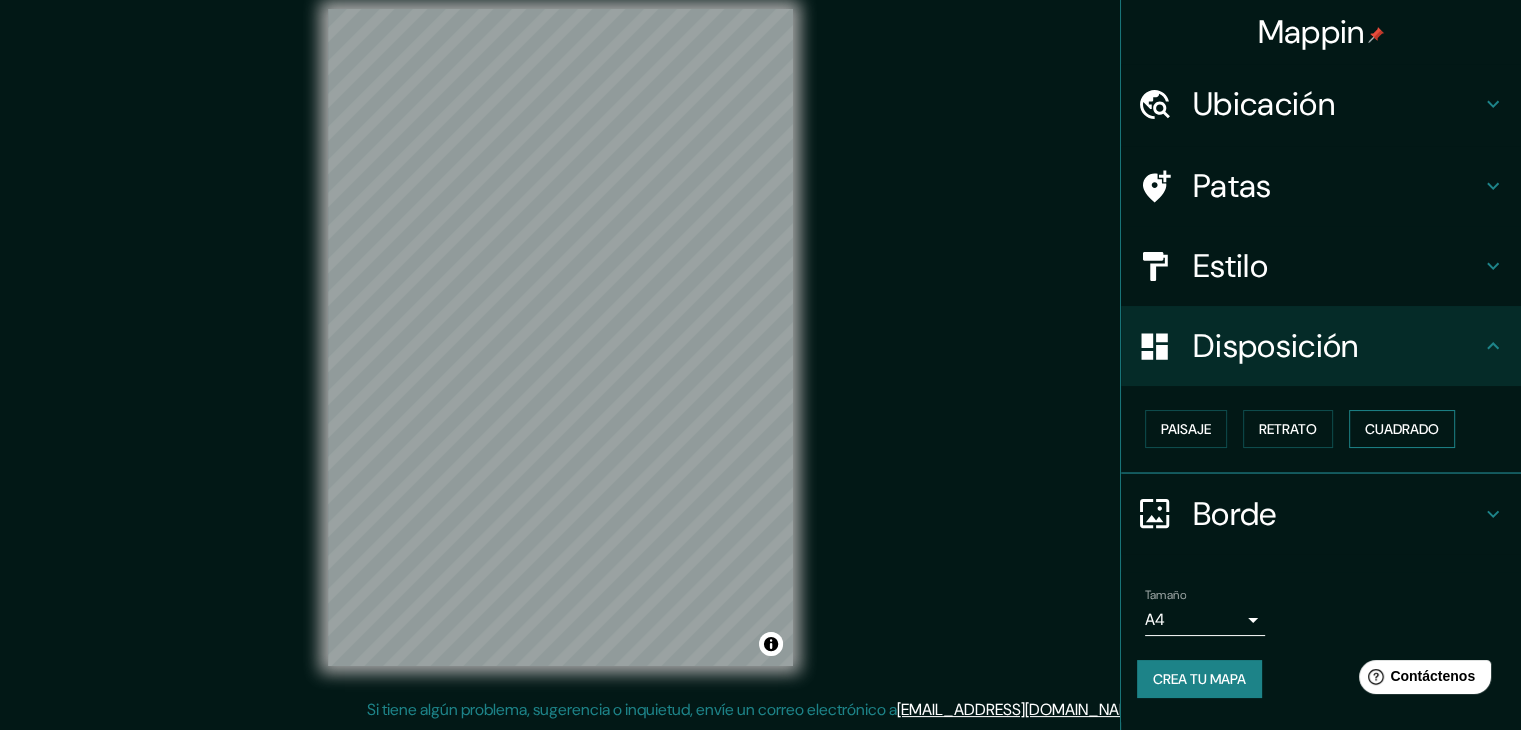 click on "Cuadrado" at bounding box center [1402, 429] 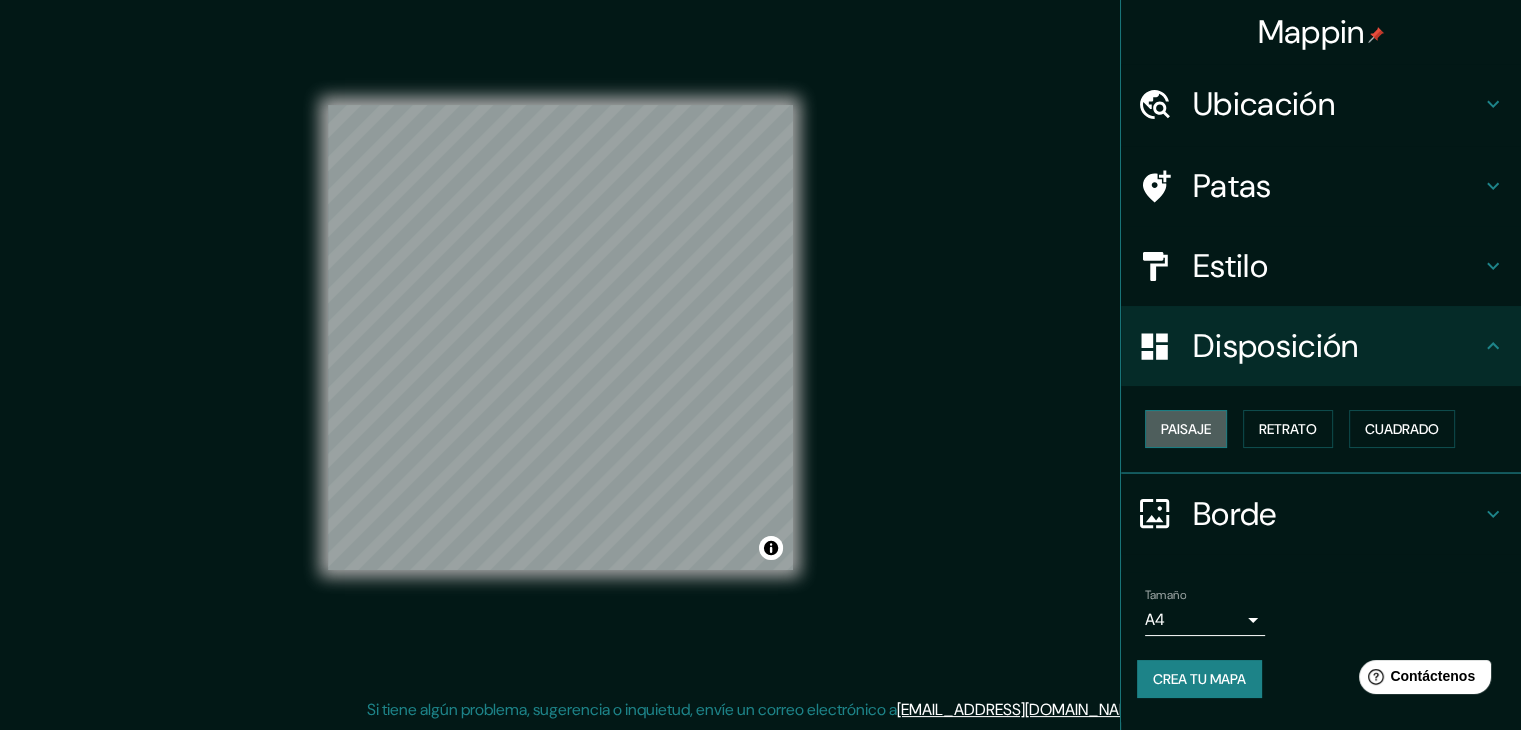 click on "Paisaje" at bounding box center [1186, 429] 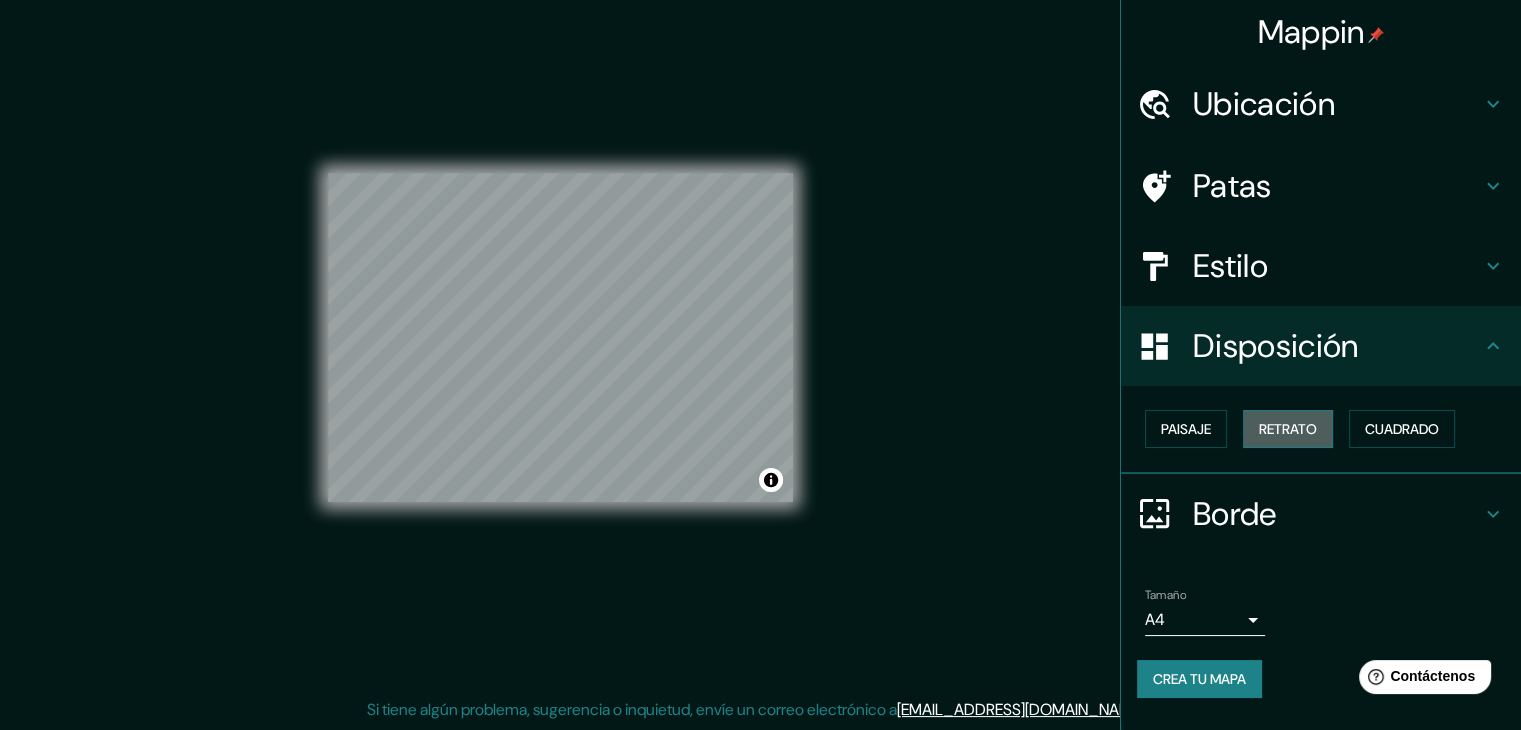 click on "Retrato" at bounding box center (1288, 429) 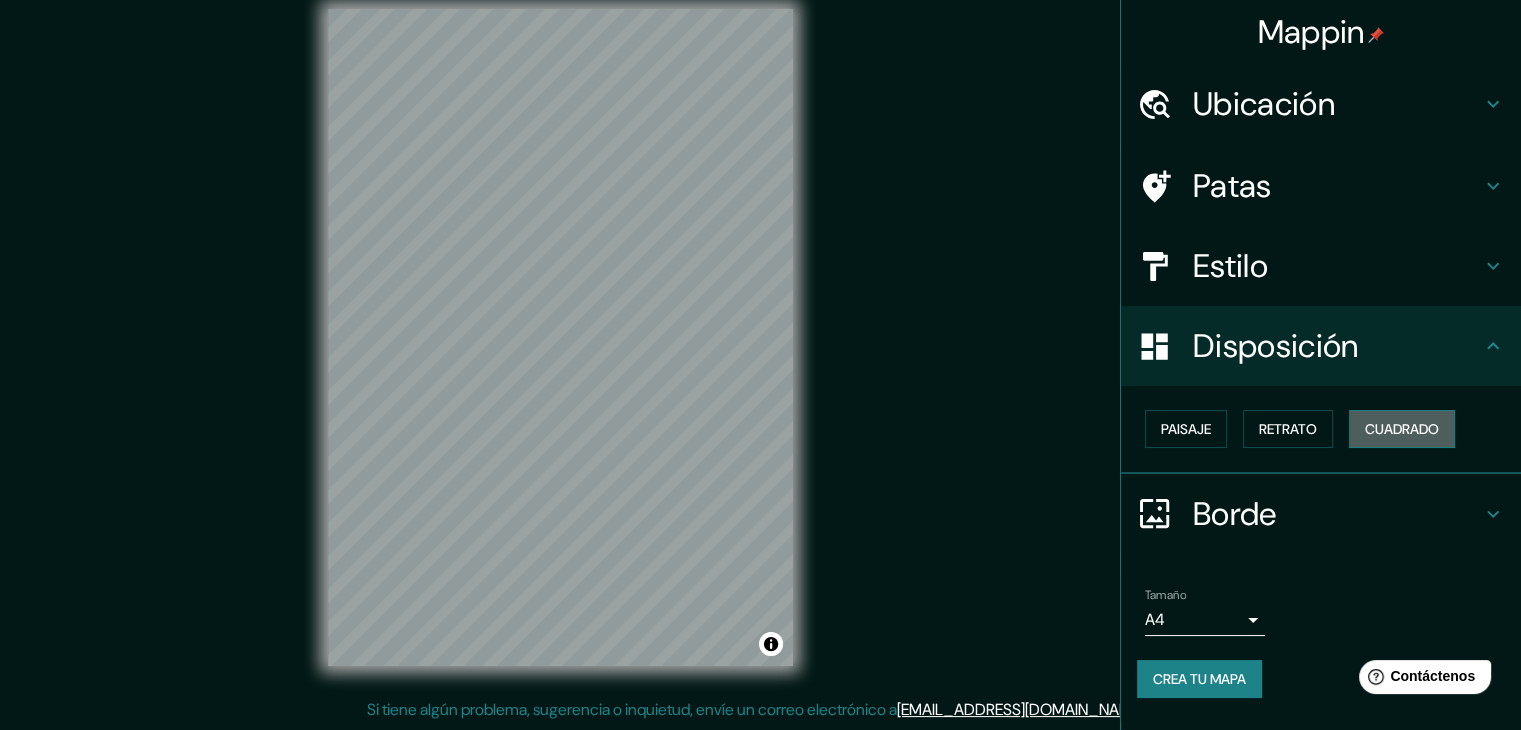click on "Cuadrado" at bounding box center [1402, 429] 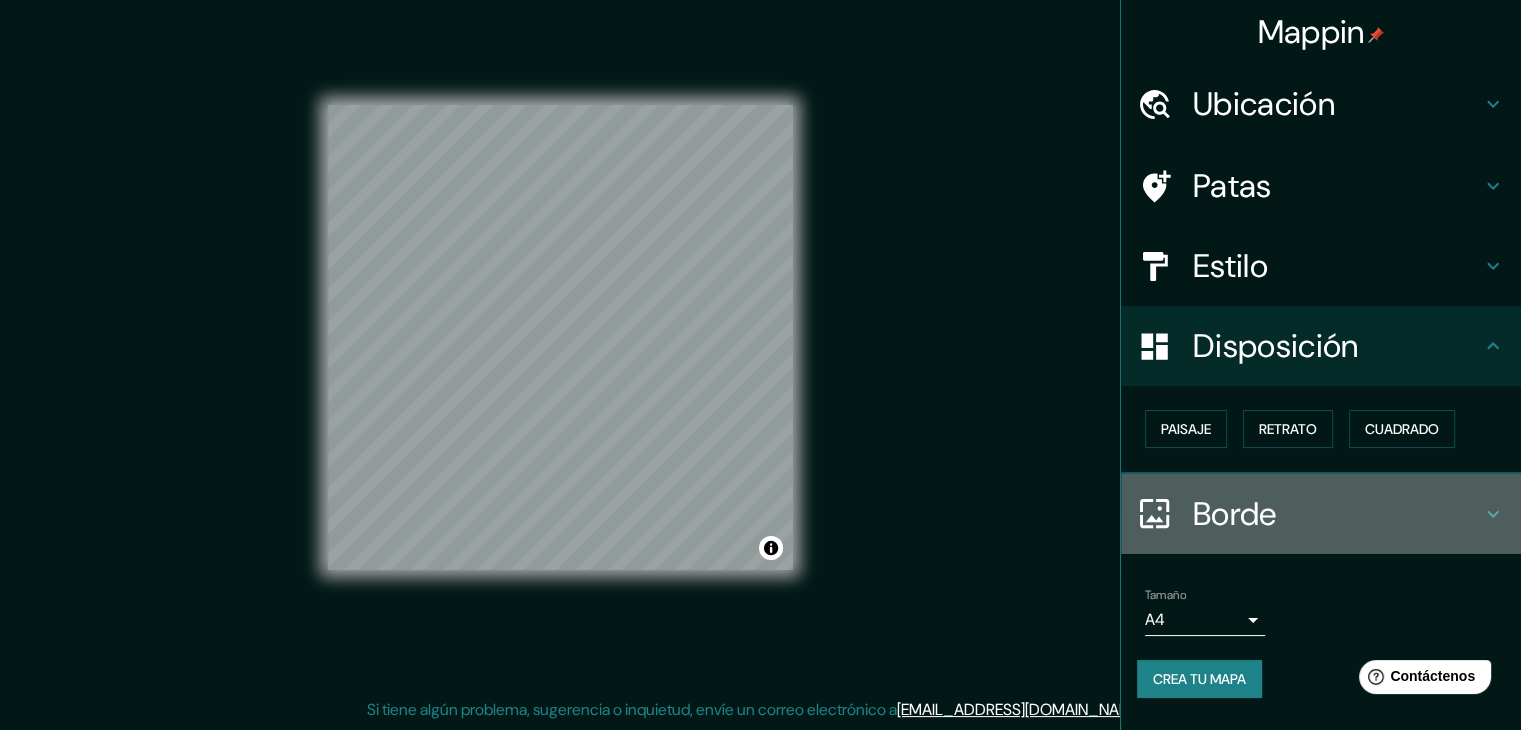 click on "Borde" at bounding box center [1337, 514] 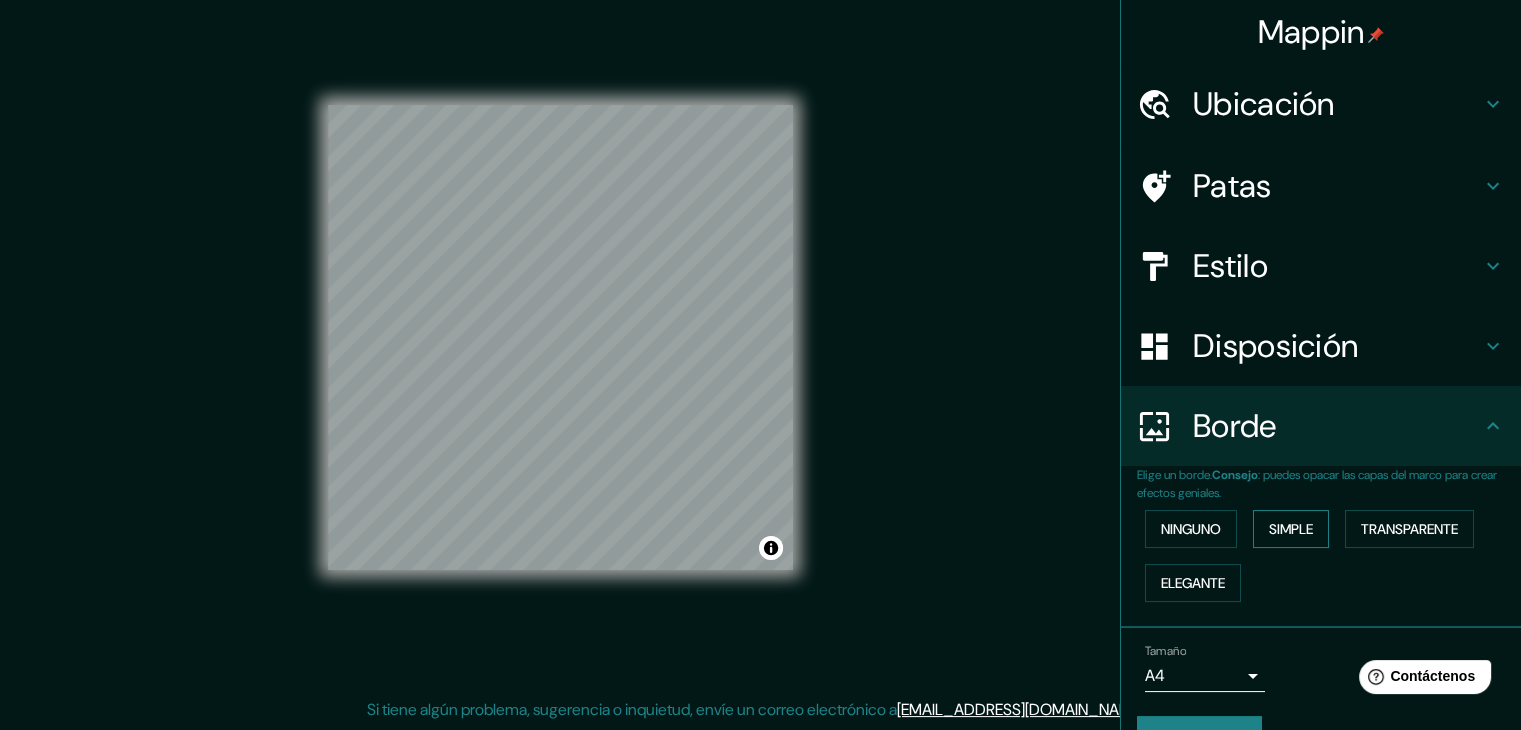 click on "Simple" at bounding box center (1291, 529) 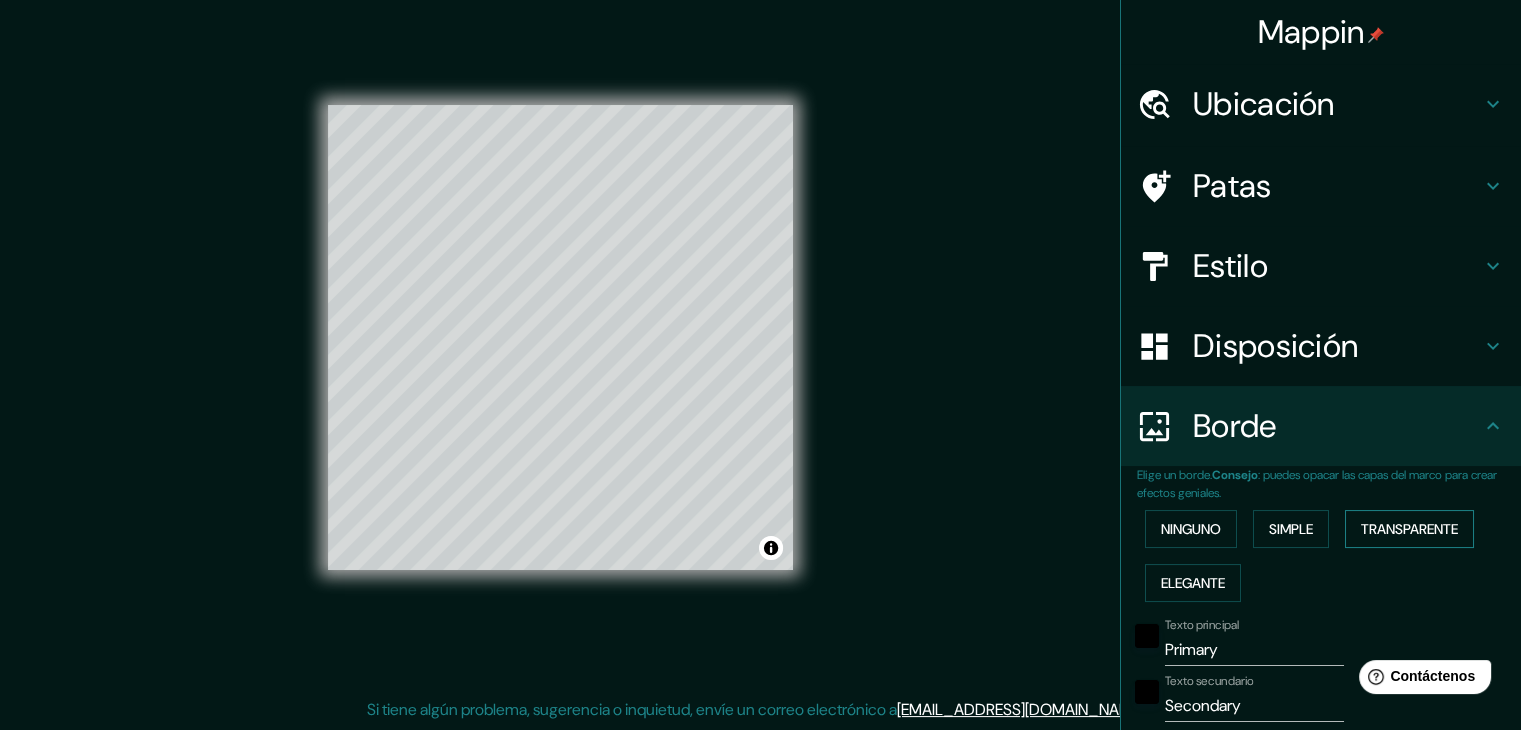 click on "Transparente" at bounding box center (1409, 529) 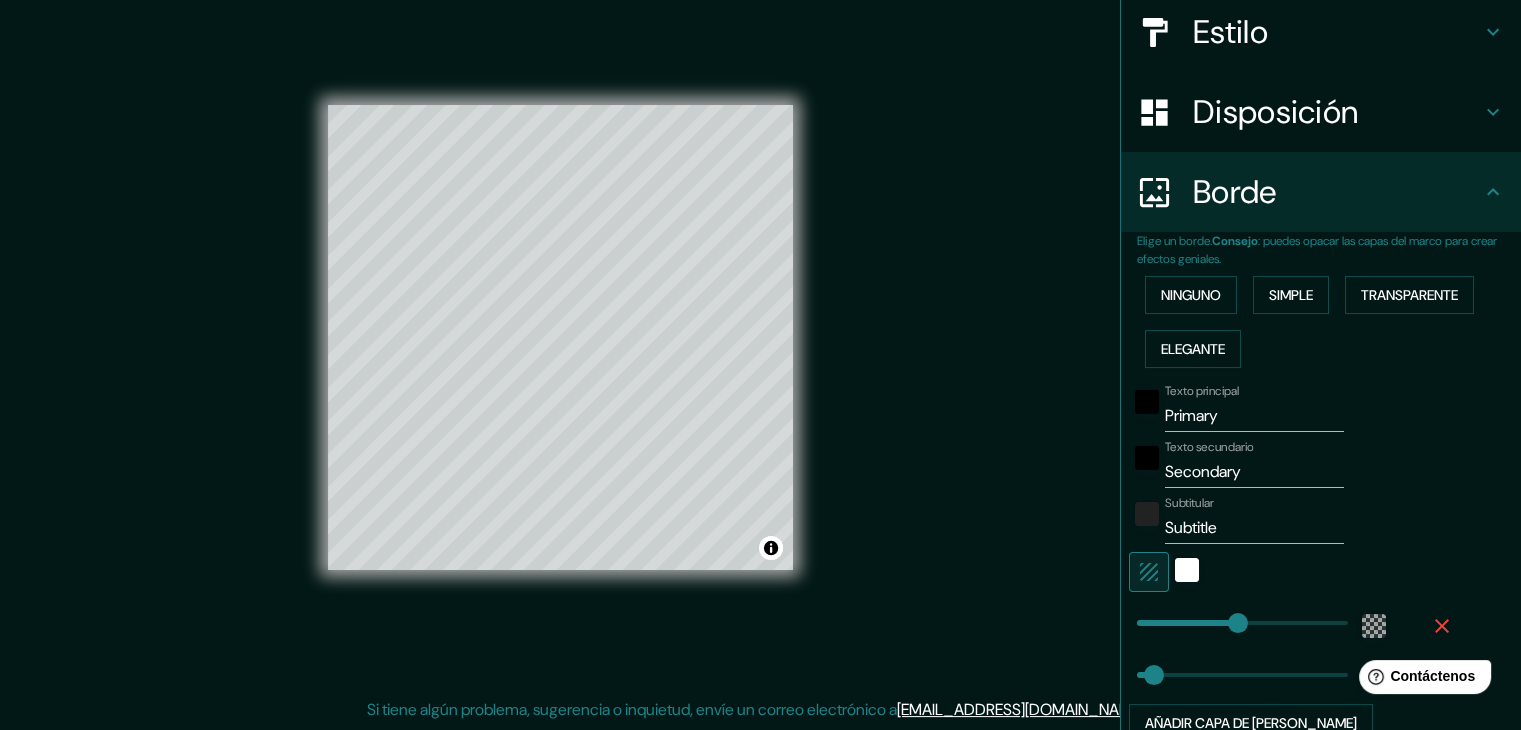 scroll, scrollTop: 333, scrollLeft: 0, axis: vertical 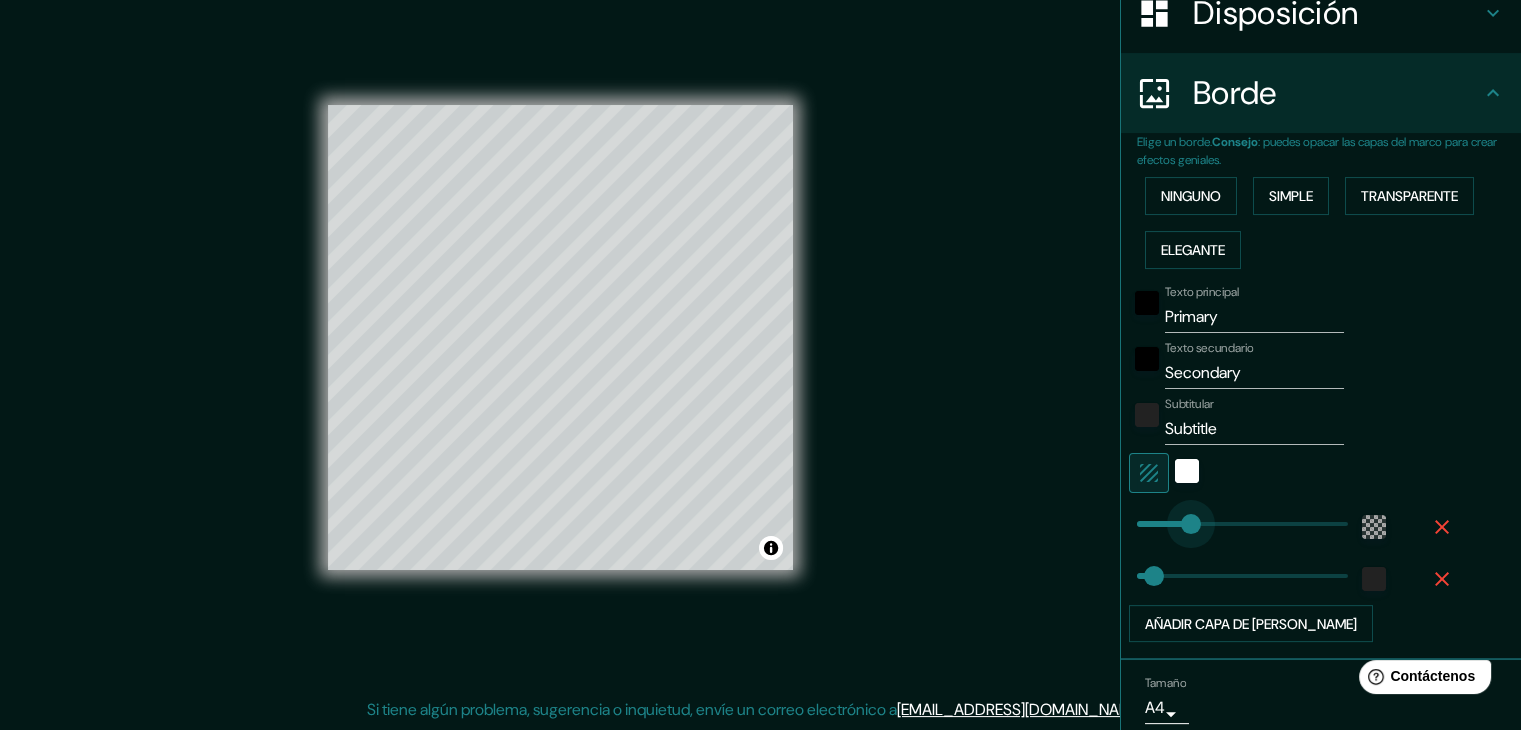 type on "94" 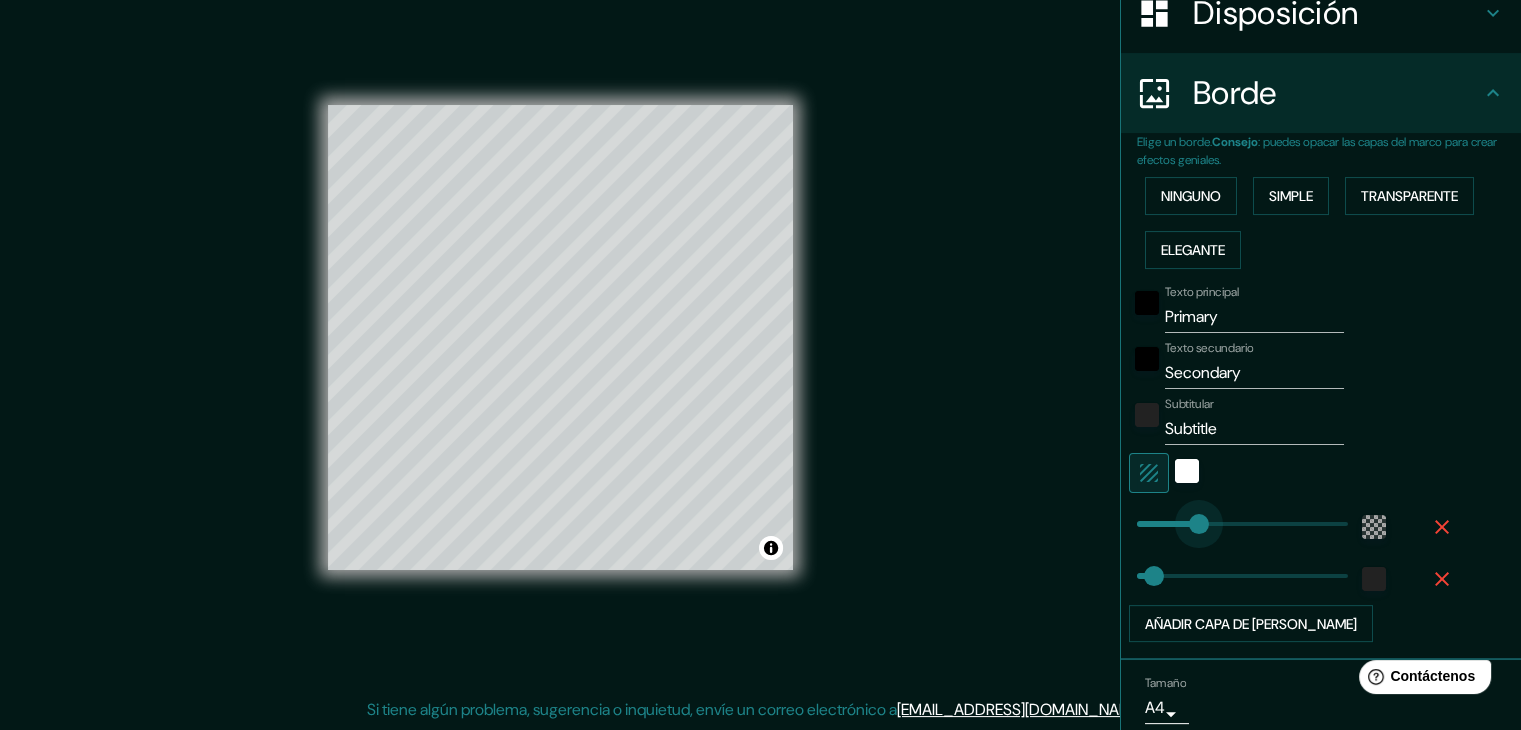 type on "120" 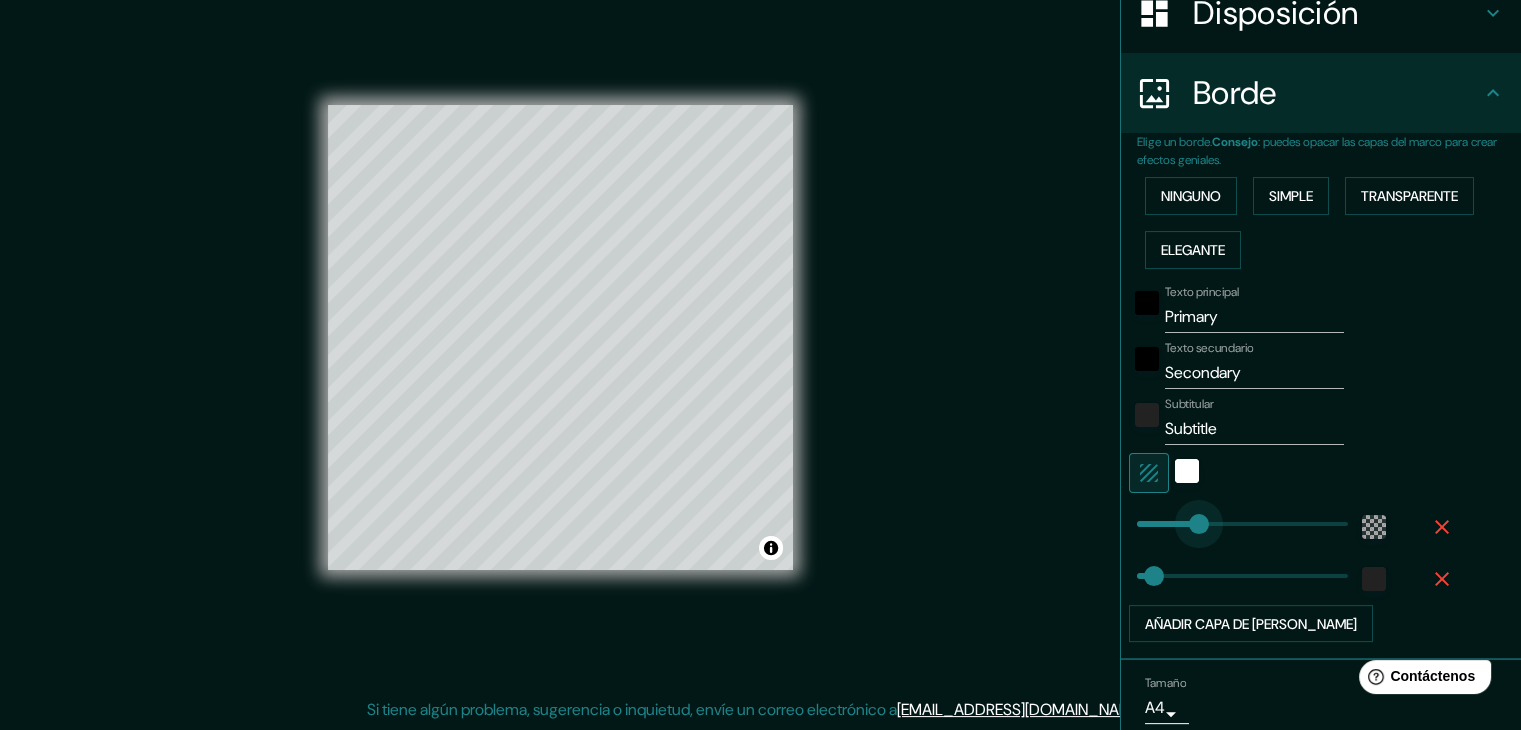 type on "37" 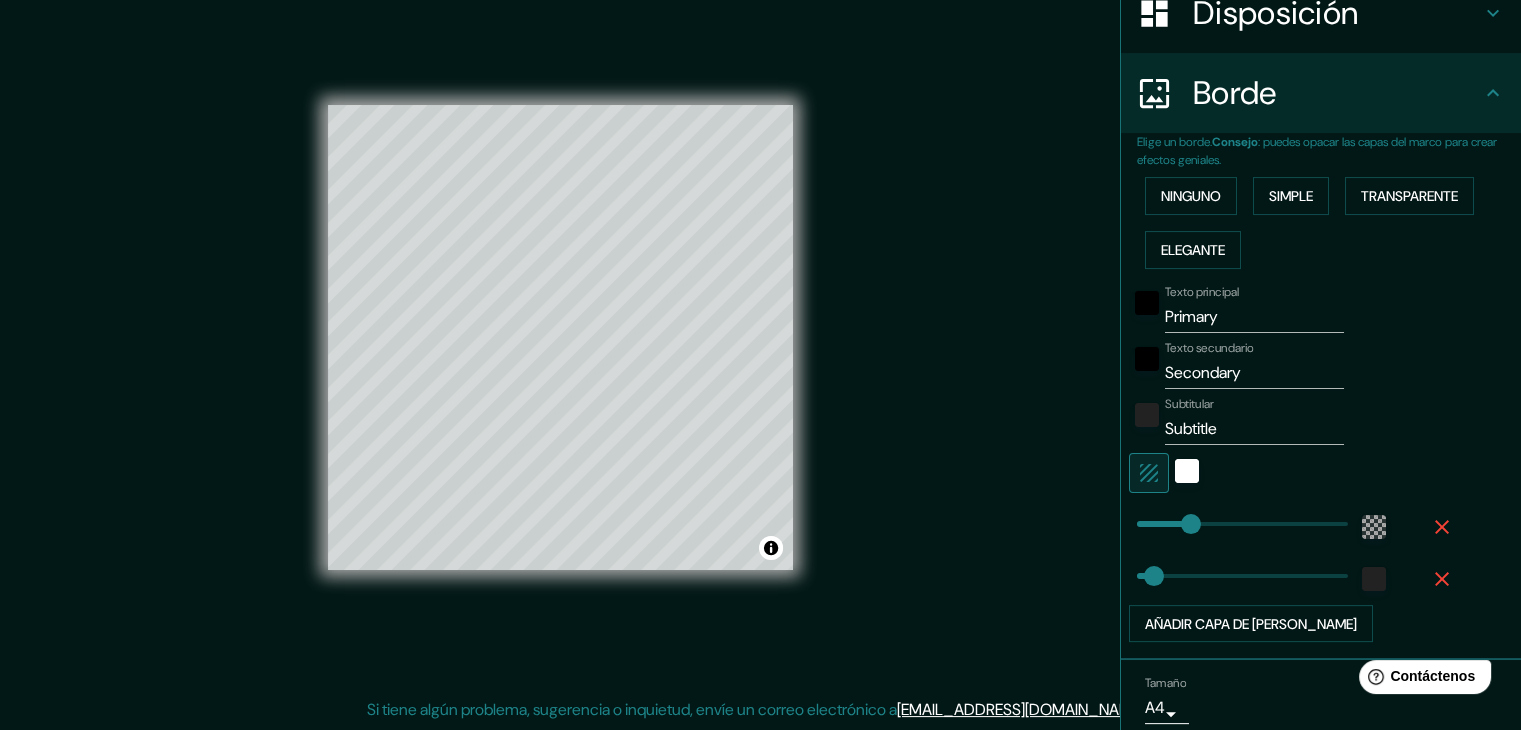 type on "38" 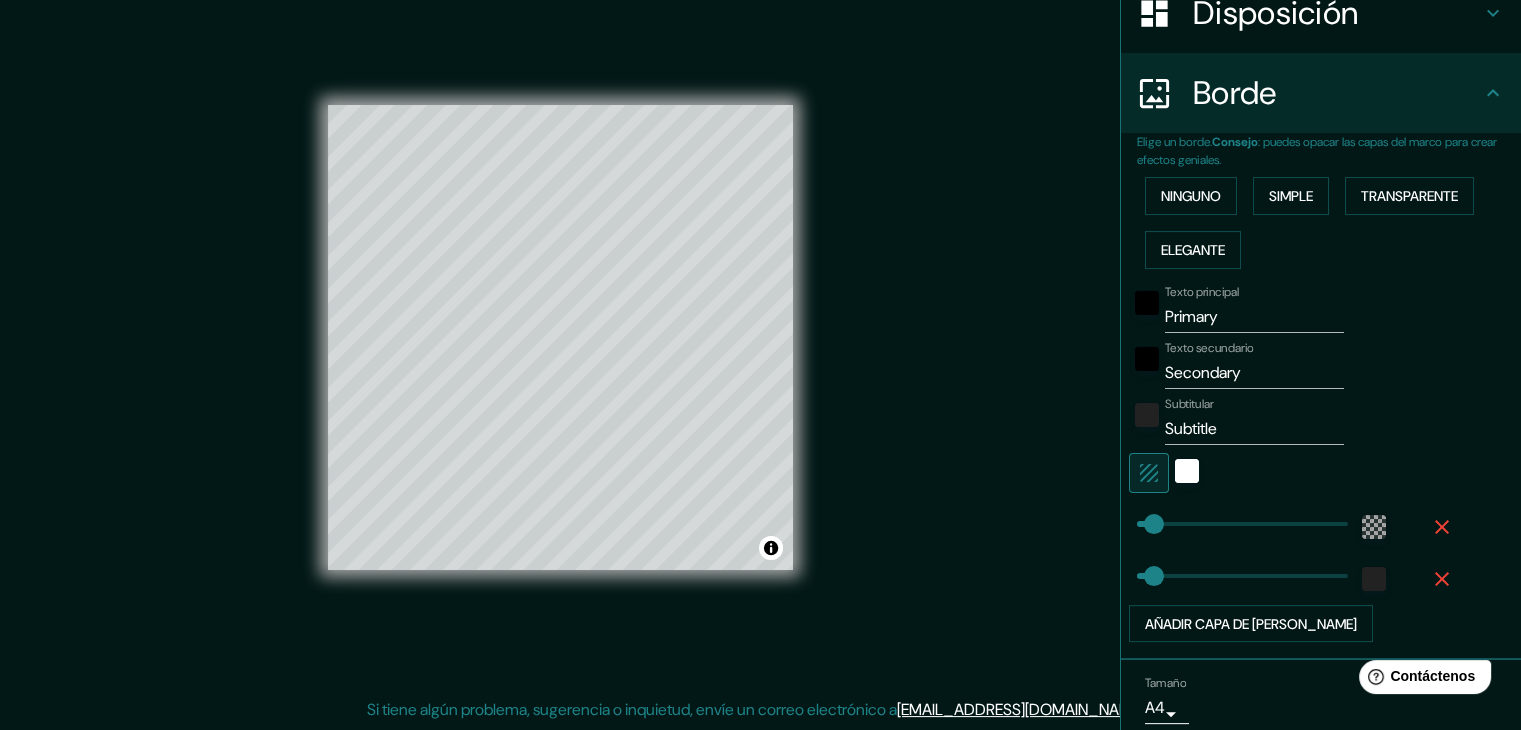 type on "58" 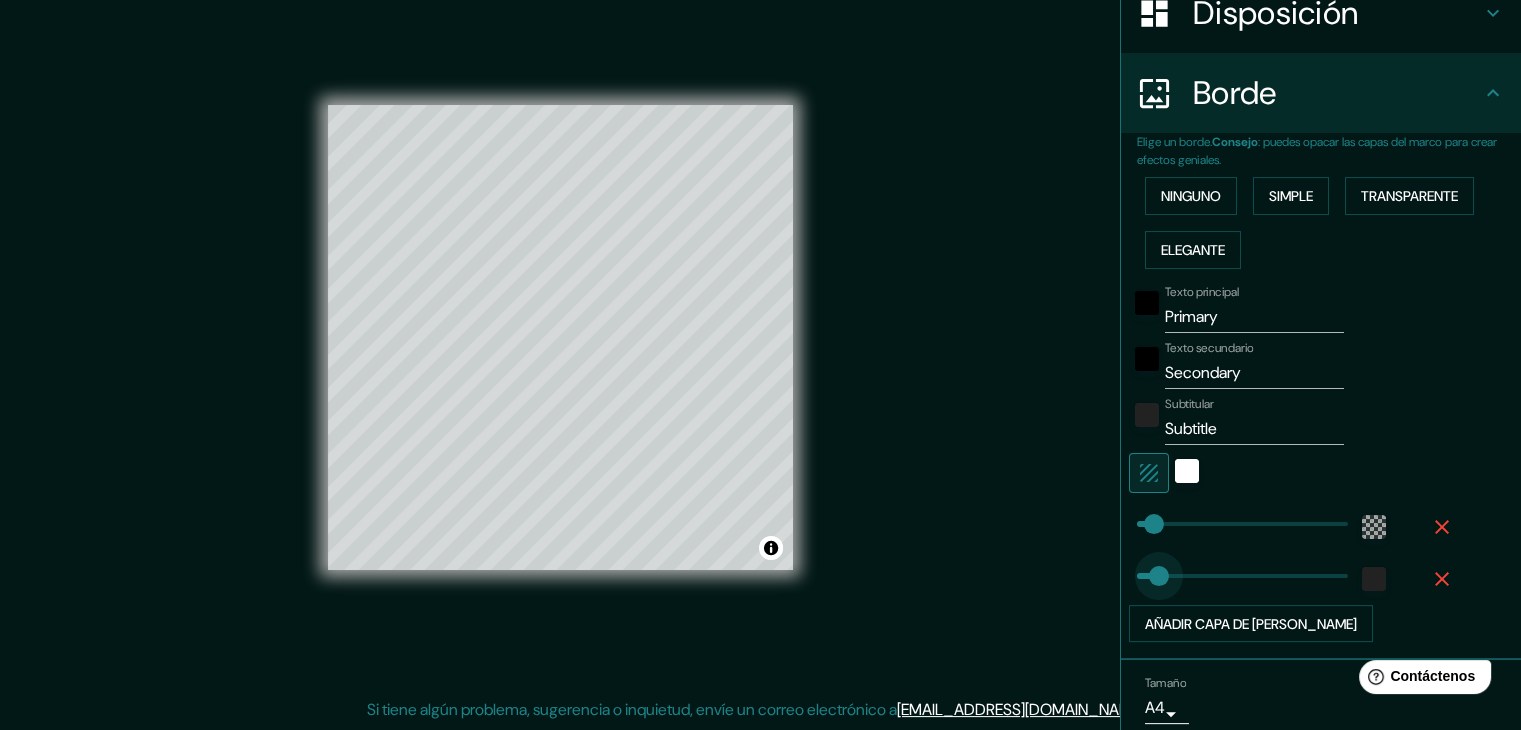 type on "41" 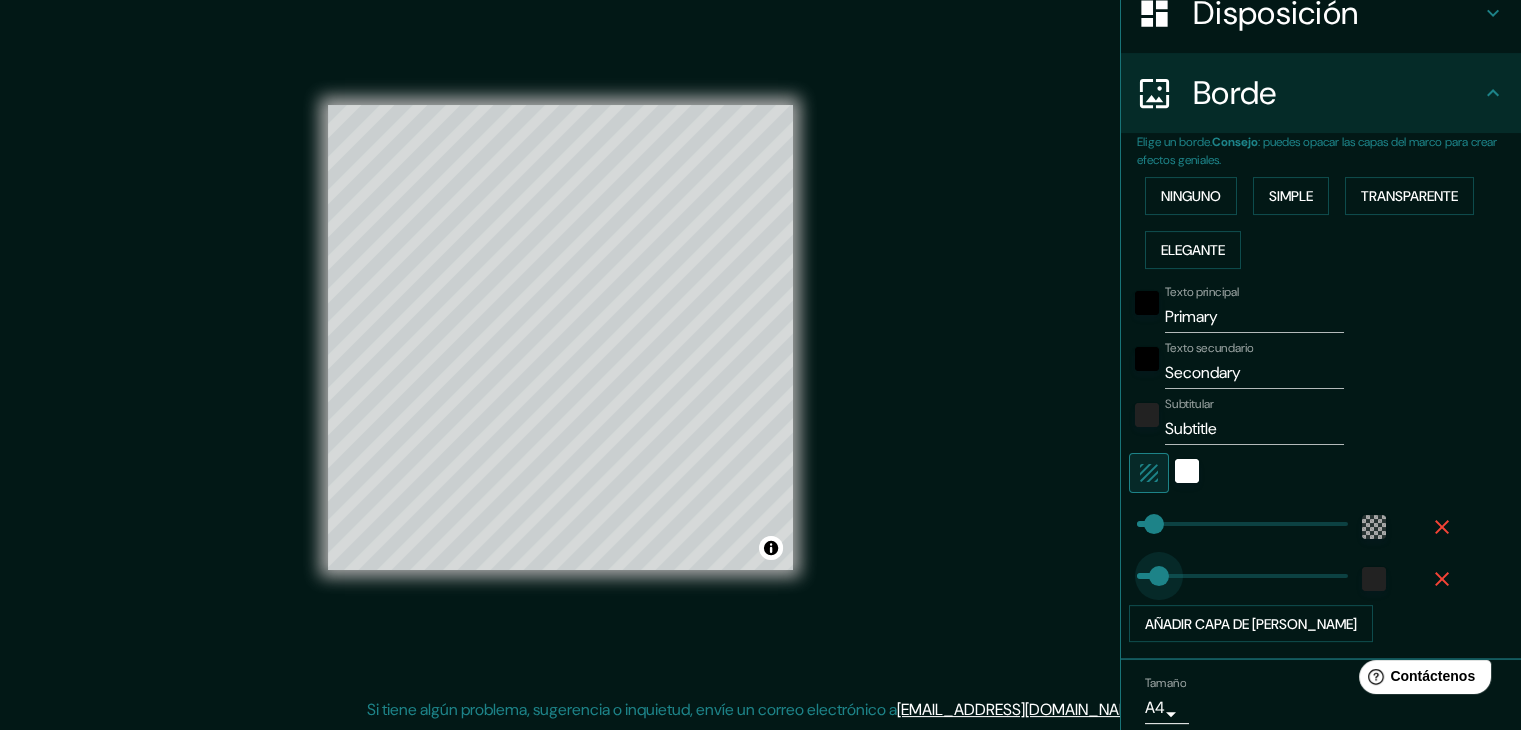 drag, startPoint x: 1151, startPoint y: 577, endPoint x: 1140, endPoint y: 577, distance: 11 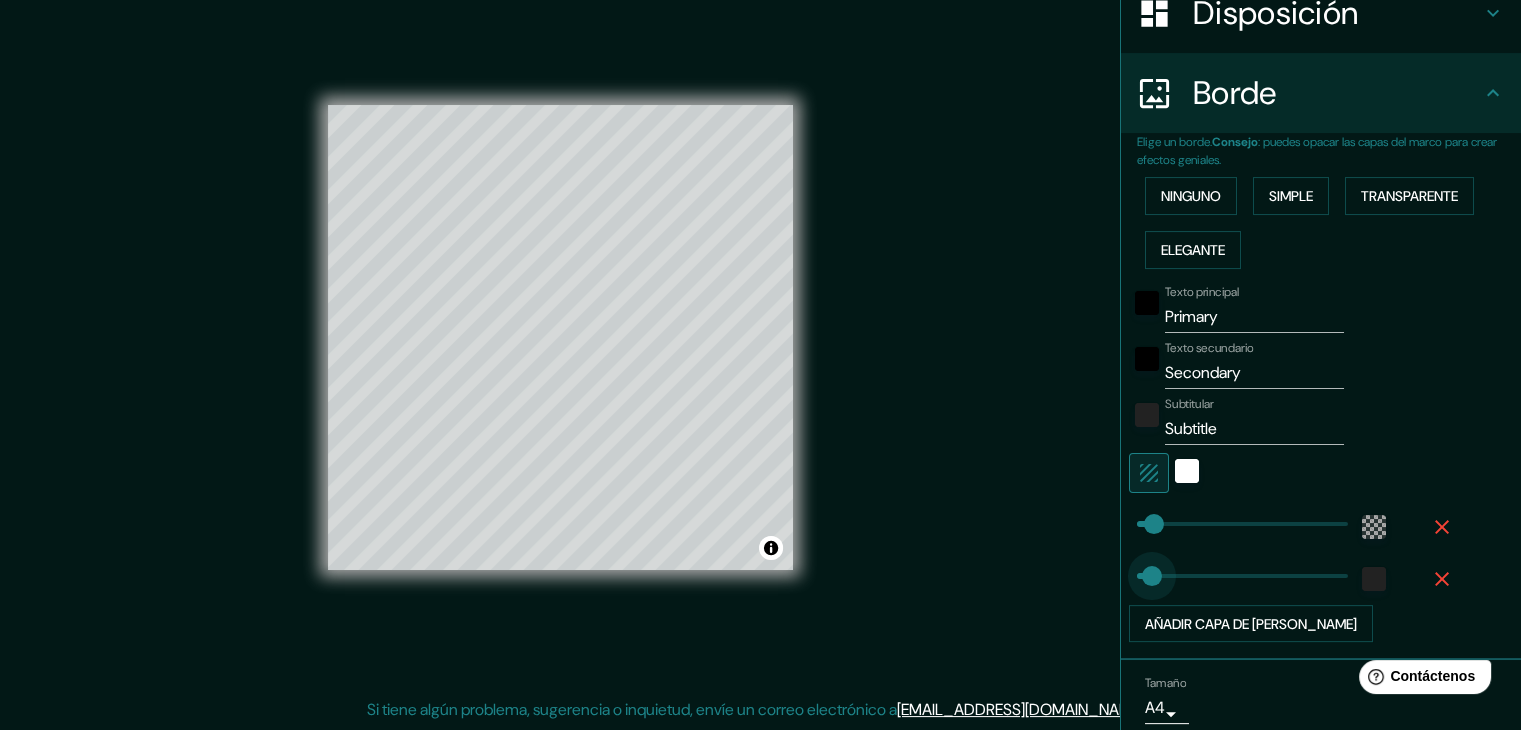 type on "21" 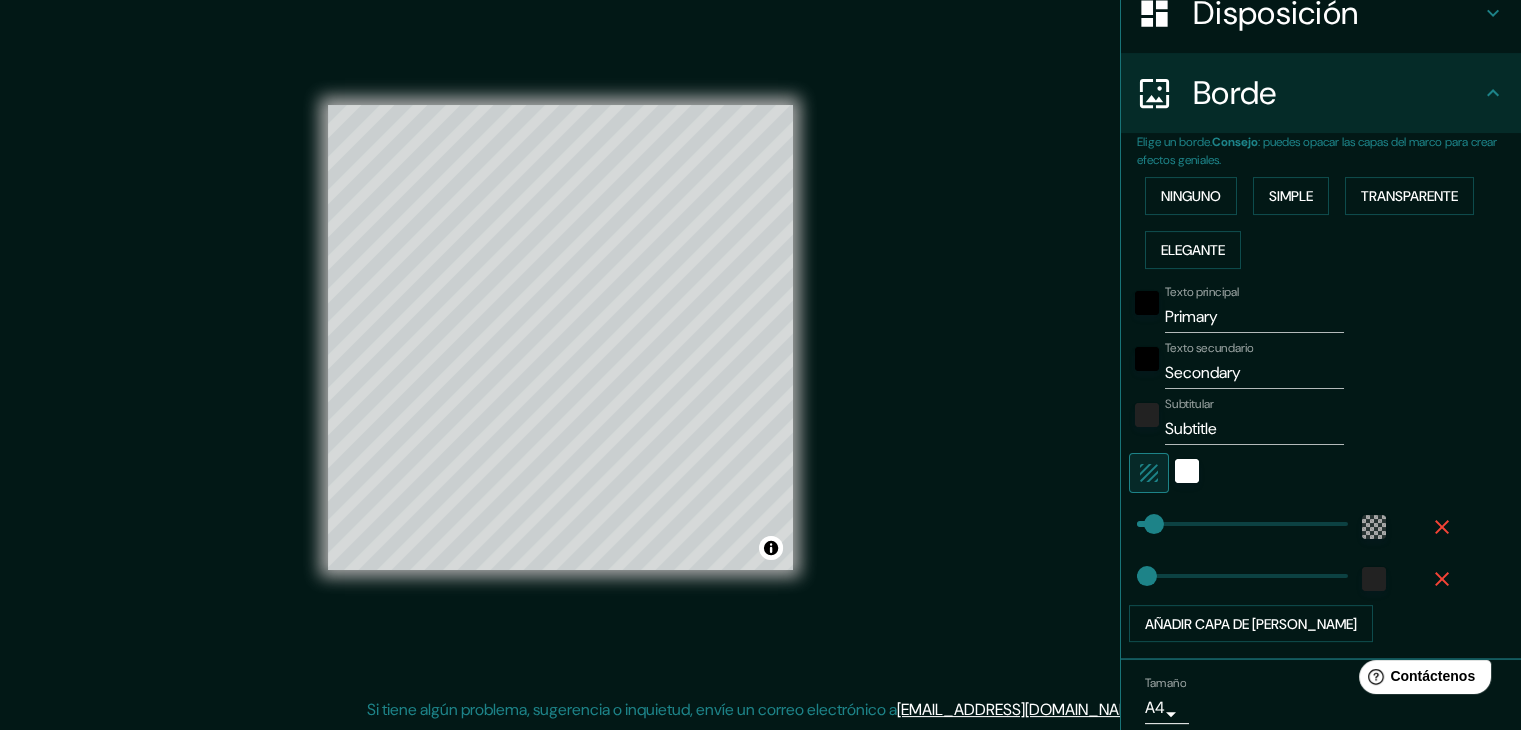 type on "0" 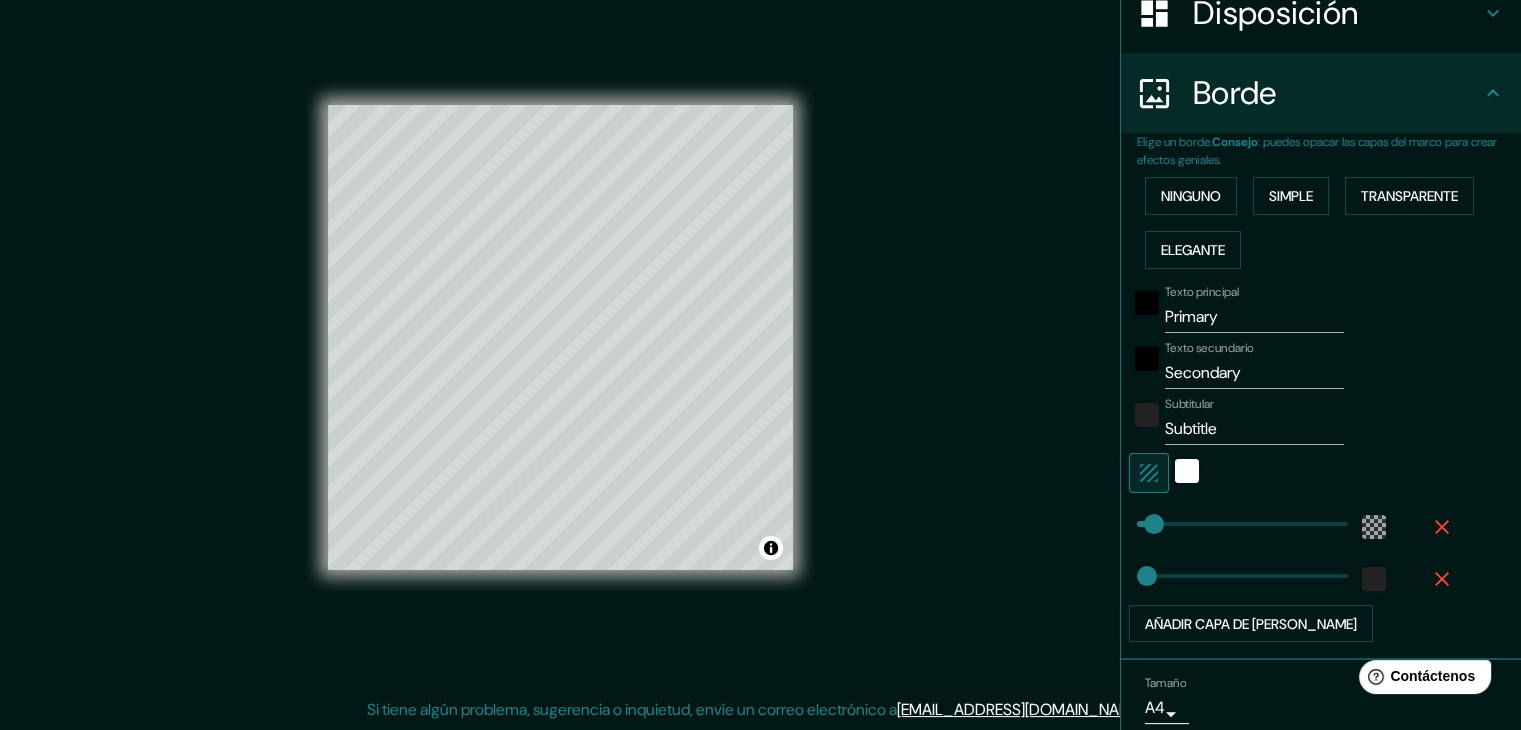 drag, startPoint x: 1001, startPoint y: 589, endPoint x: 982, endPoint y: 589, distance: 19 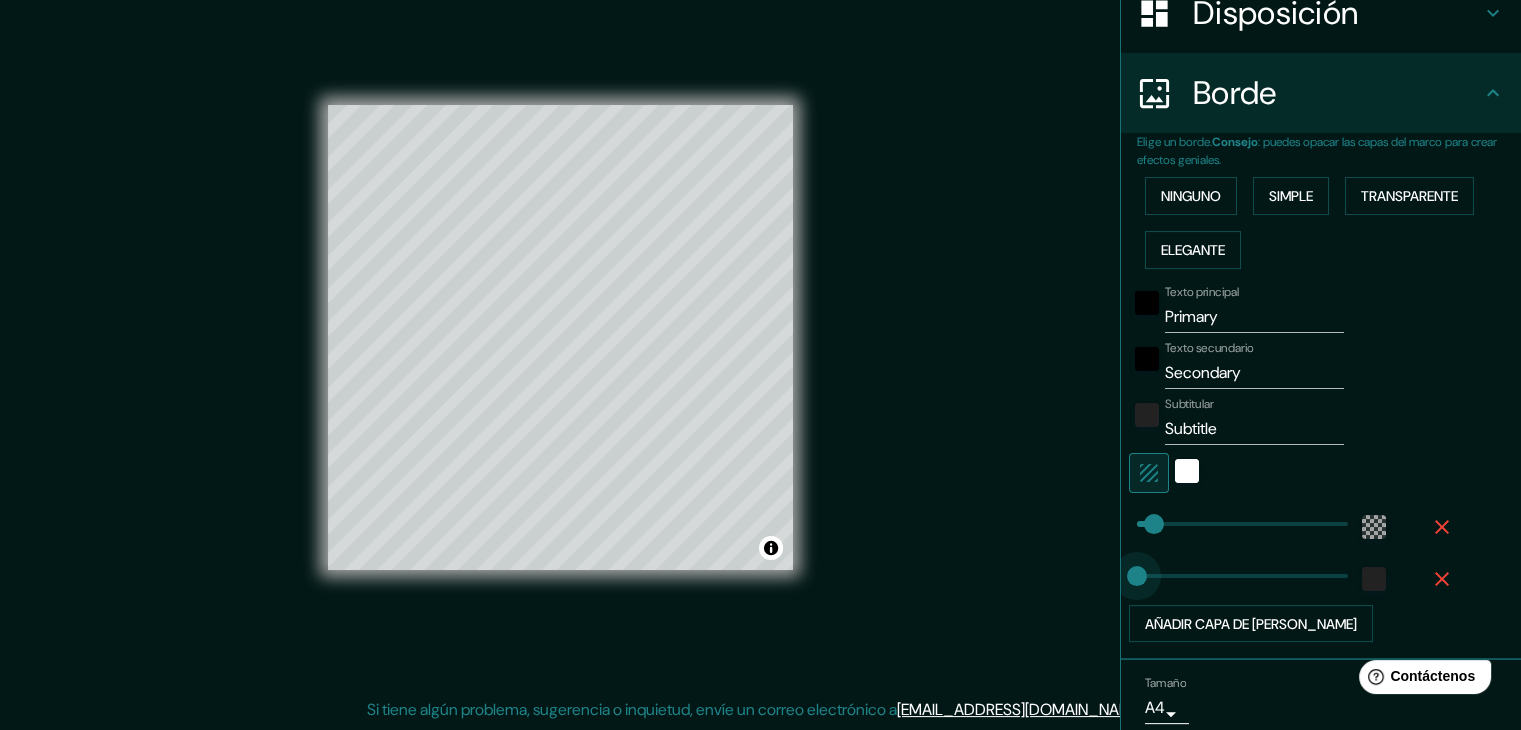 drag, startPoint x: 1117, startPoint y: 570, endPoint x: 1074, endPoint y: 574, distance: 43.185646 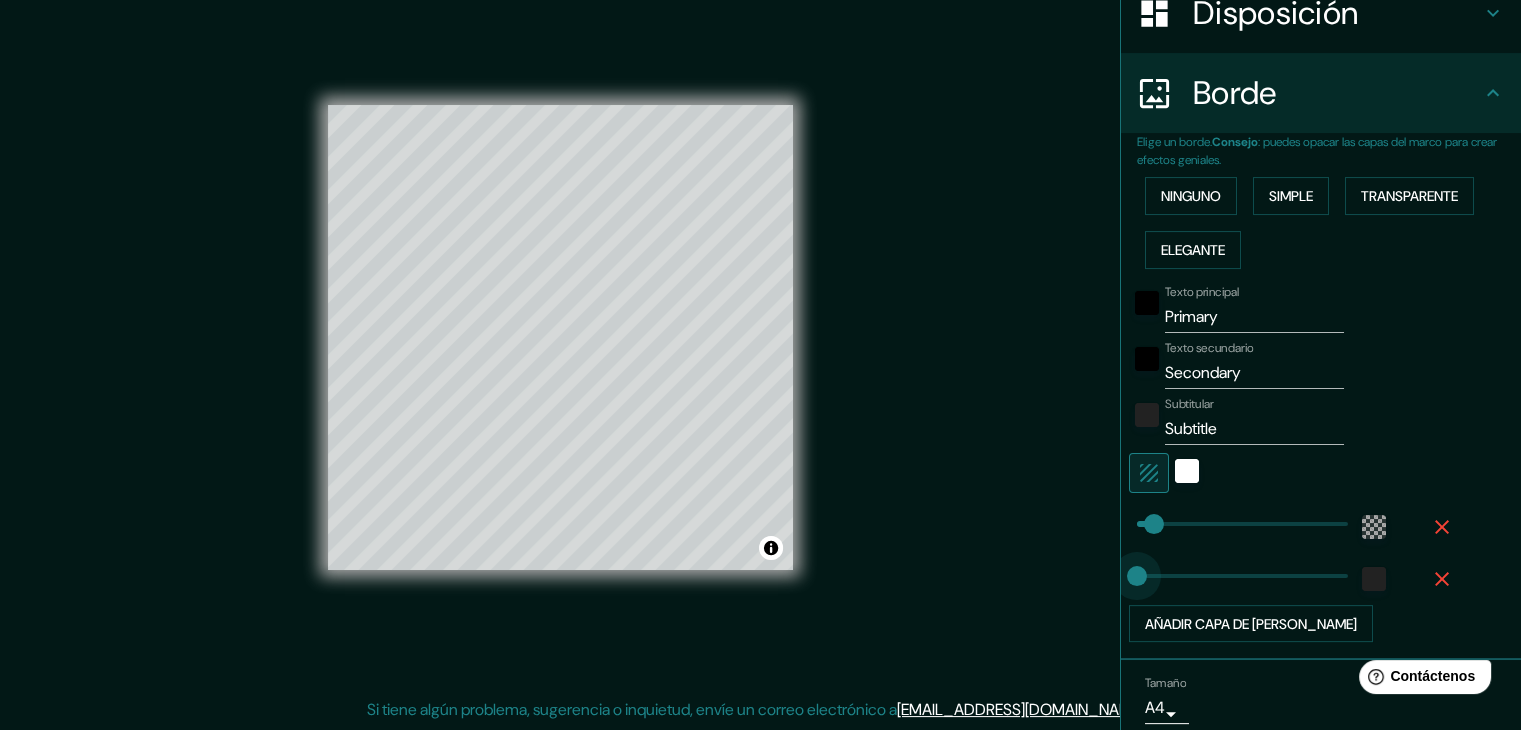 click on "Mappin Ubicación Patas Estilo Disposición Borde Elige un borde.  Consejo  : puedes opacar las capas del marco para crear efectos geniales. Ninguno Simple Transparente Elegante Texto principal Primary Texto secundario Secondary Subtitular Subtitle Añadir capa de [PERSON_NAME] A4 single Crea tu mapa © Mapbox   © OpenStreetMap   Improve this map Si tiene algún problema, sugerencia o inquietud, envíe un correo electrónico a  [EMAIL_ADDRESS][DOMAIN_NAME]  .   . ." at bounding box center [760, 353] 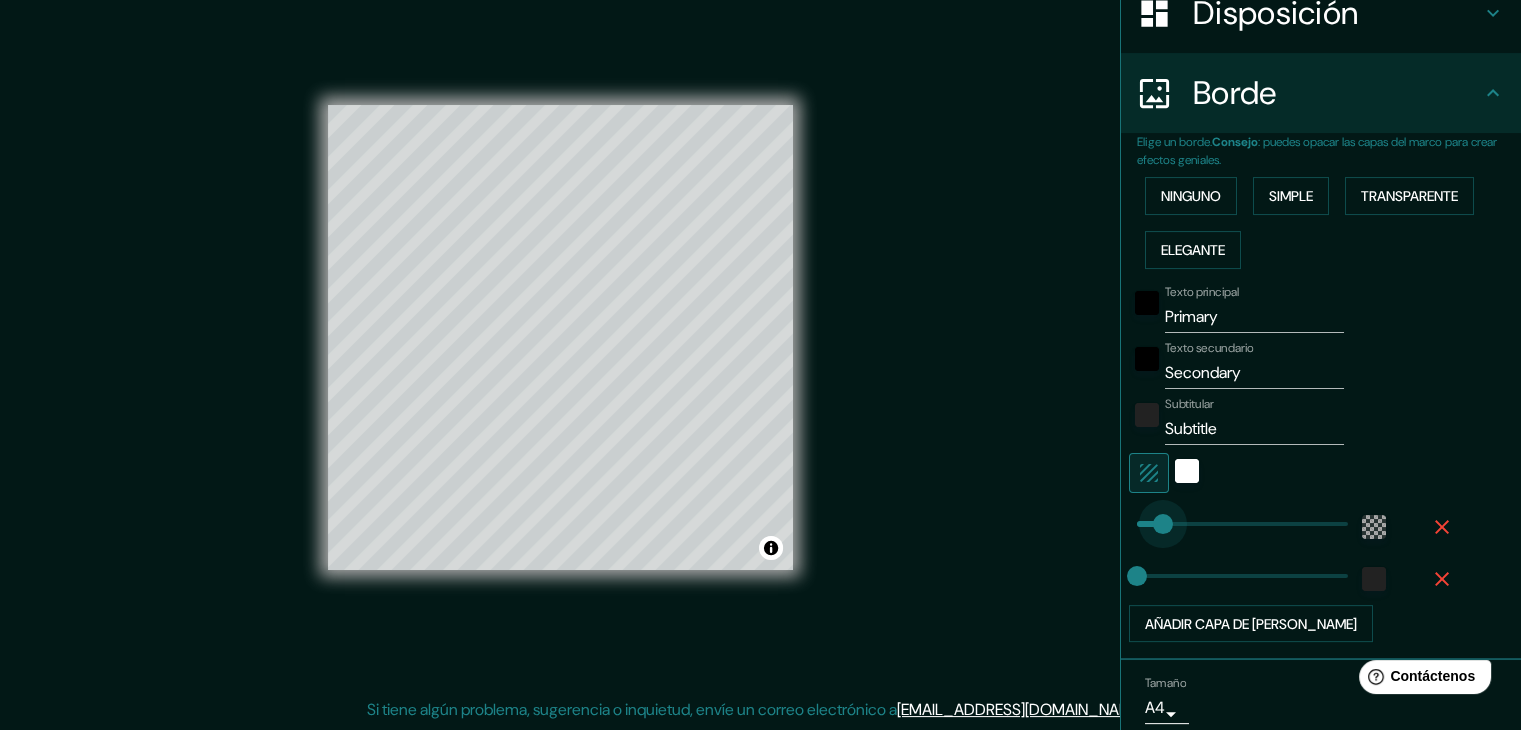 type on "69" 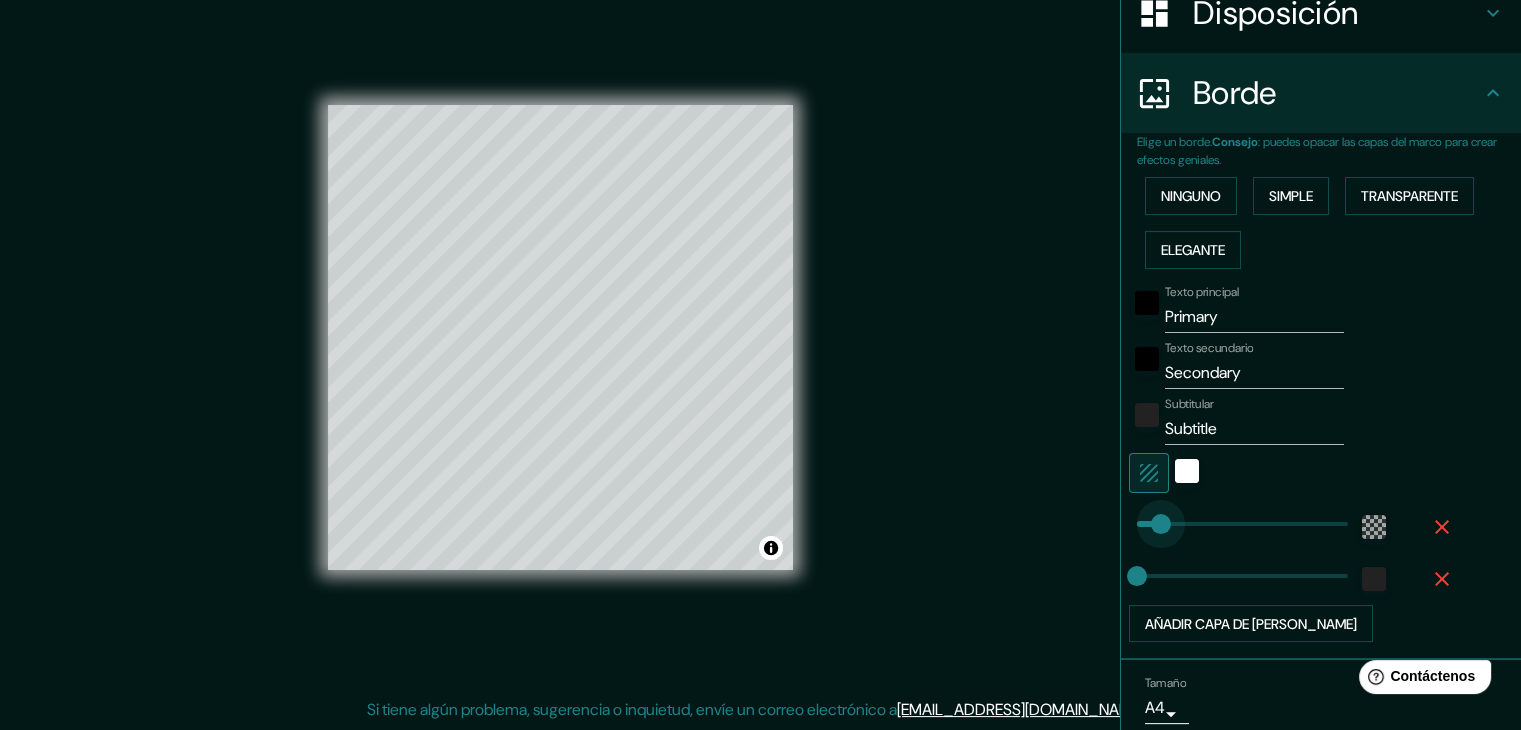 type on "36" 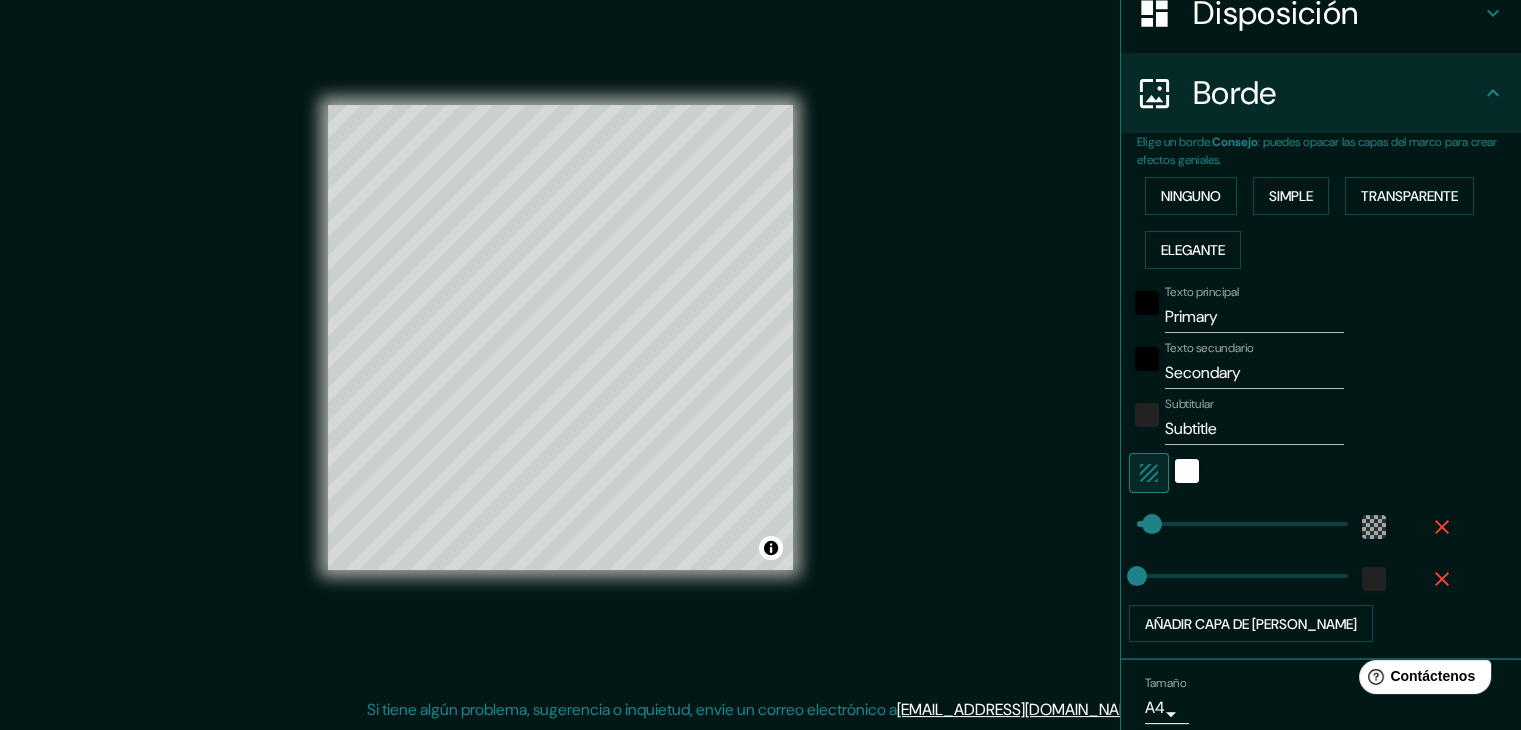type on "5" 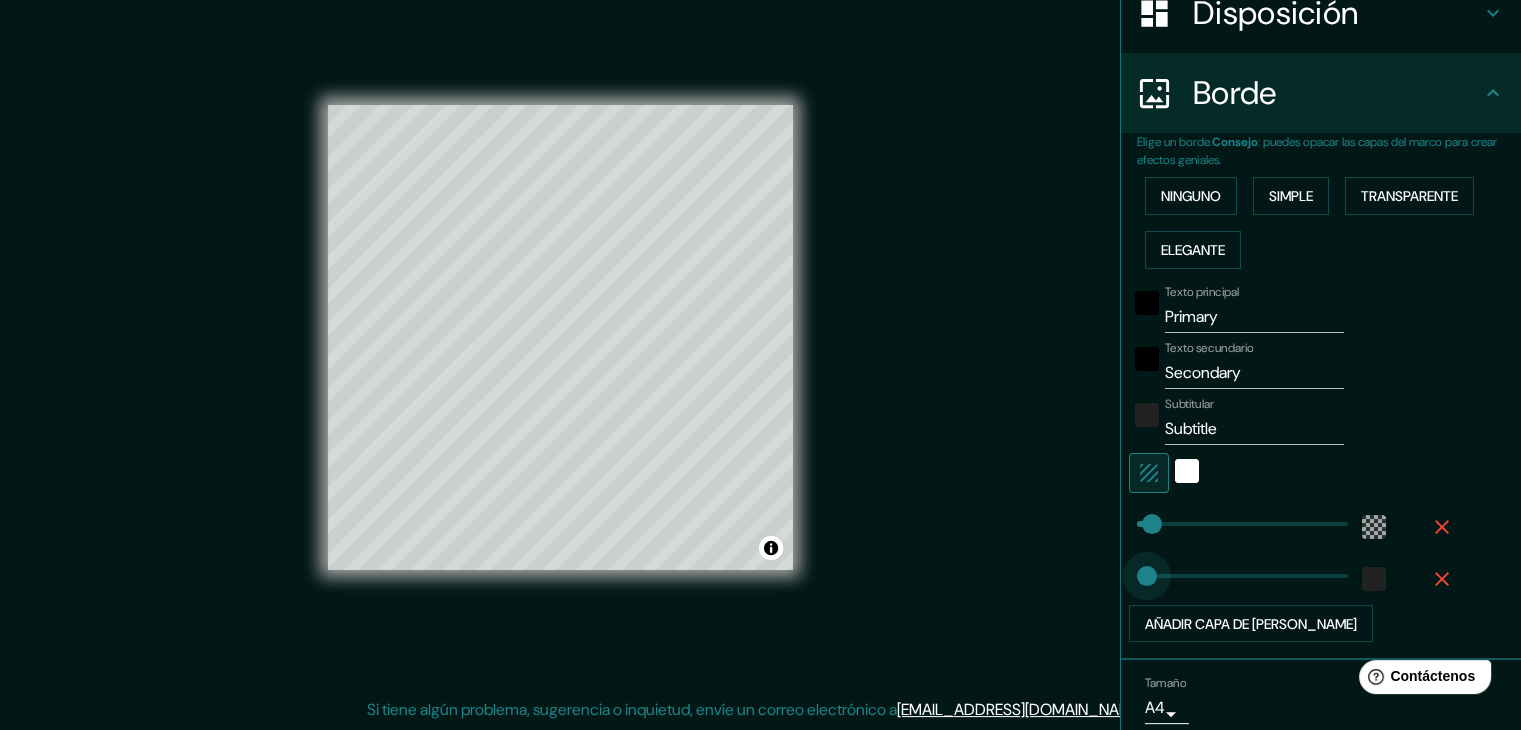 type on "38" 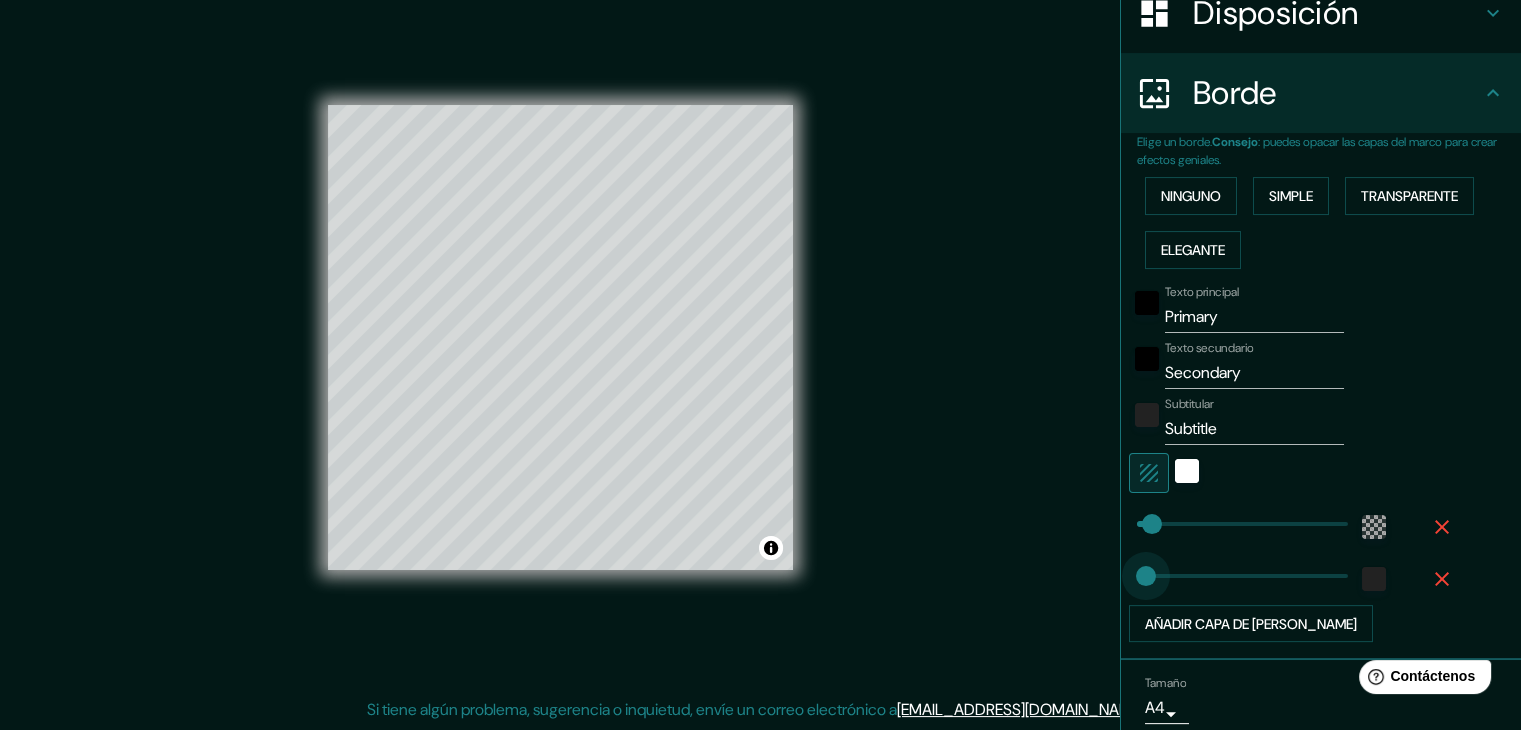 type on "16" 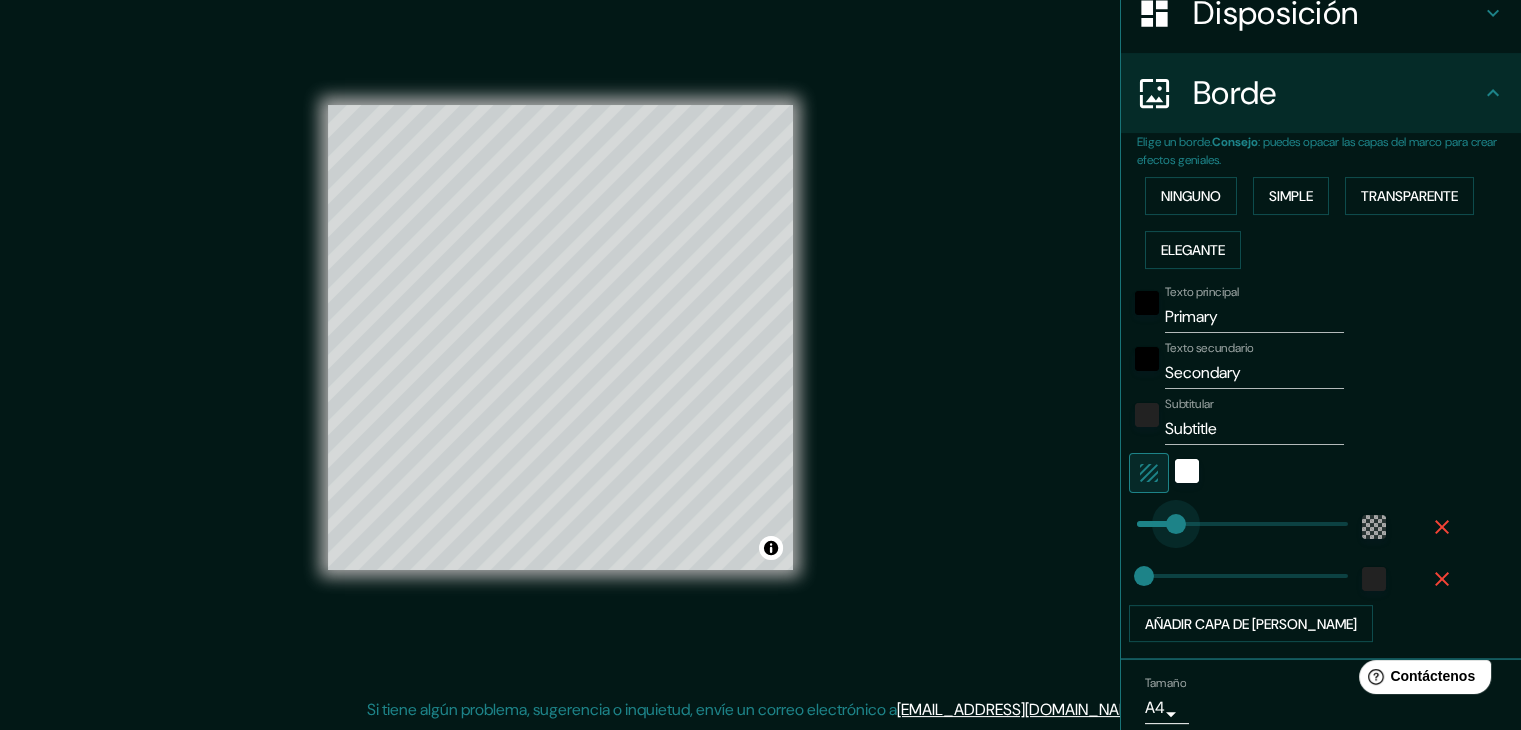 type on "76" 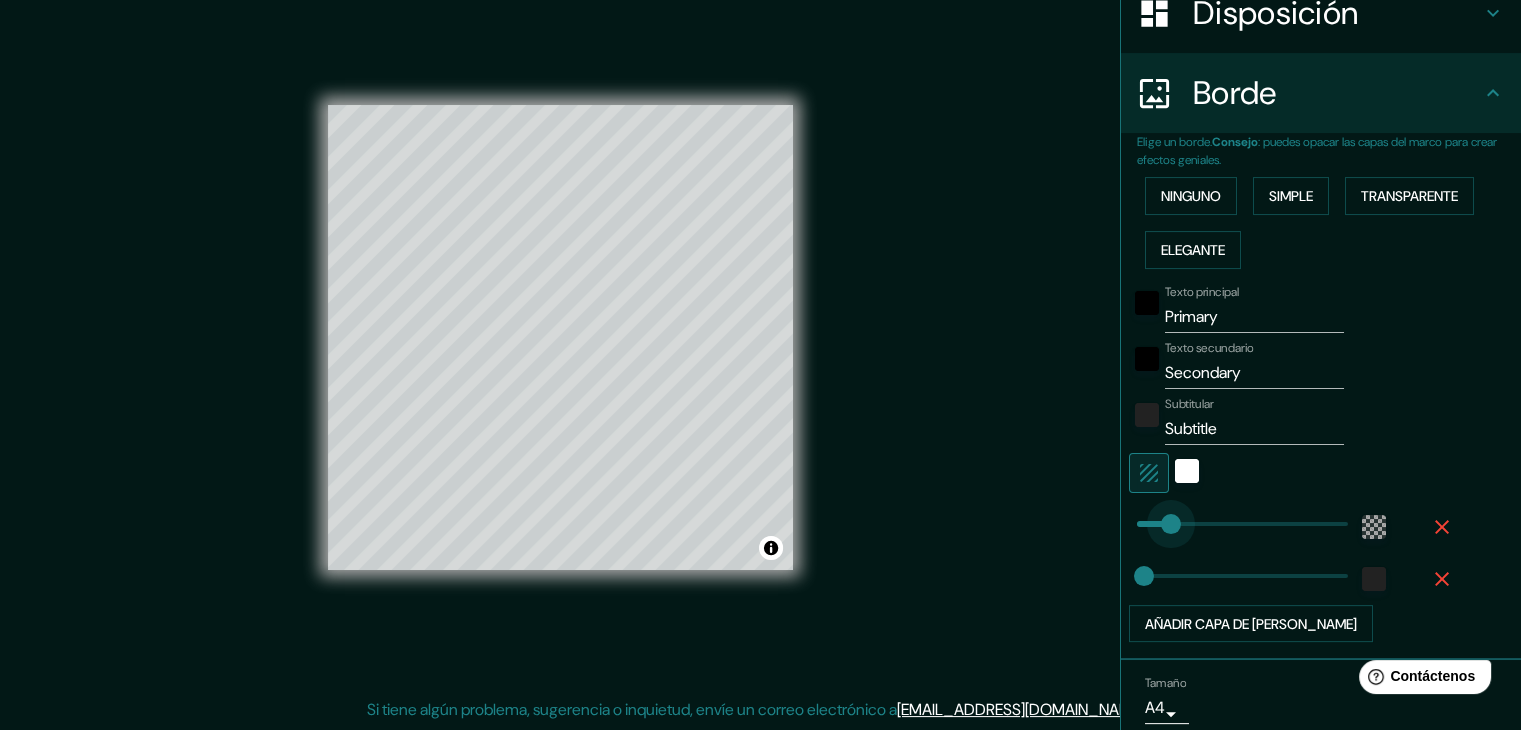 drag, startPoint x: 1142, startPoint y: 524, endPoint x: 1156, endPoint y: 529, distance: 14.866069 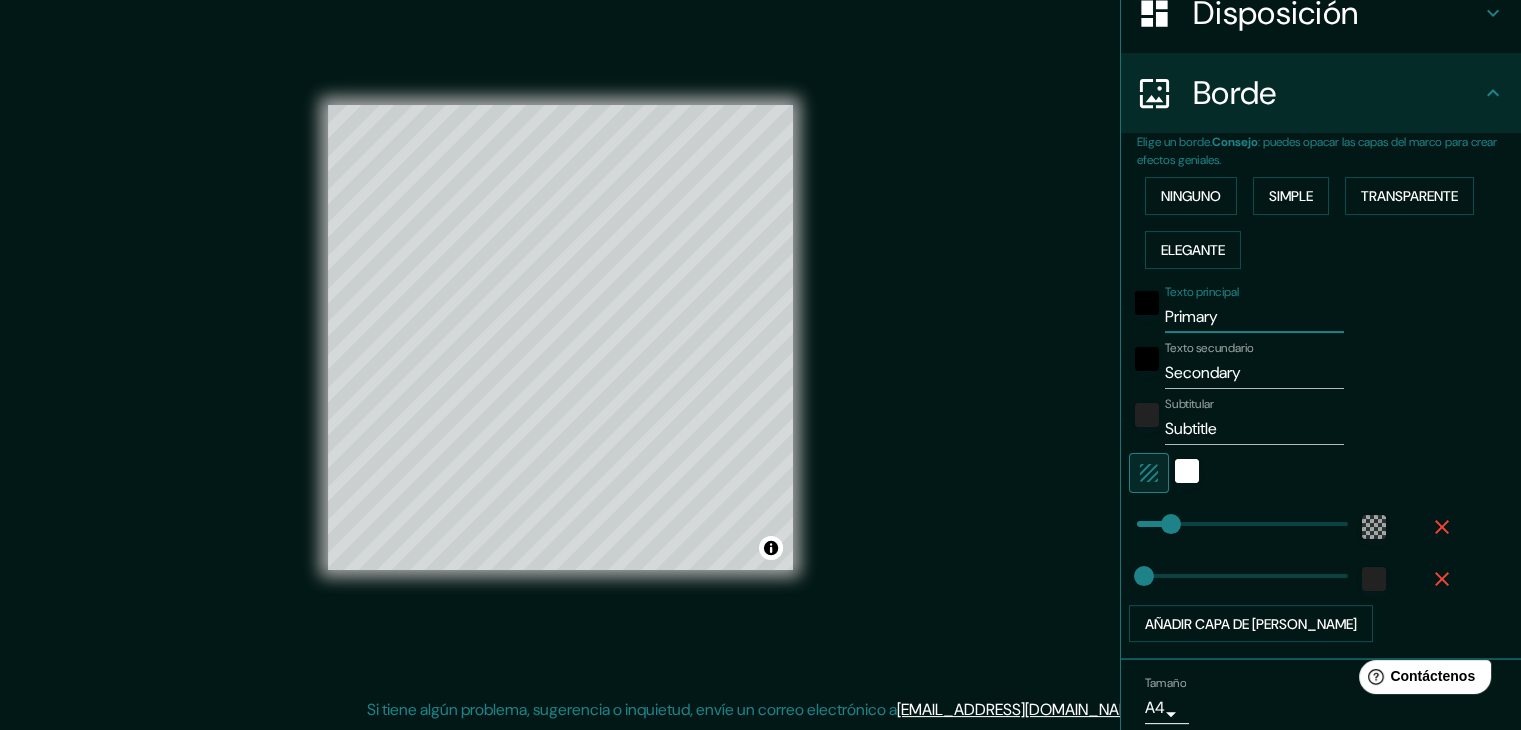 drag, startPoint x: 1232, startPoint y: 322, endPoint x: 986, endPoint y: 299, distance: 247.07286 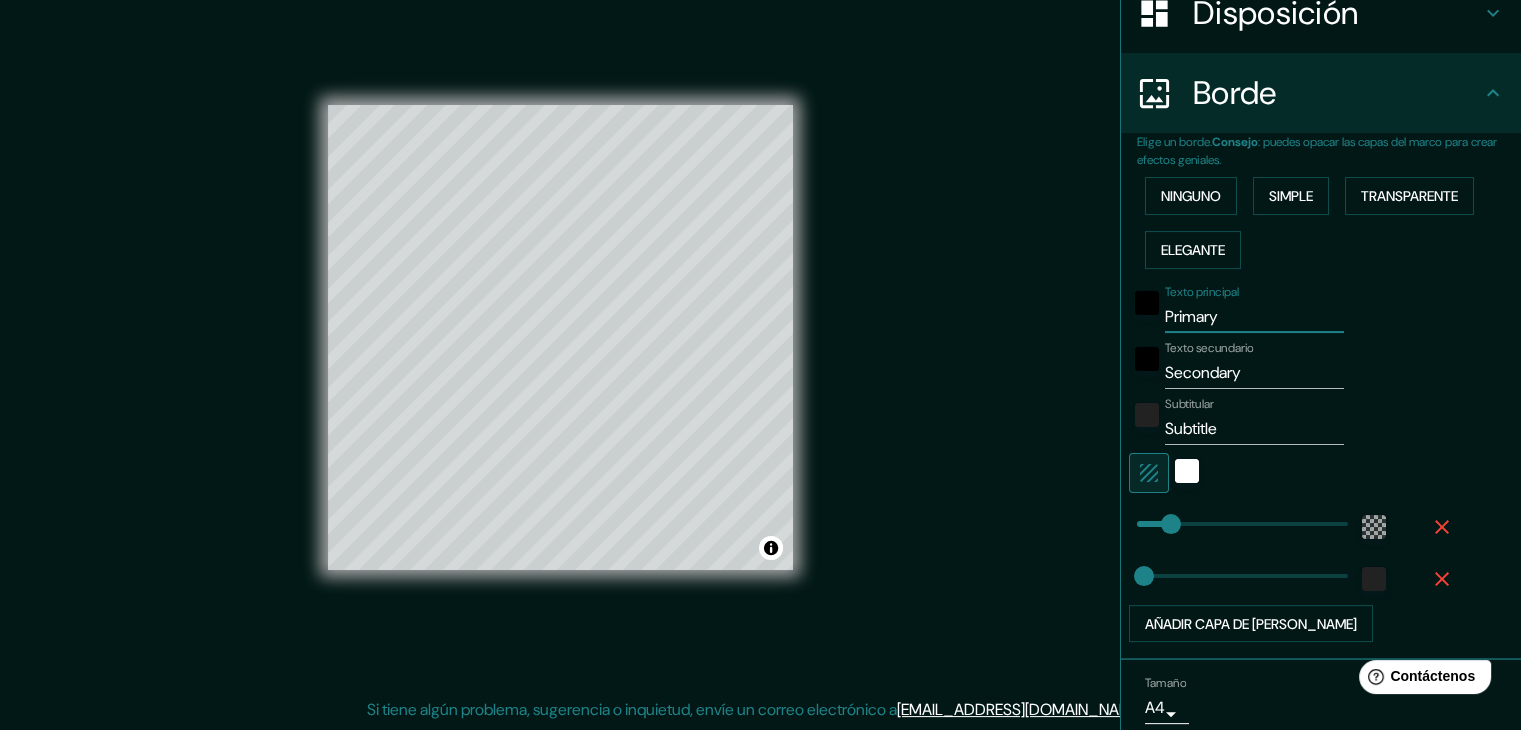 click on "Mappin Ubicación Patas Estilo Disposición Borde Elige un borde.  Consejo  : puedes opacar las capas del marco para crear efectos geniales. Ninguno Simple Transparente Elegante Texto principal Primary Texto secundario Secondary Subtitular Subtitle Añadir capa de [PERSON_NAME] A4 single Crea tu mapa © Mapbox   © OpenStreetMap   Improve this map Si tiene algún problema, sugerencia o inquietud, envíe un correo electrónico a  [EMAIL_ADDRESS][DOMAIN_NAME]  .   . ." at bounding box center [760, 353] 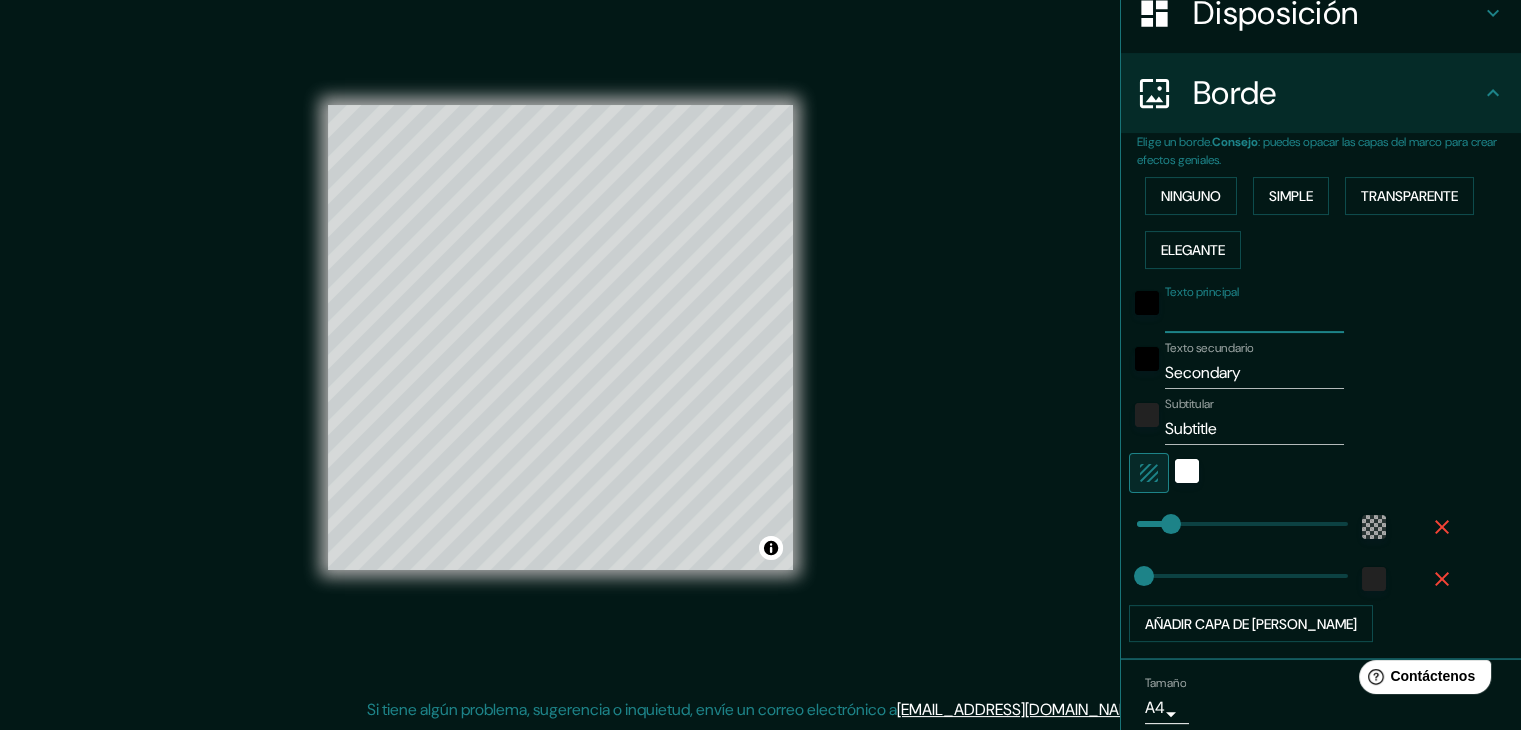 type 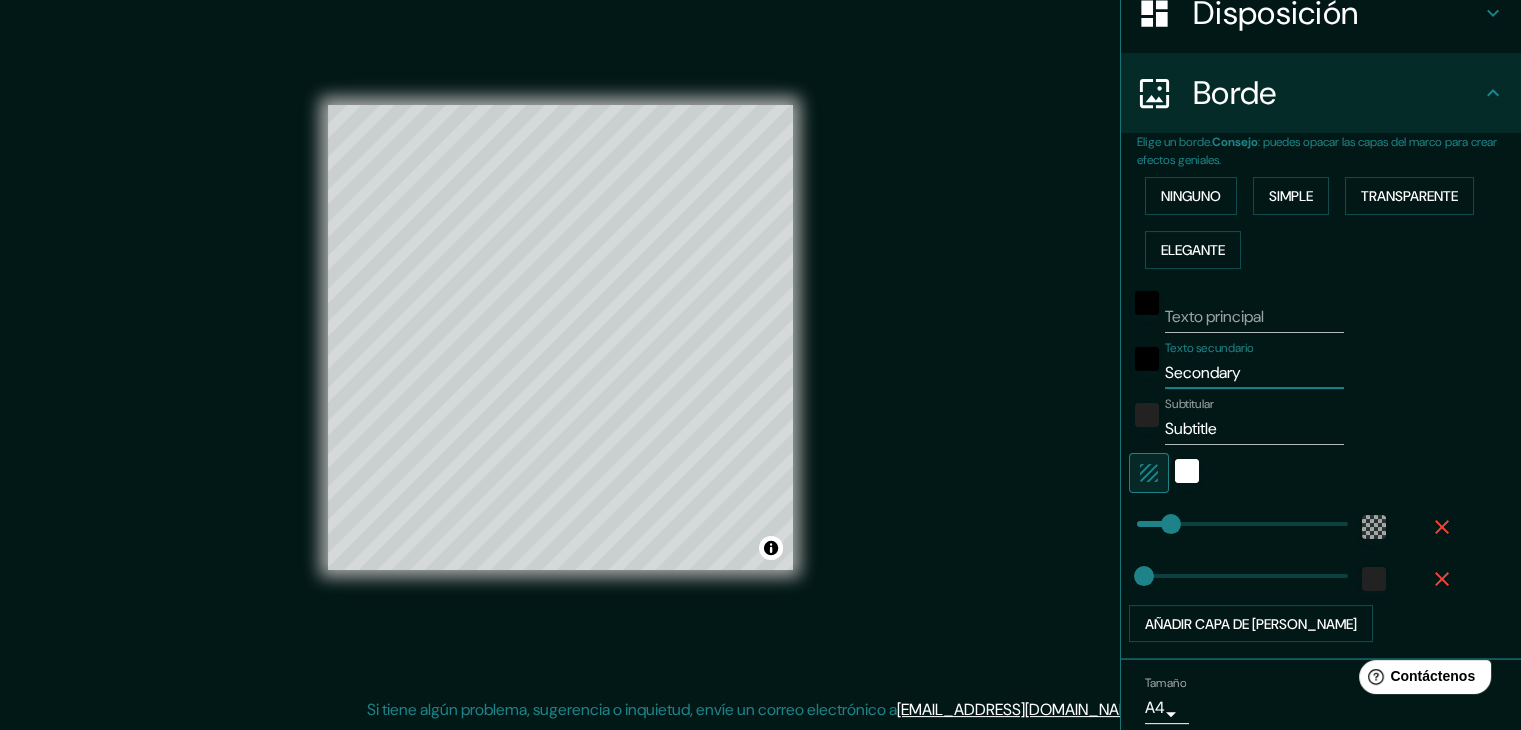drag, startPoint x: 1052, startPoint y: 373, endPoint x: 992, endPoint y: 373, distance: 60 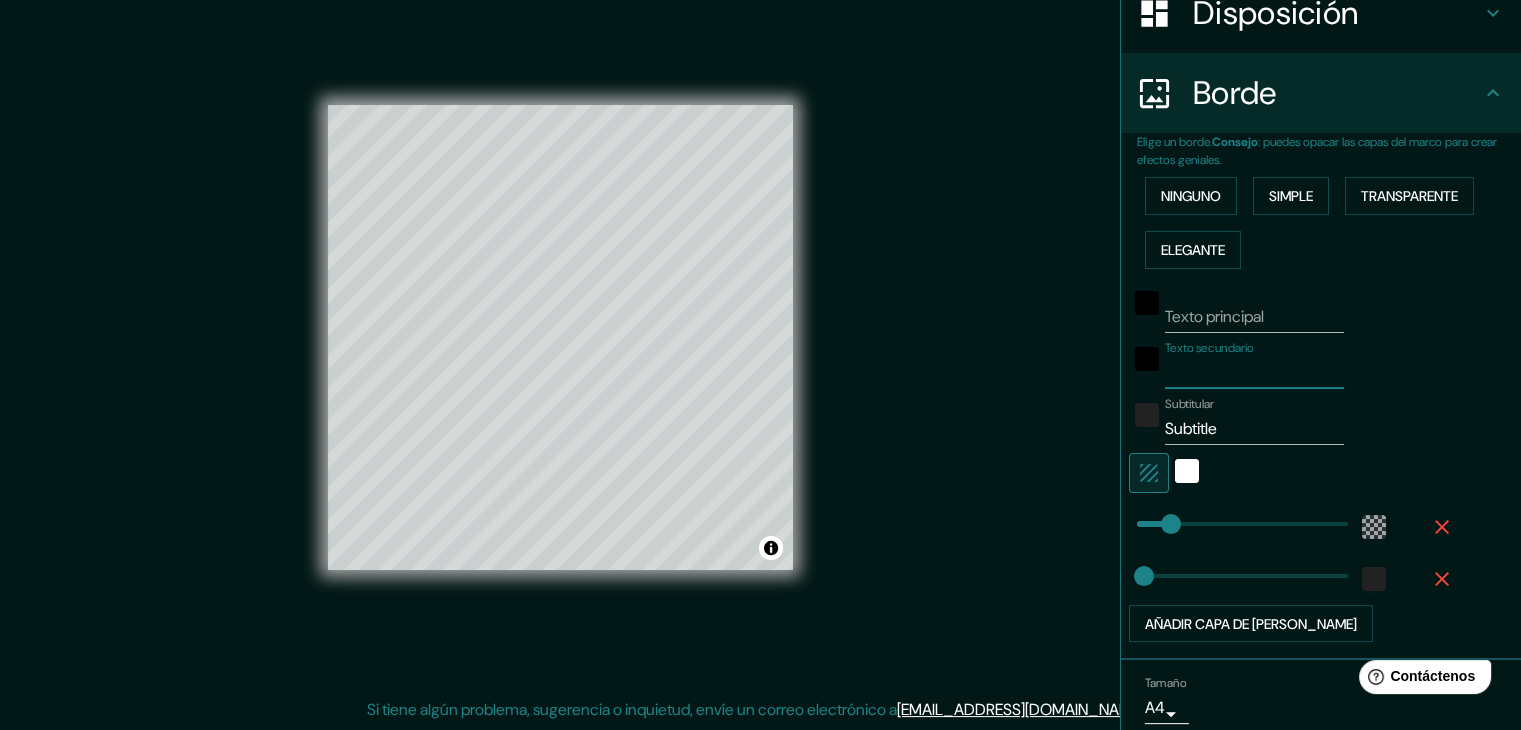 type 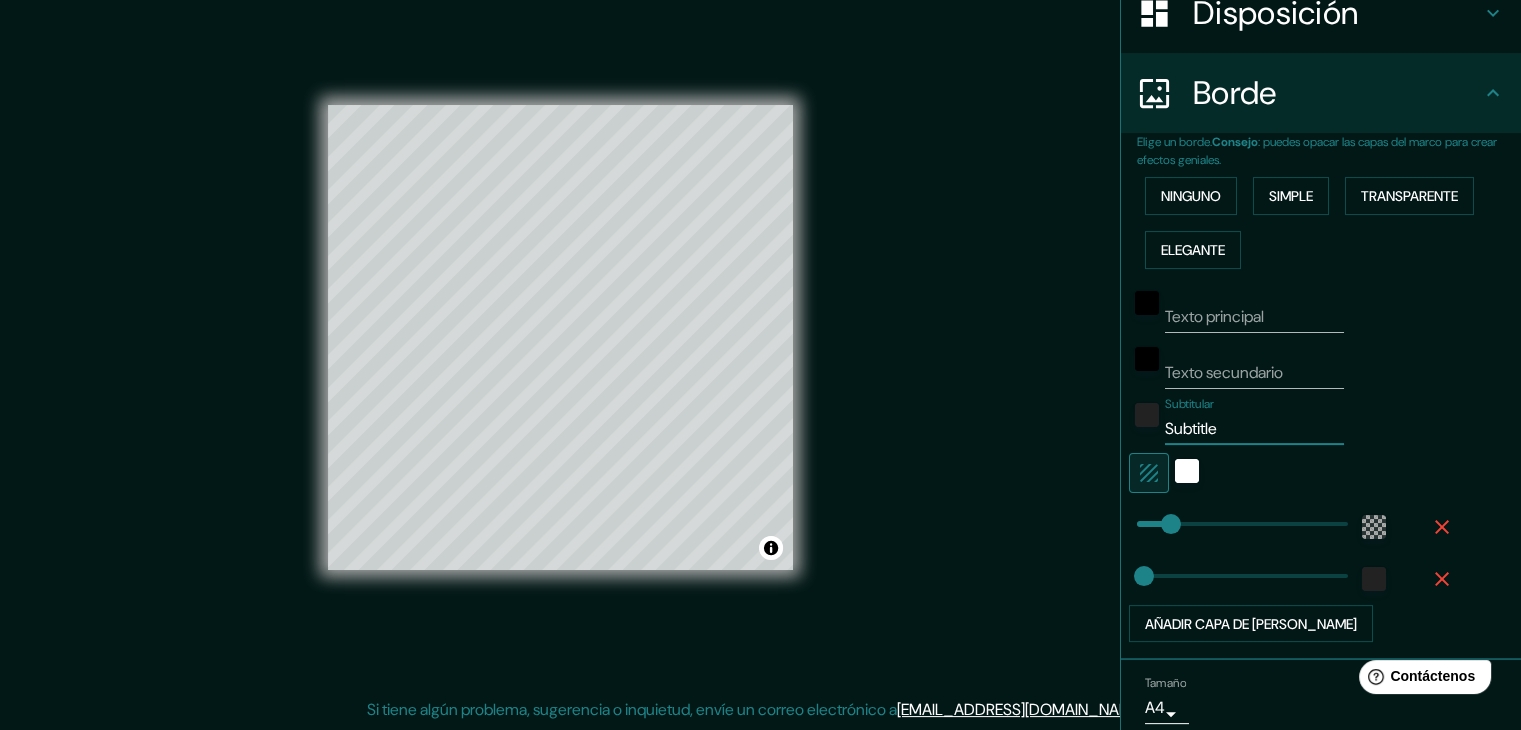 drag, startPoint x: 1237, startPoint y: 413, endPoint x: 1022, endPoint y: 415, distance: 215.00931 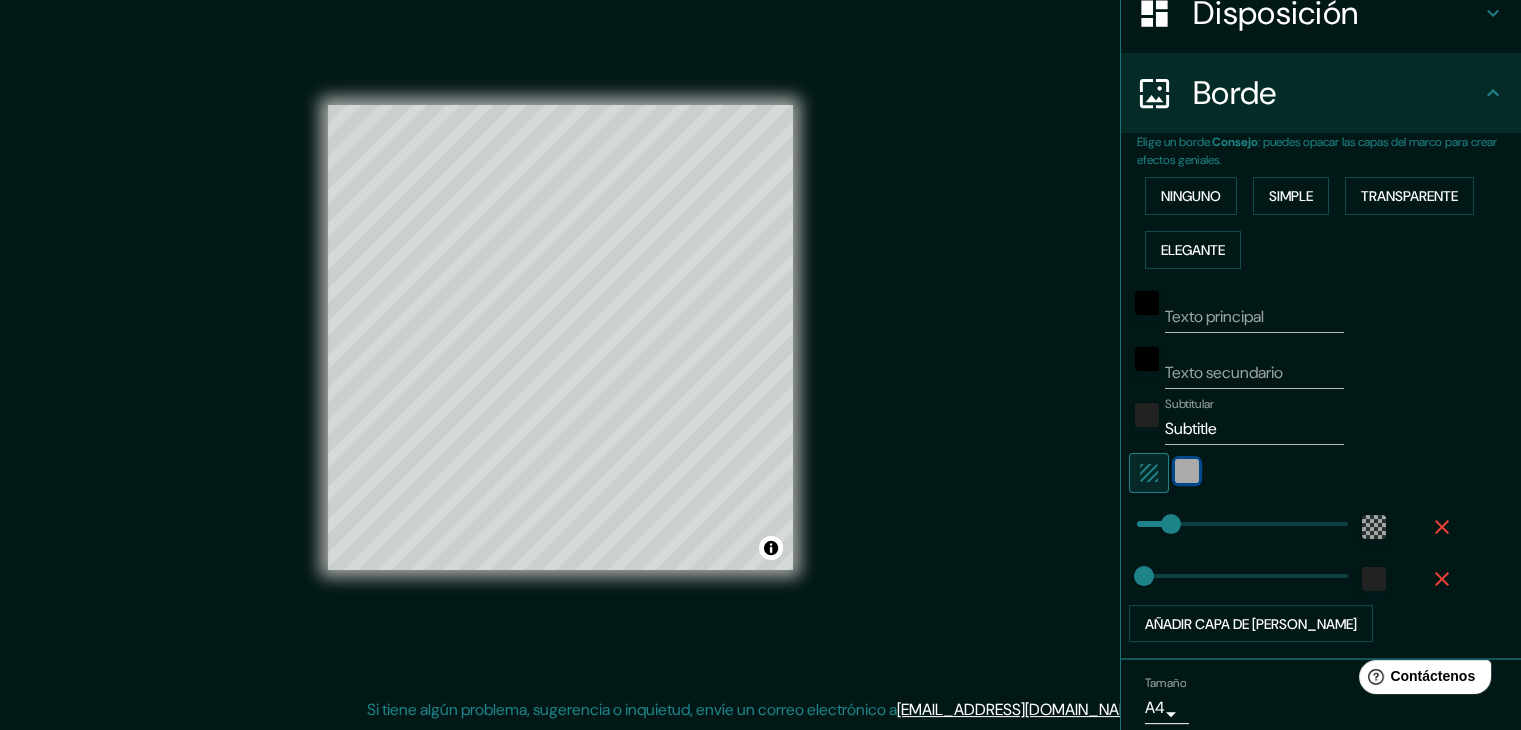 click at bounding box center [1187, 471] 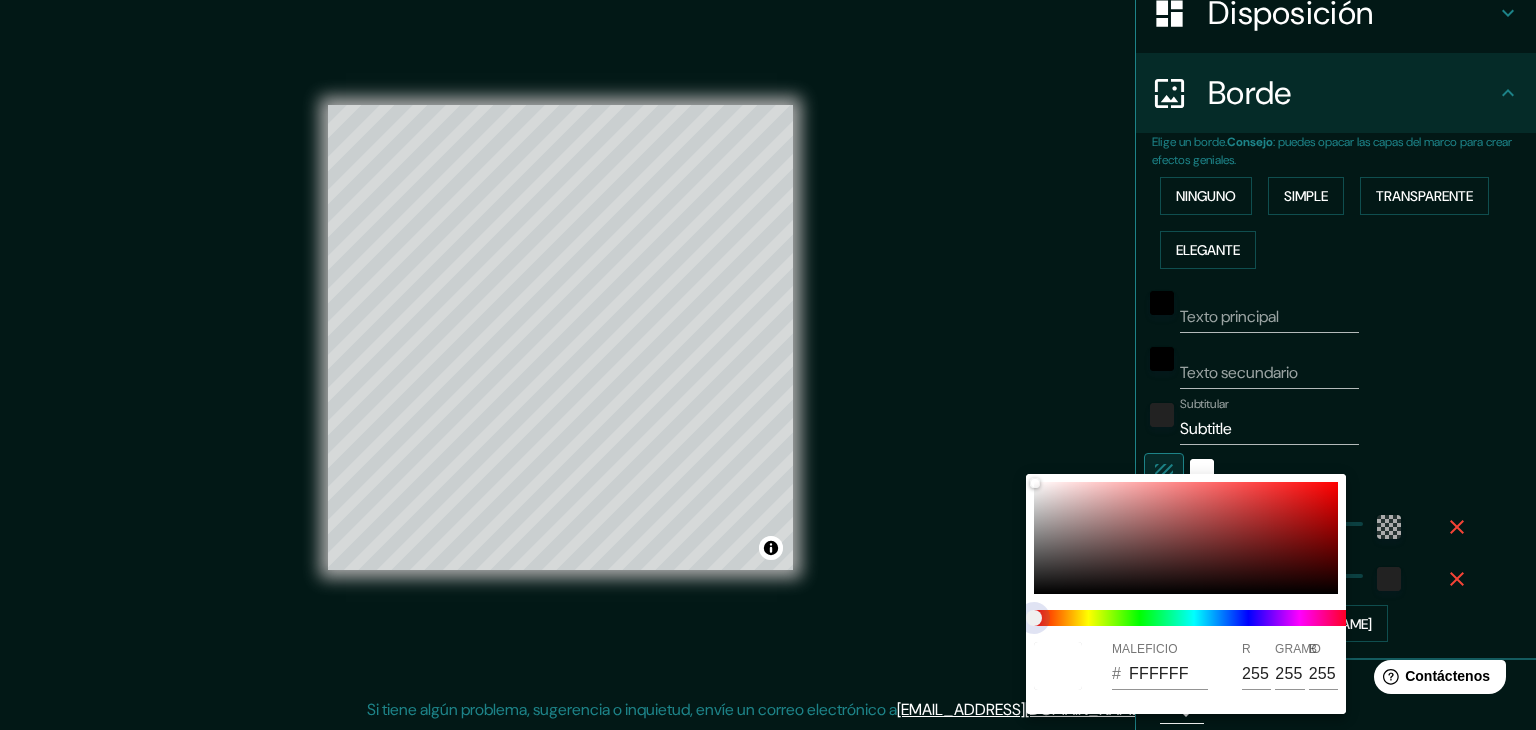 click at bounding box center [1194, 618] 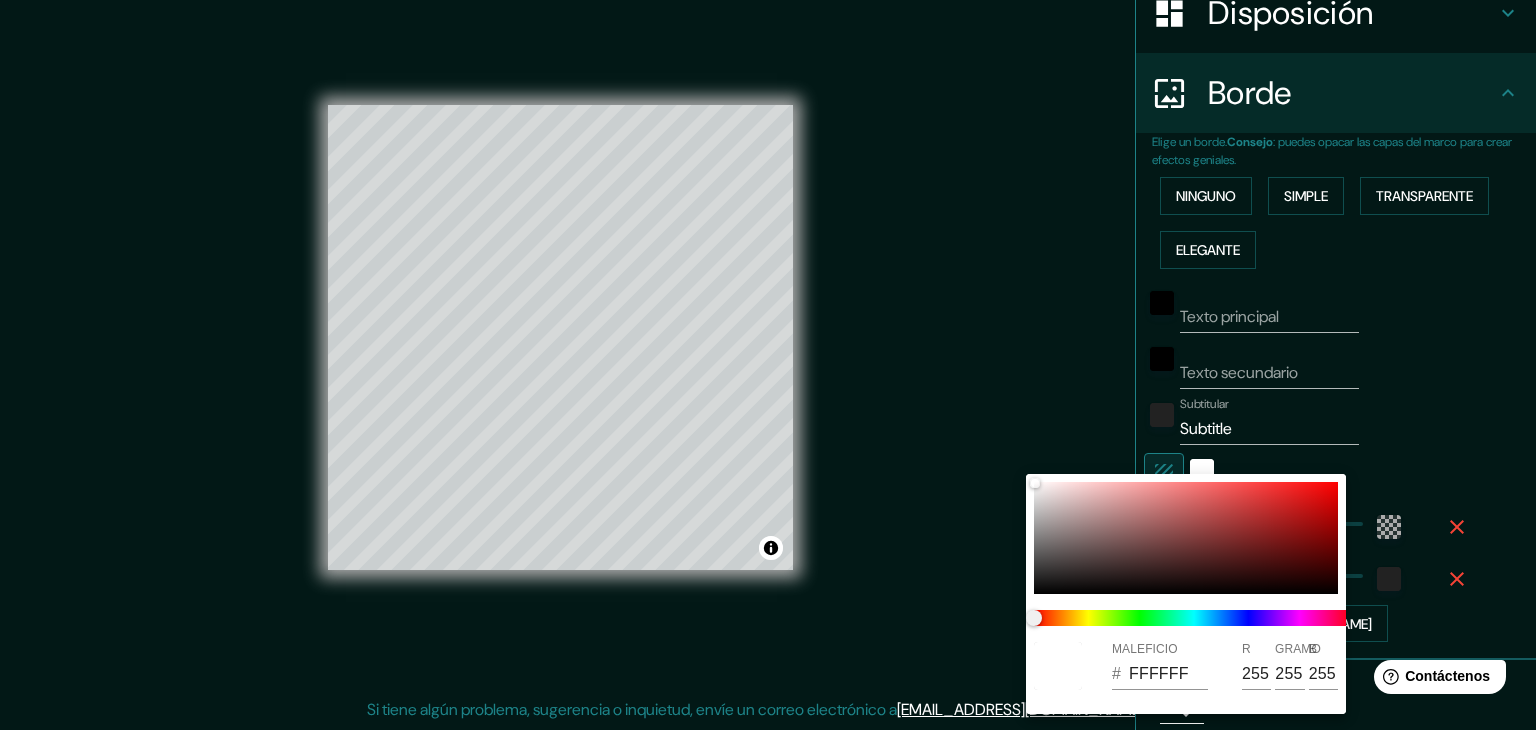 drag, startPoint x: 1451, startPoint y: 455, endPoint x: 1440, endPoint y: 454, distance: 11.045361 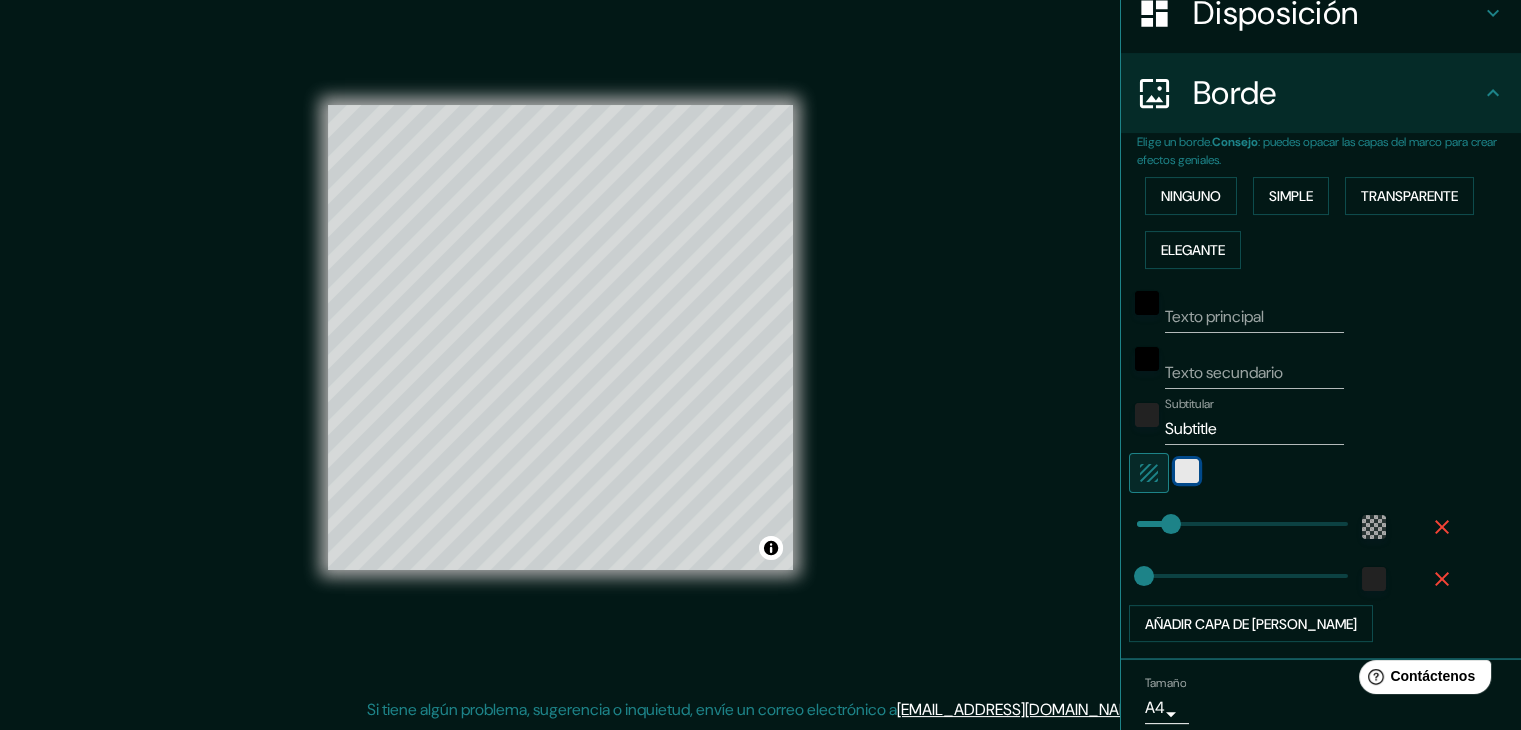 click at bounding box center [1187, 471] 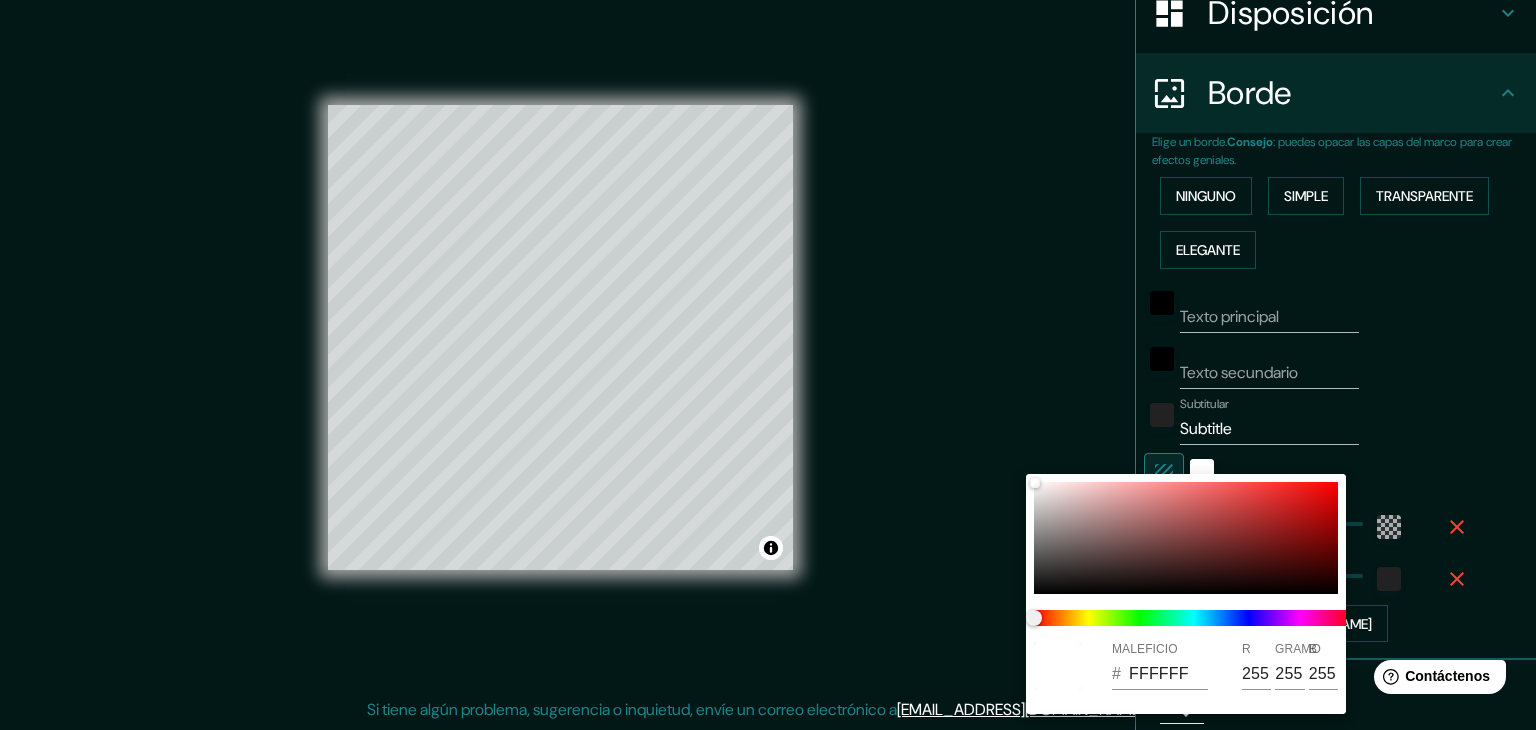 drag, startPoint x: 1435, startPoint y: 410, endPoint x: 1314, endPoint y: 433, distance: 123.16656 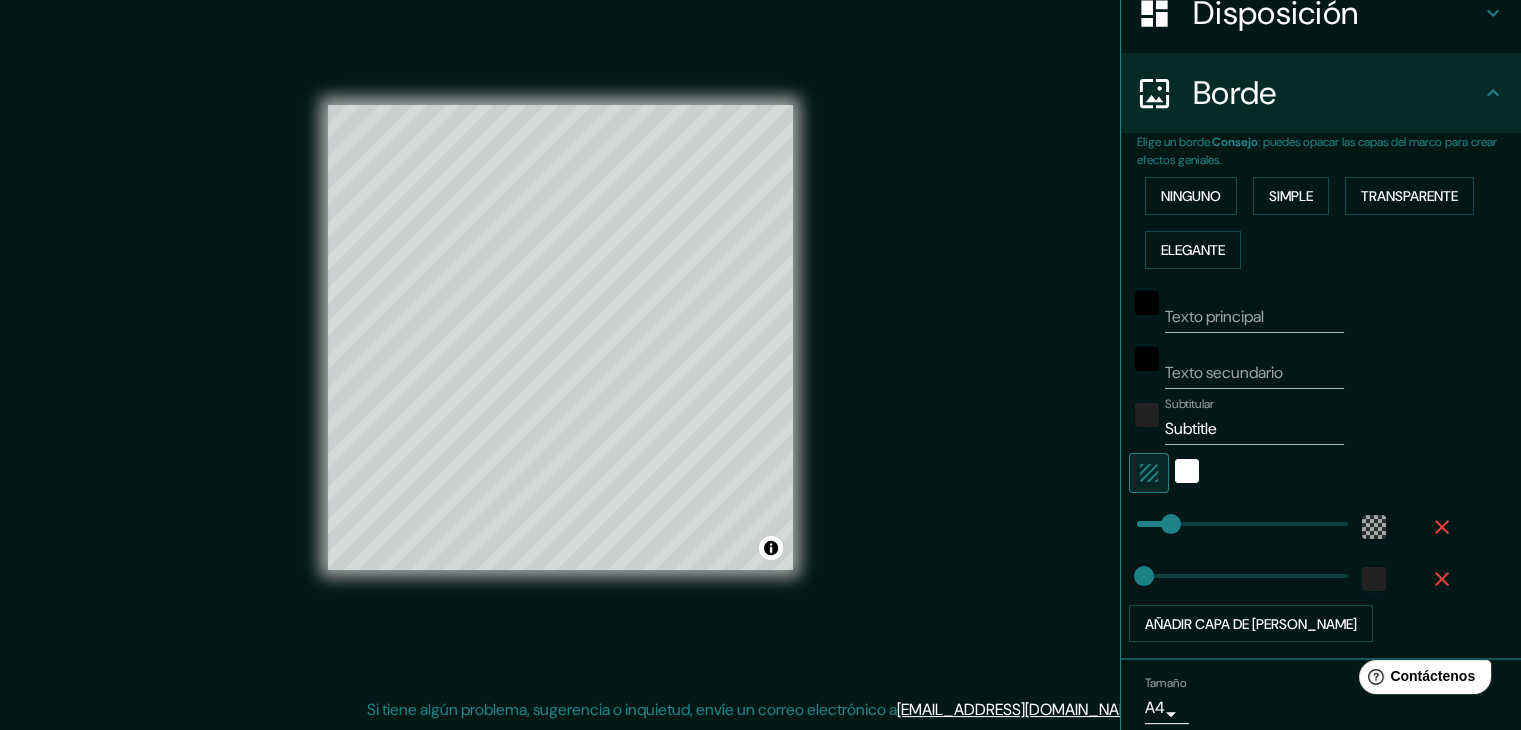click at bounding box center (1149, 473) 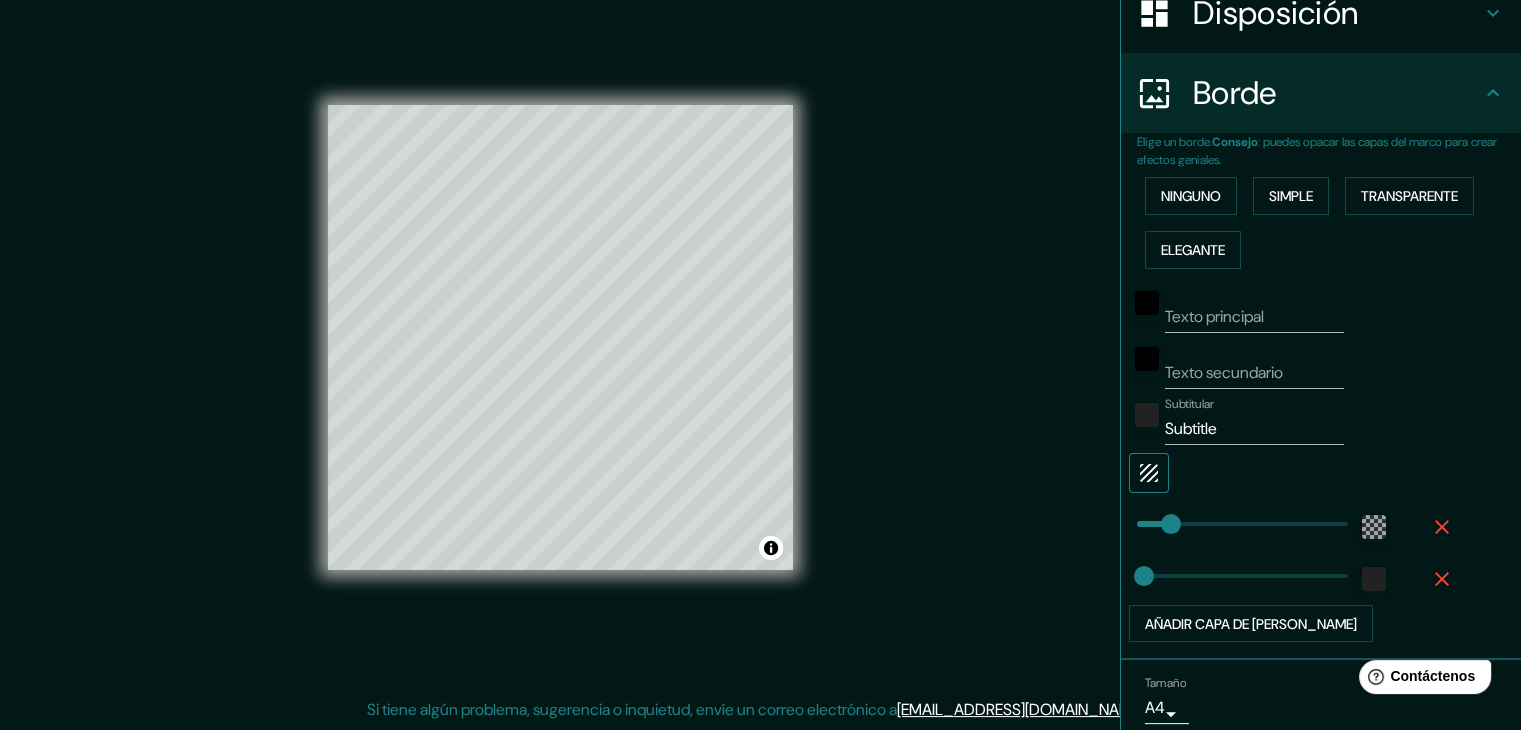 click at bounding box center [1149, 473] 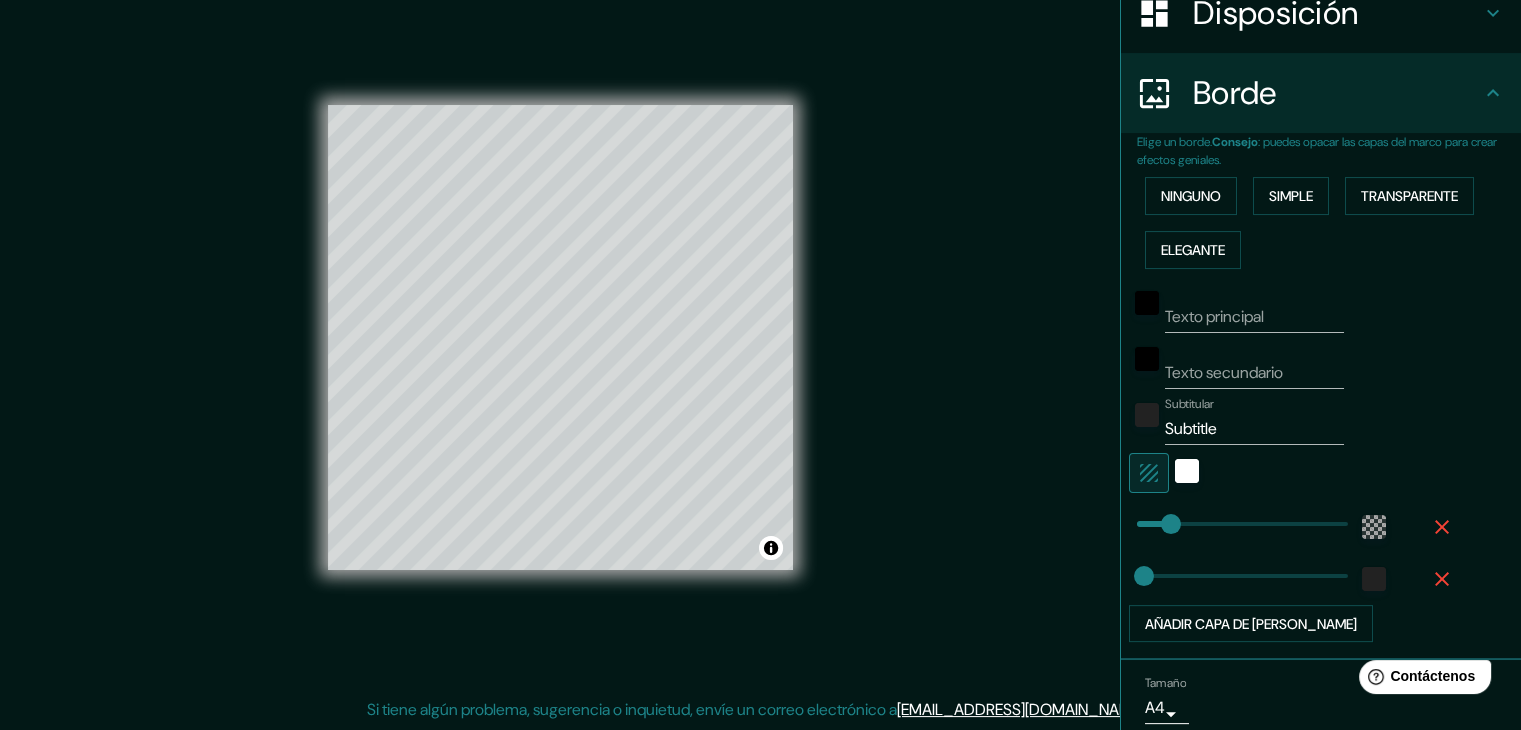click 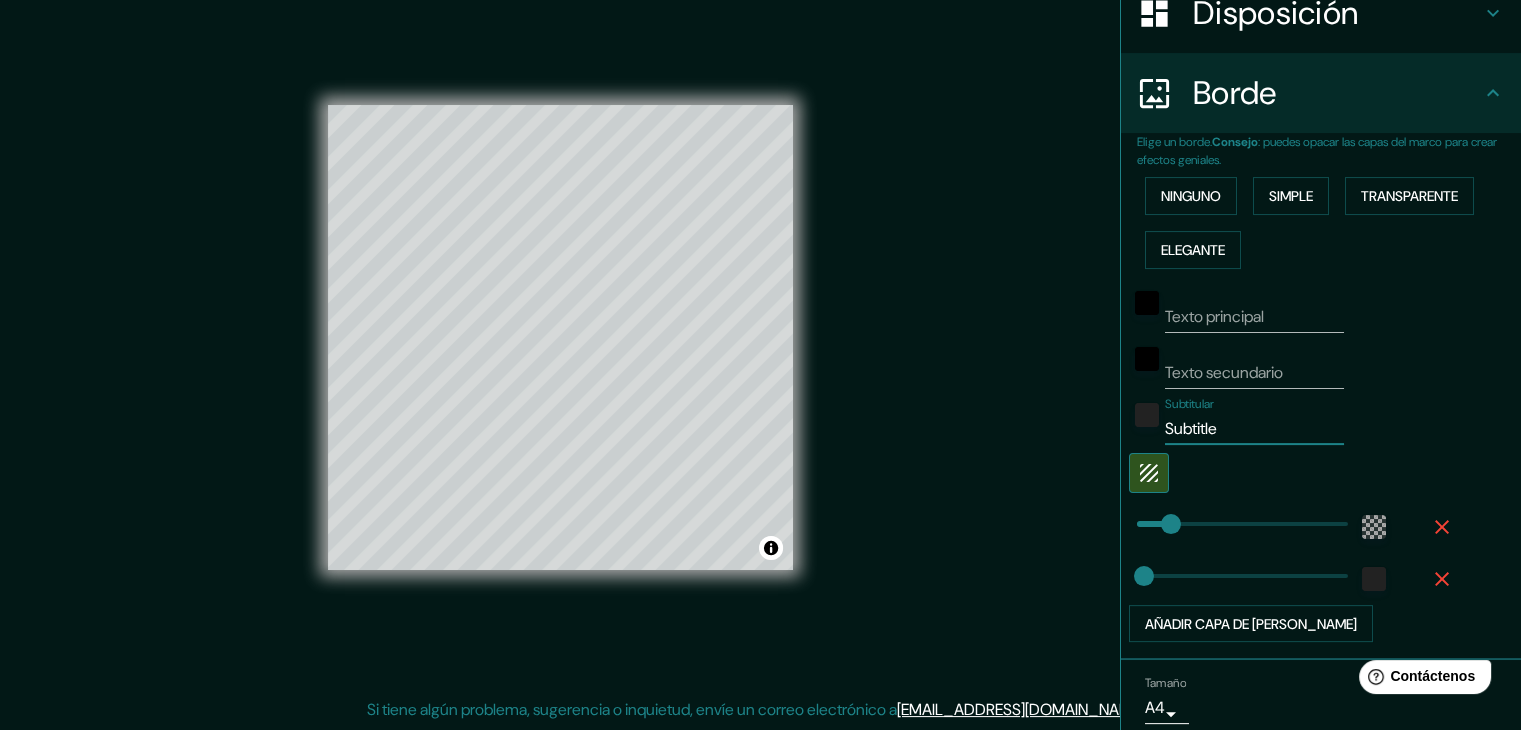drag, startPoint x: 1215, startPoint y: 438, endPoint x: 1033, endPoint y: 437, distance: 182.00275 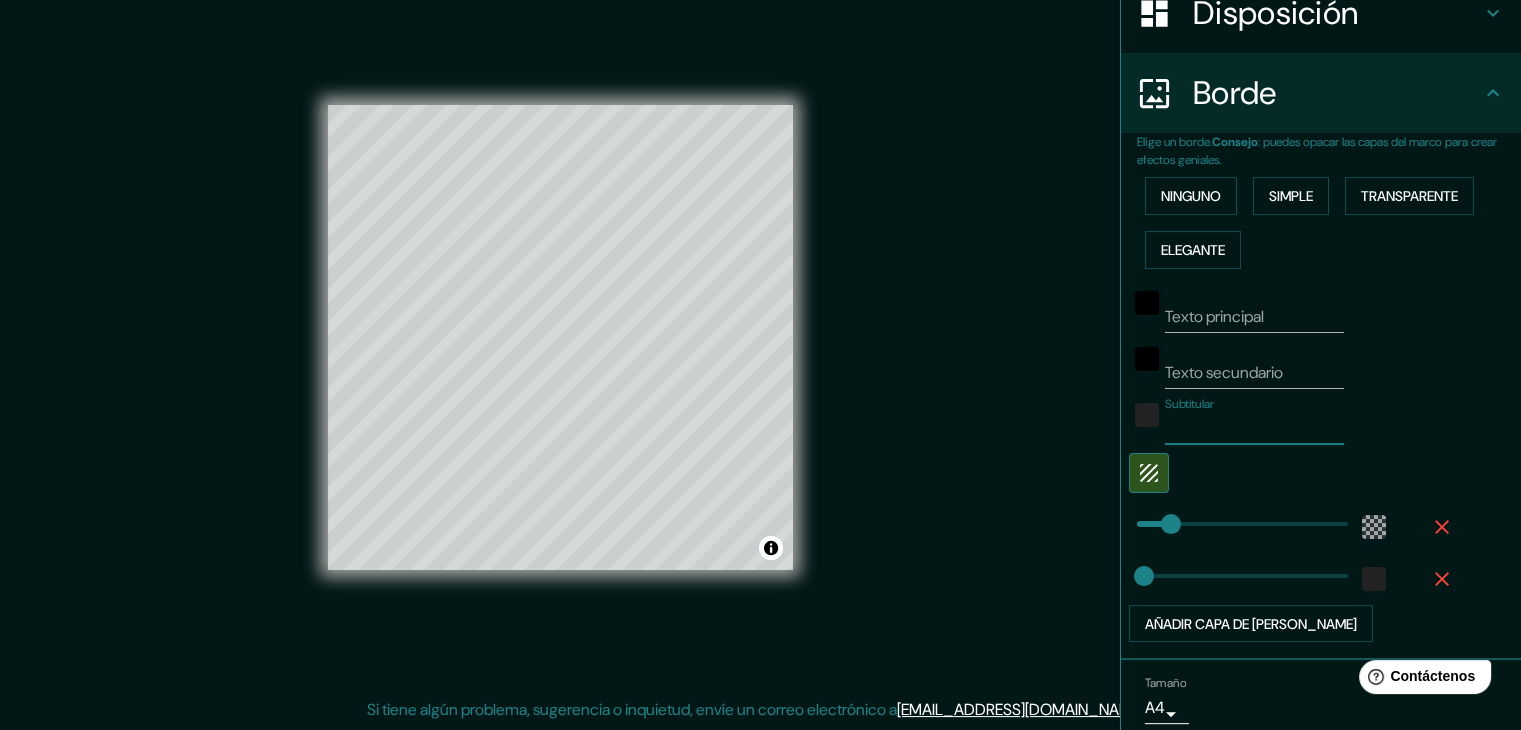 type 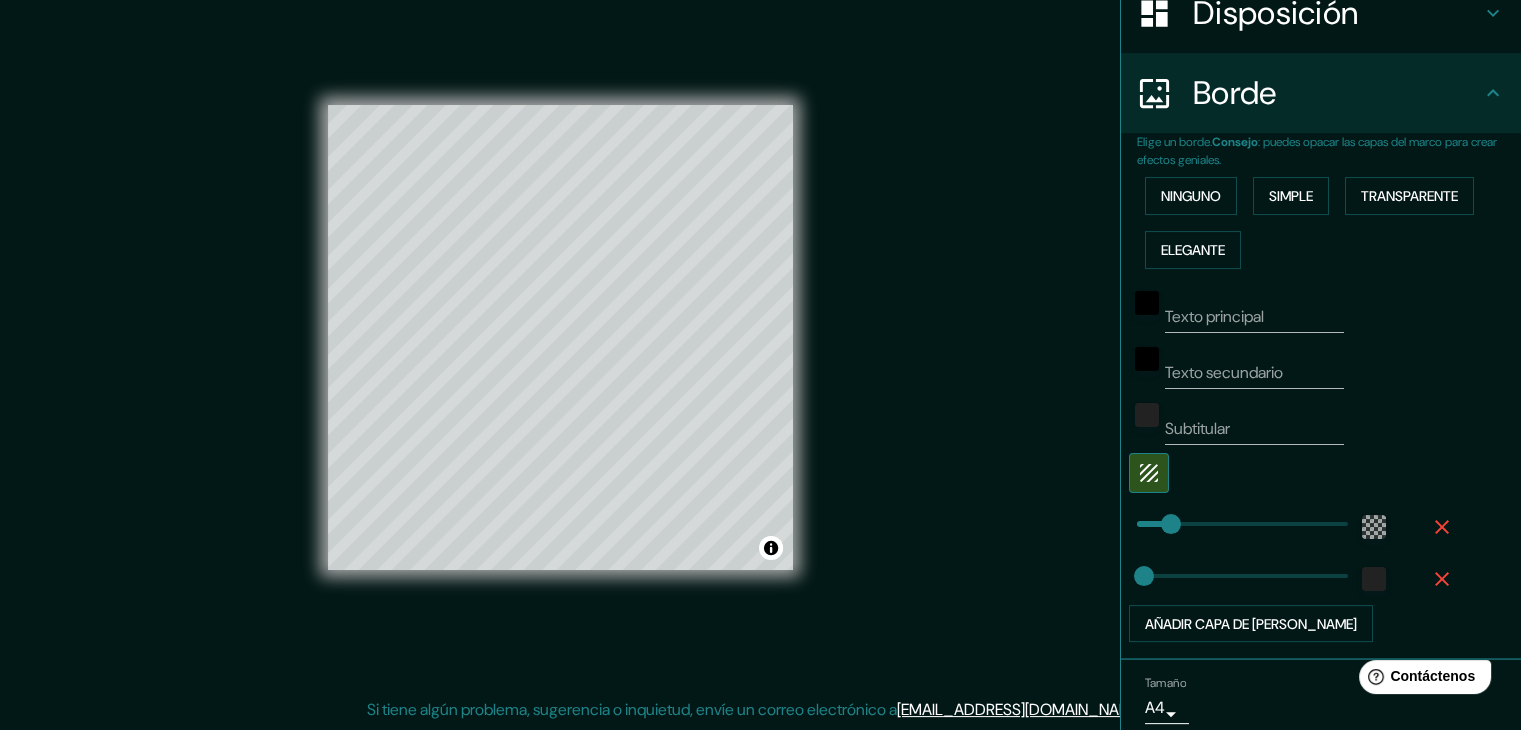 click on "Subtitular" at bounding box center (1293, 421) 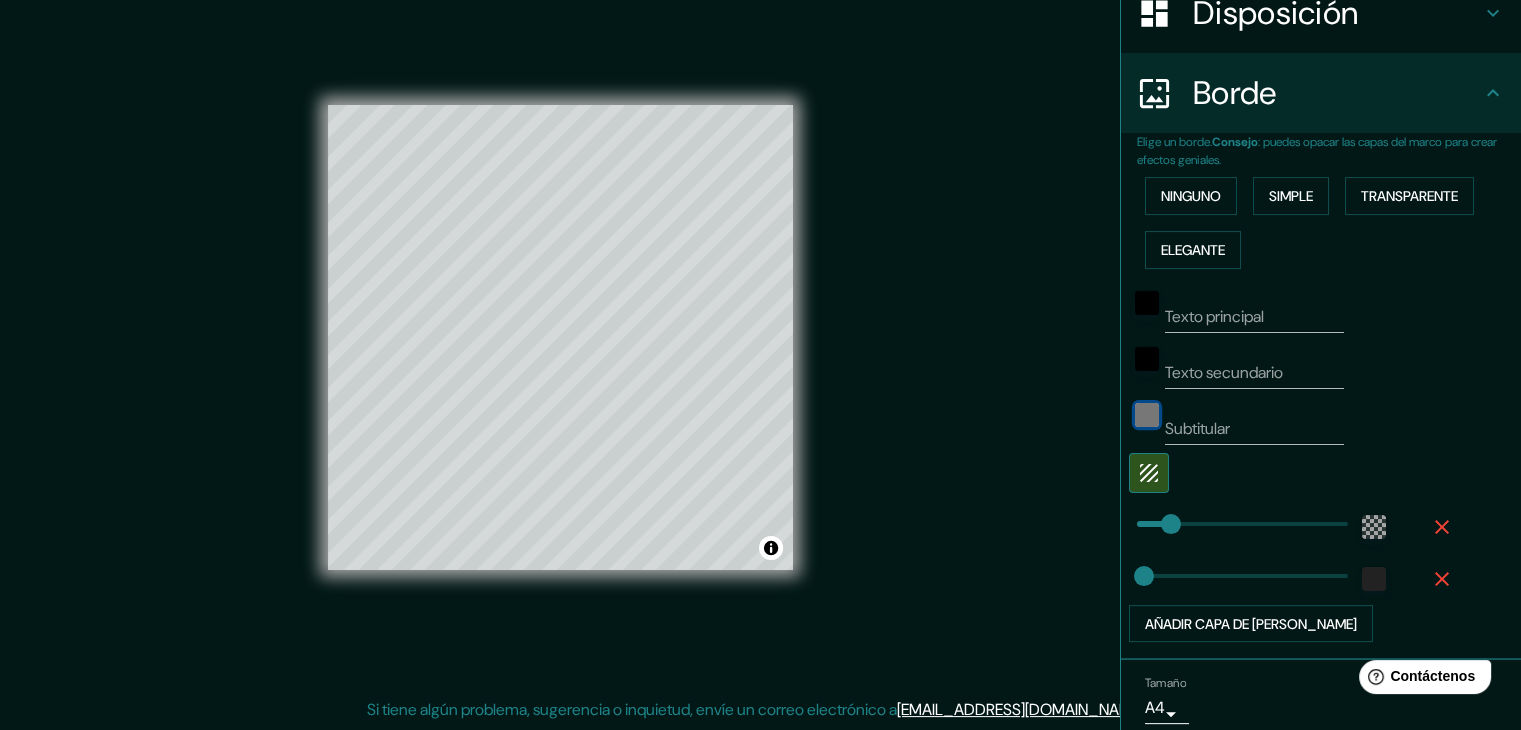 click at bounding box center [1147, 415] 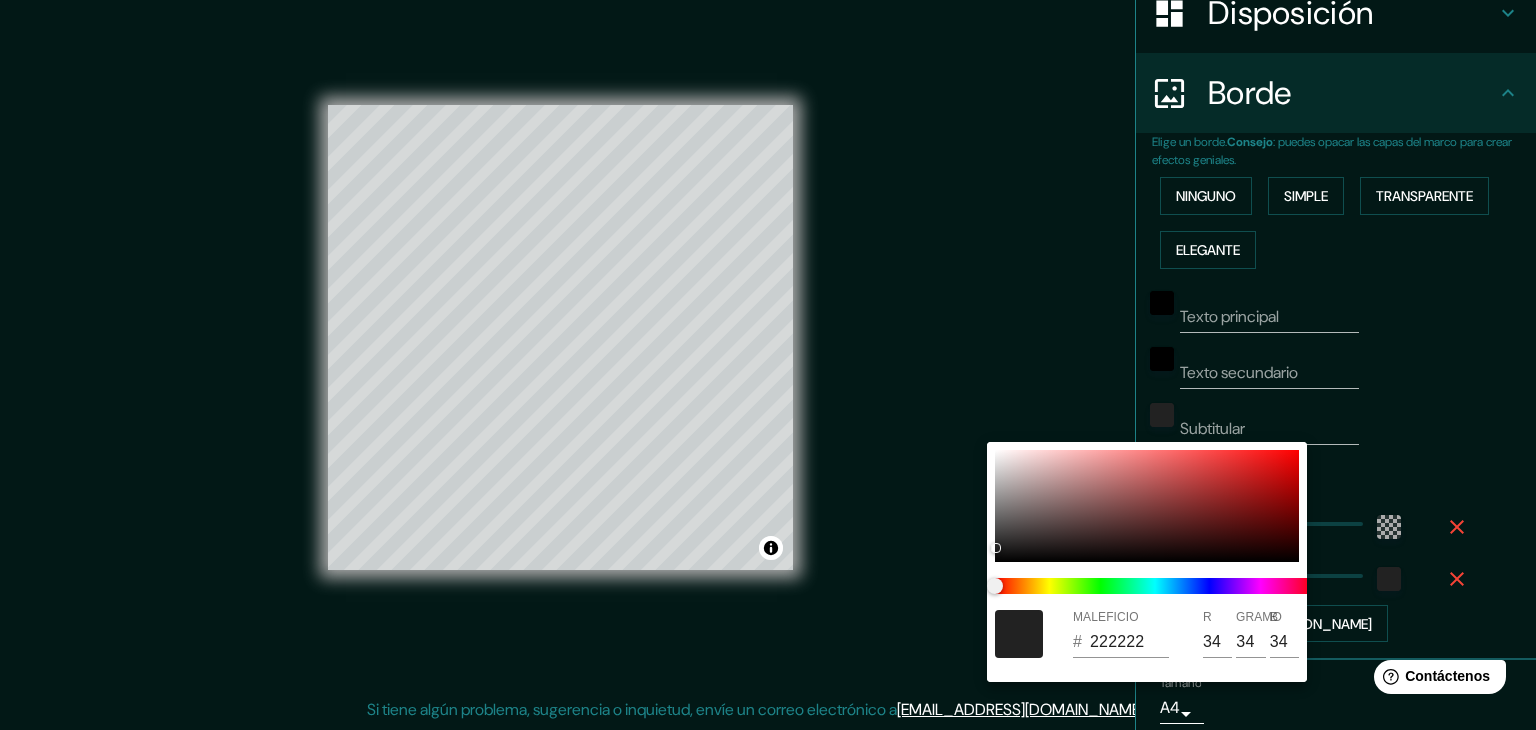 click at bounding box center (768, 365) 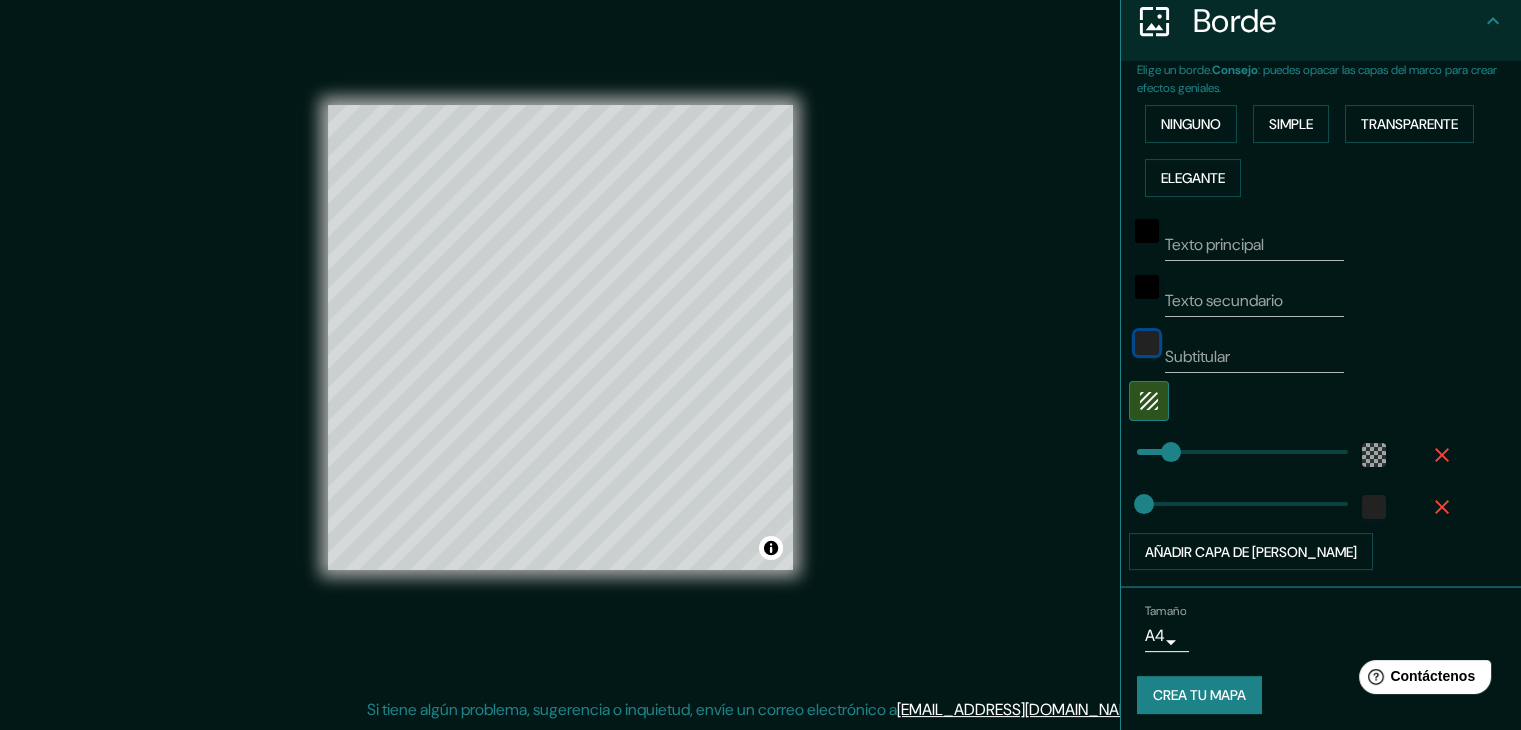 scroll, scrollTop: 410, scrollLeft: 0, axis: vertical 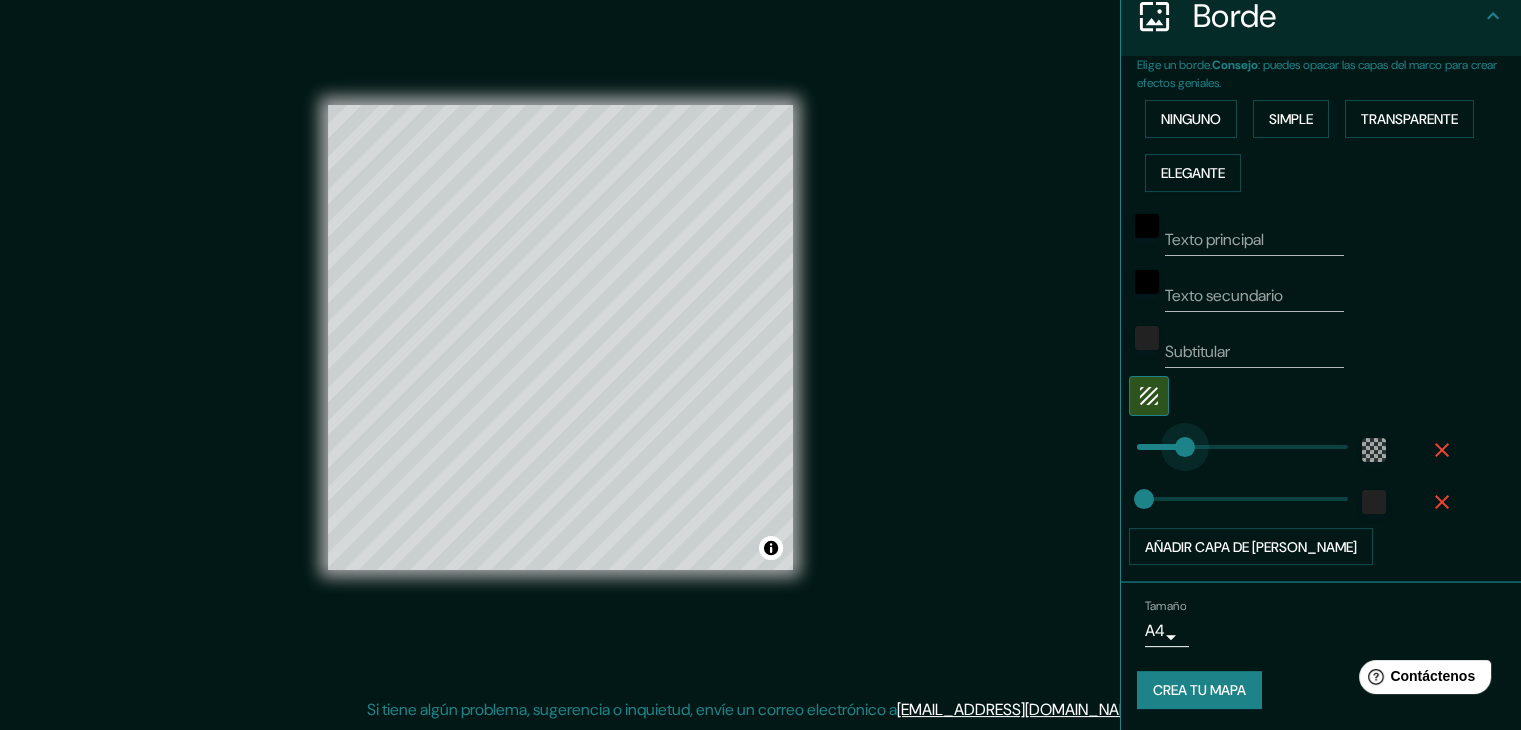 type on "109" 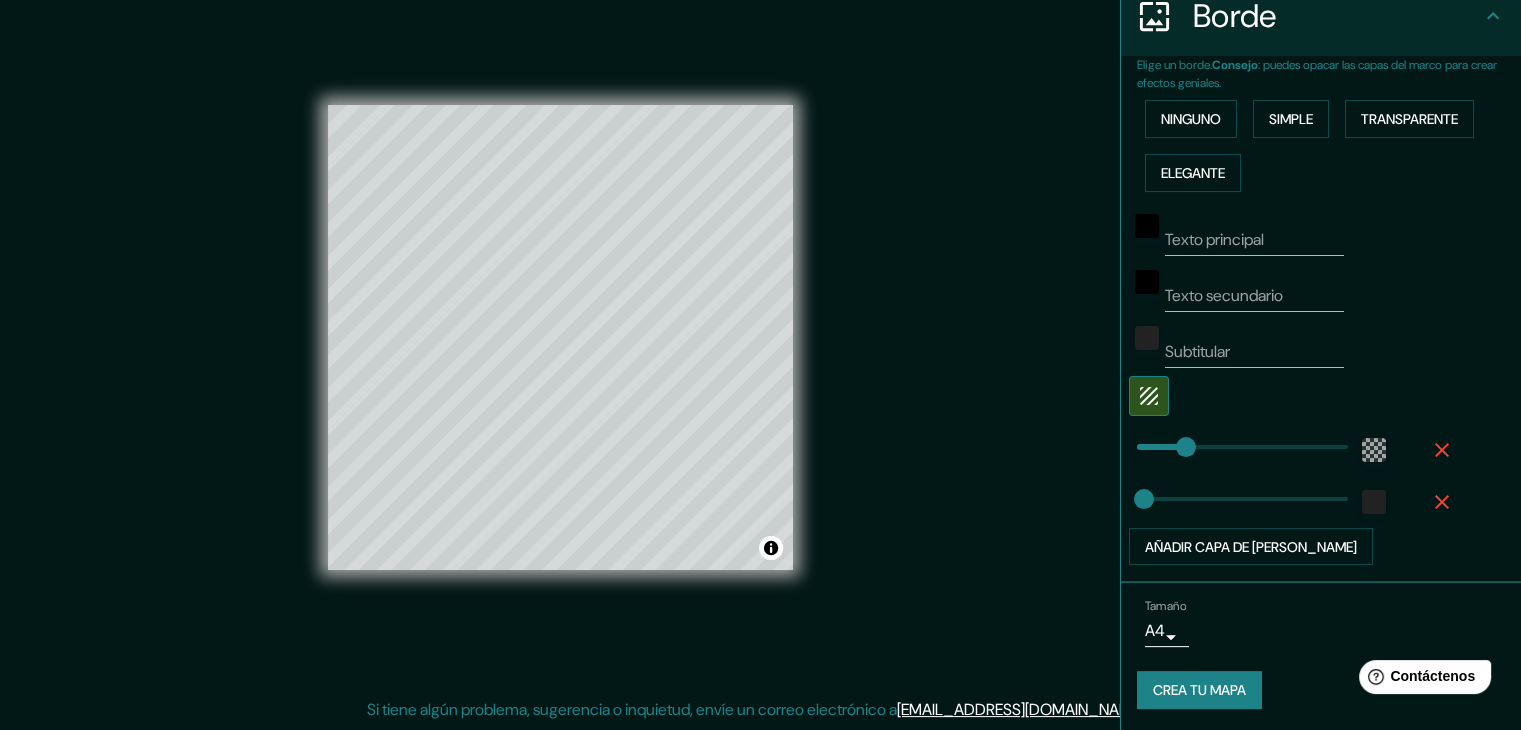 type on "76" 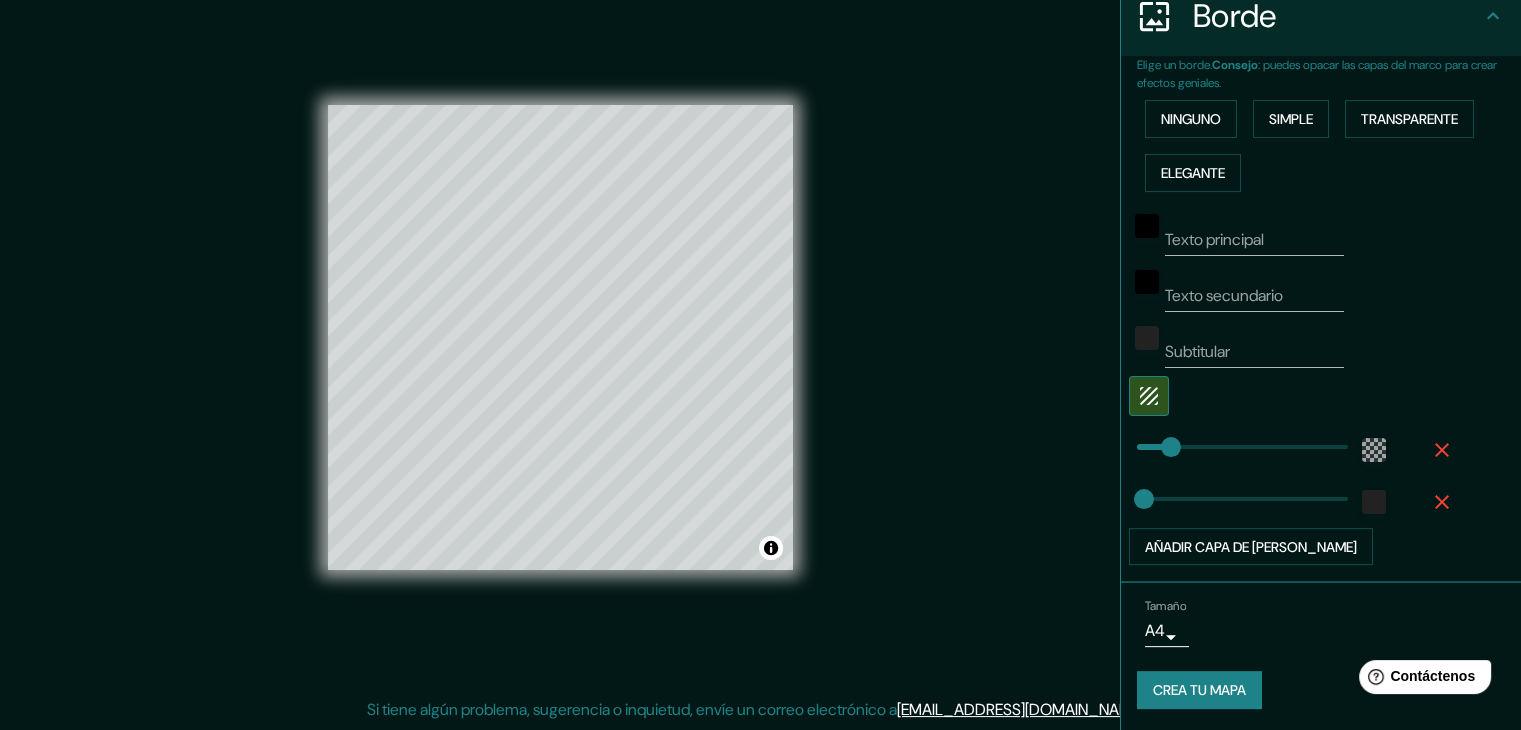 type on "0" 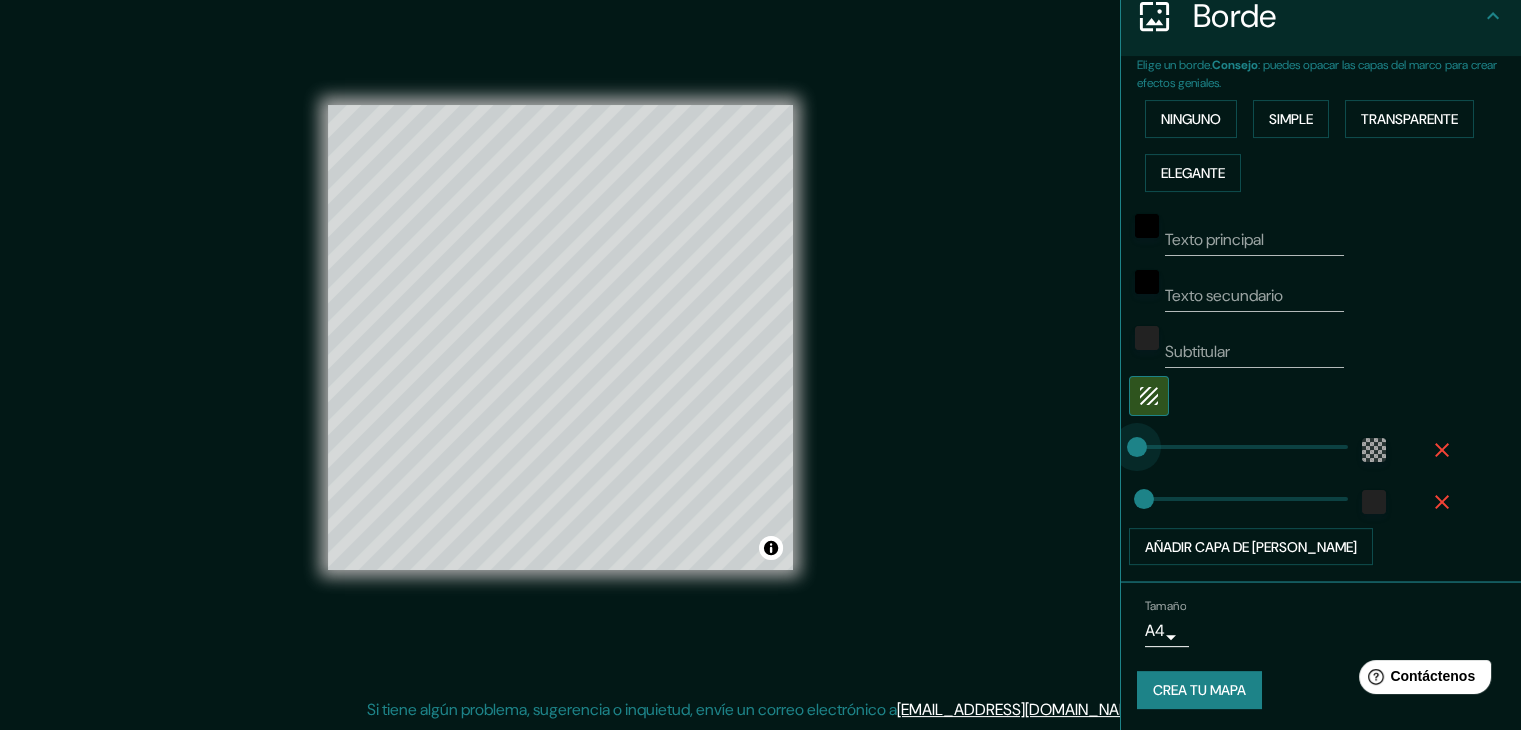 drag, startPoint x: 1097, startPoint y: 445, endPoint x: 992, endPoint y: 429, distance: 106.21205 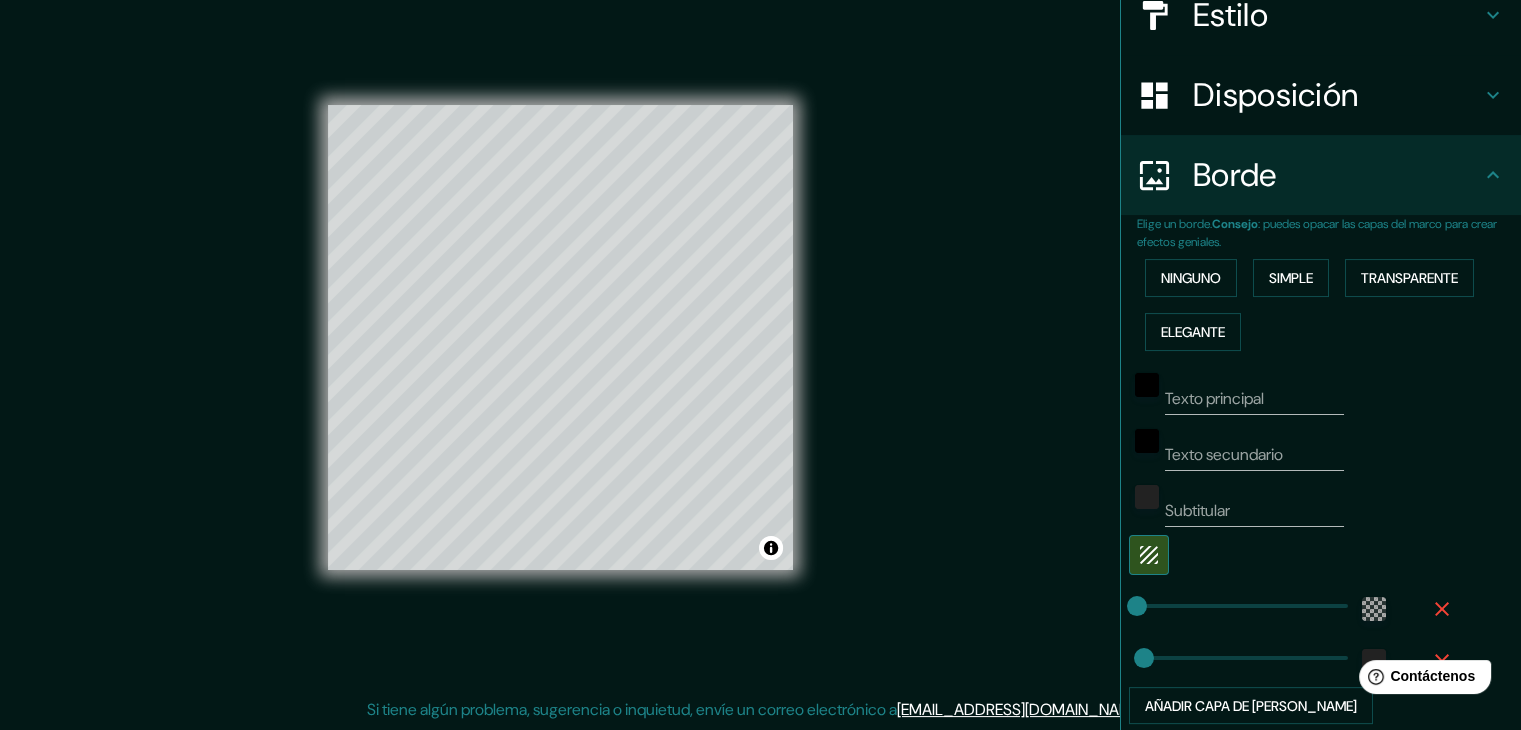 scroll, scrollTop: 410, scrollLeft: 0, axis: vertical 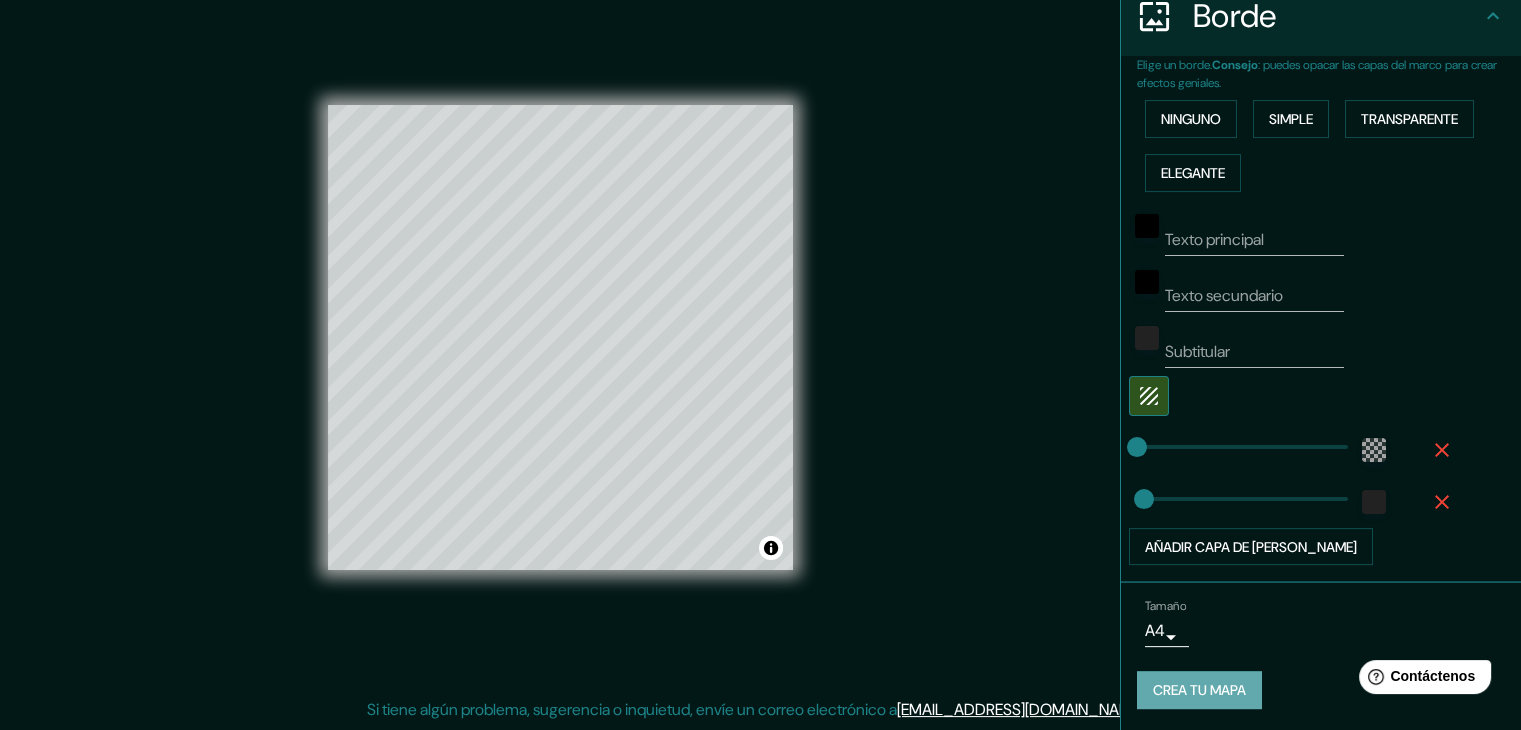 click on "Crea tu mapa" at bounding box center [1199, 691] 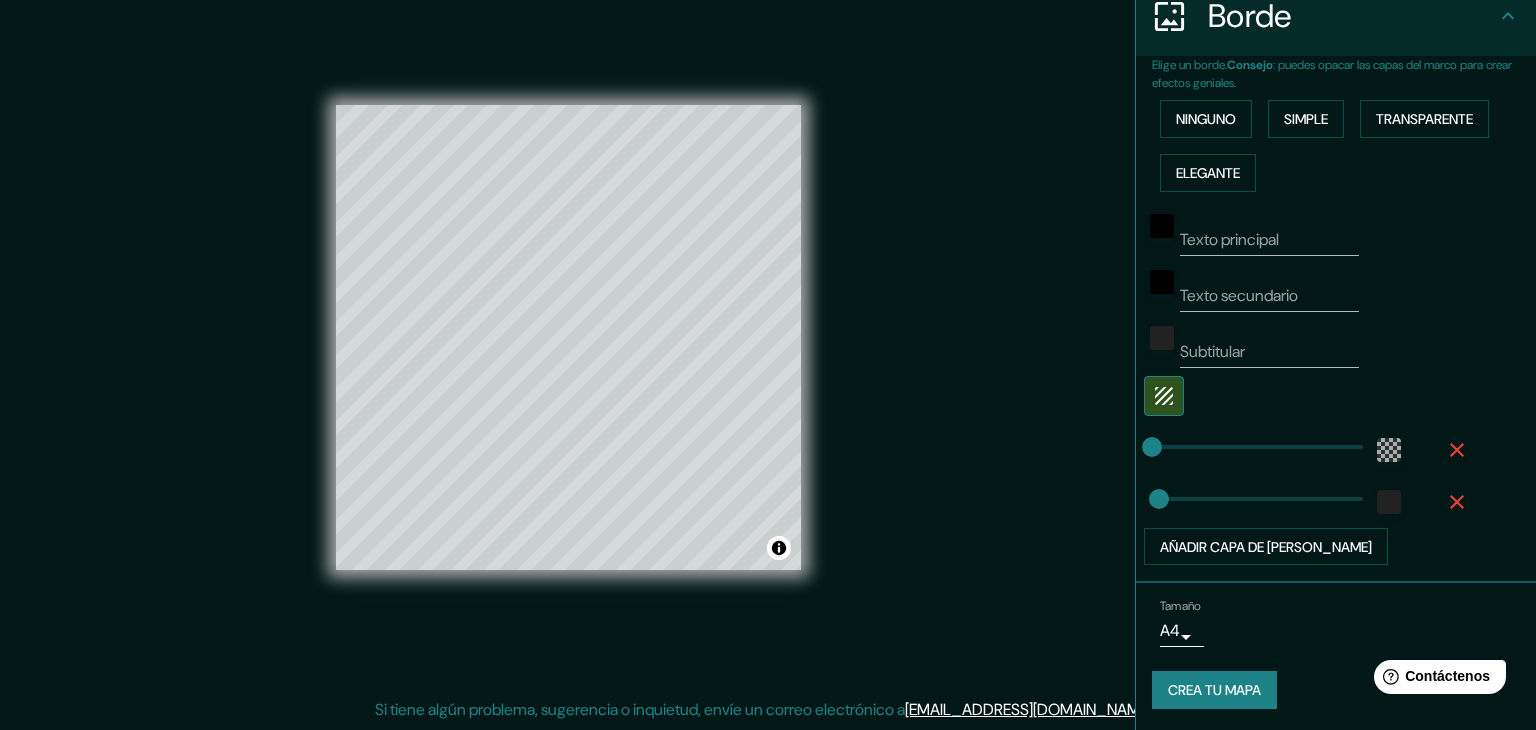 click on "Mappin Ubicación Patas Estilo Disposición Borde Elige un borde.  Consejo  : puedes opacar las capas del marco para crear efectos geniales. Ninguno Simple Transparente Elegante Texto principal Texto secundario Subtitular Añadir capa de [PERSON_NAME] A4 single Crea tu mapa © Mapbox   © OpenStreetMap   Improve this map Si tiene algún problema, sugerencia o inquietud, envíe un correo electrónico a  [EMAIL_ADDRESS][DOMAIN_NAME]  .   . . Texto original Valora esta traducción Tu opinión servirá para ayudar a mejorar el Traductor de Google" at bounding box center [768, 342] 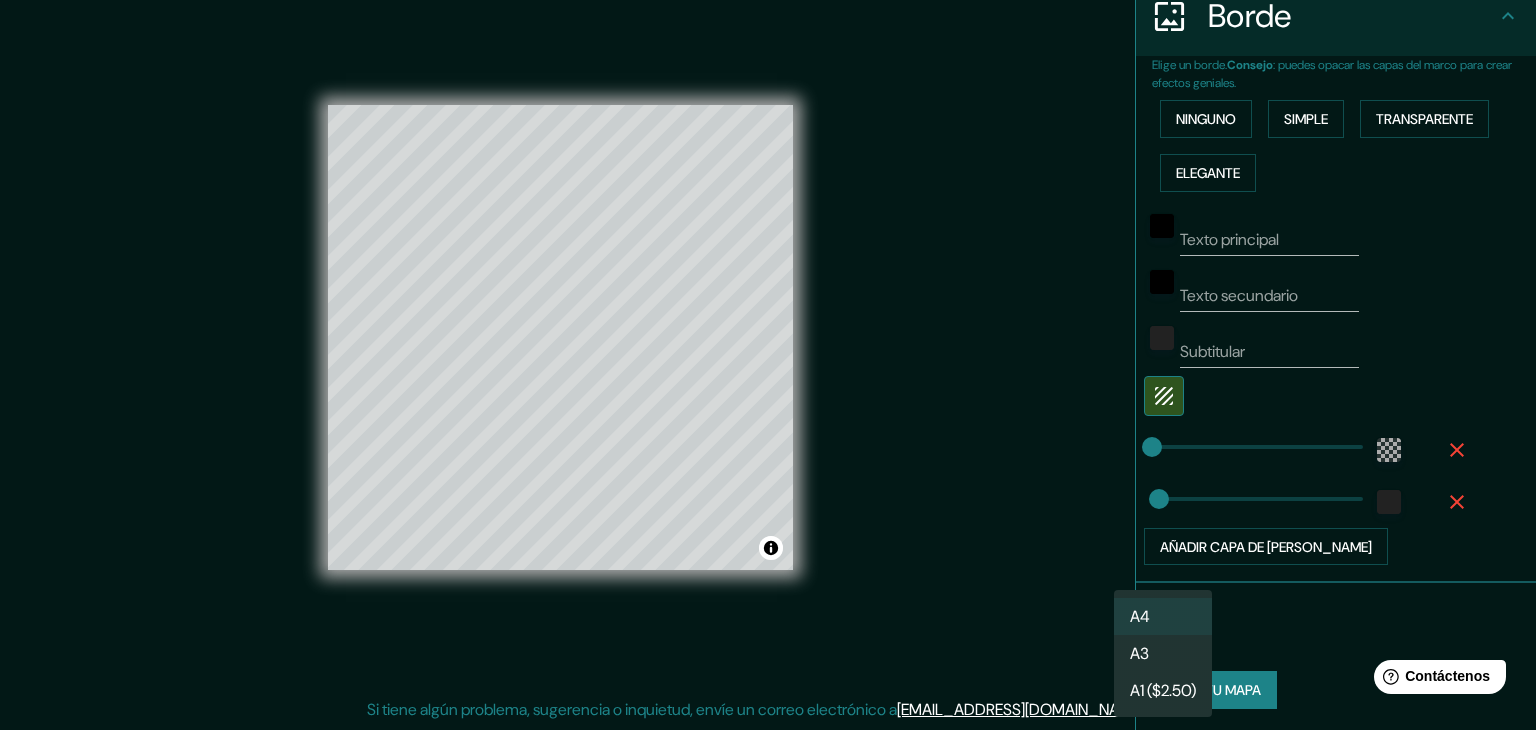 click at bounding box center (768, 365) 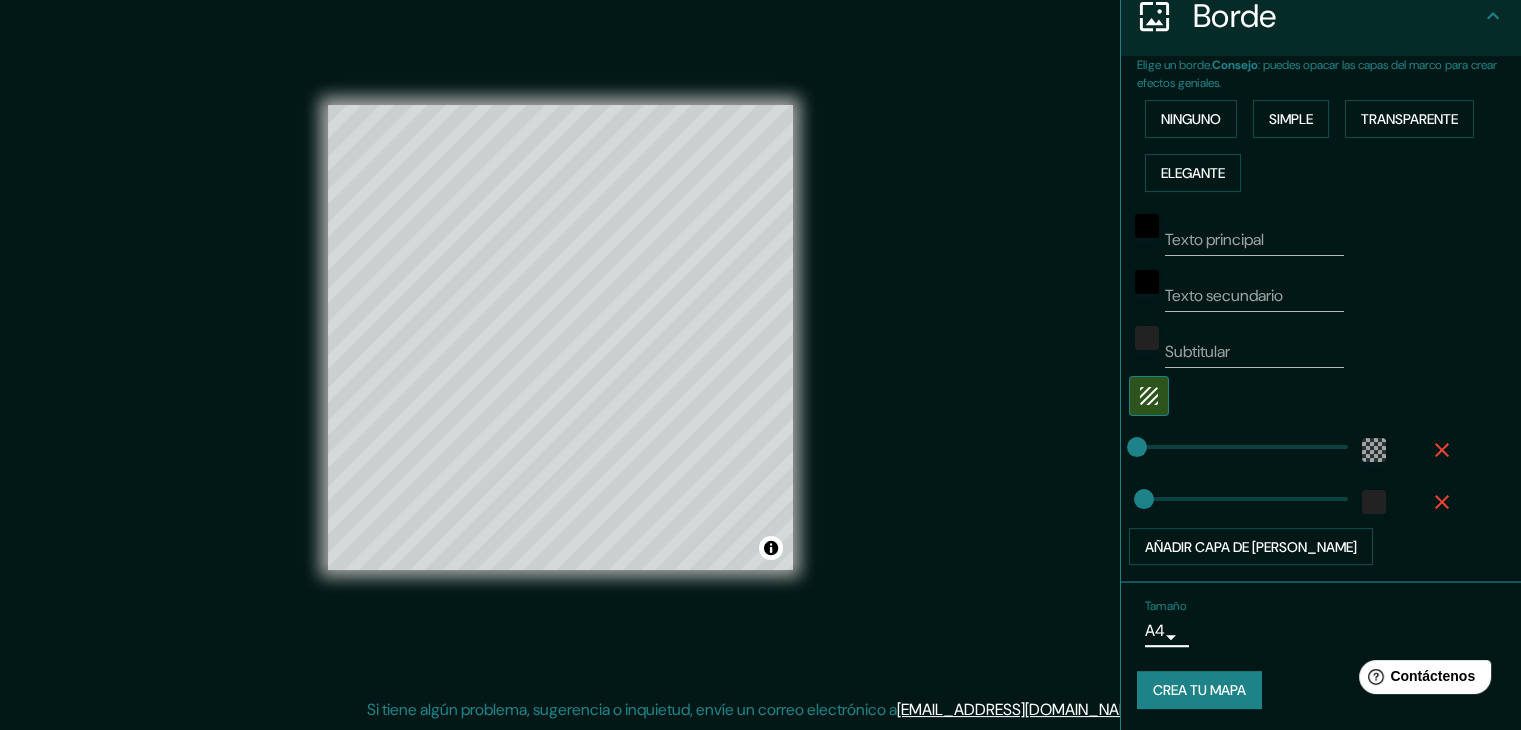 click on "Crea tu mapa" at bounding box center (1199, 690) 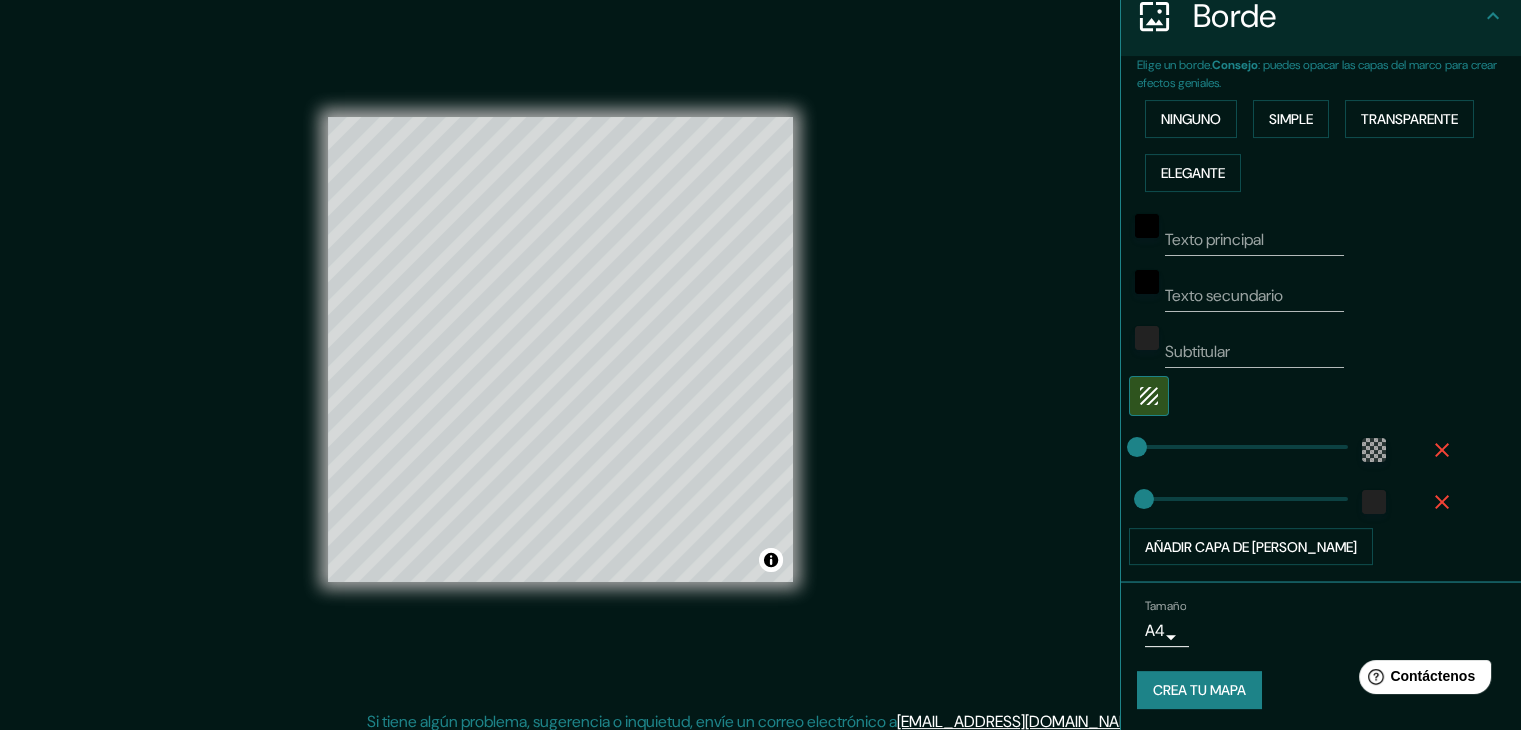 scroll, scrollTop: 23, scrollLeft: 0, axis: vertical 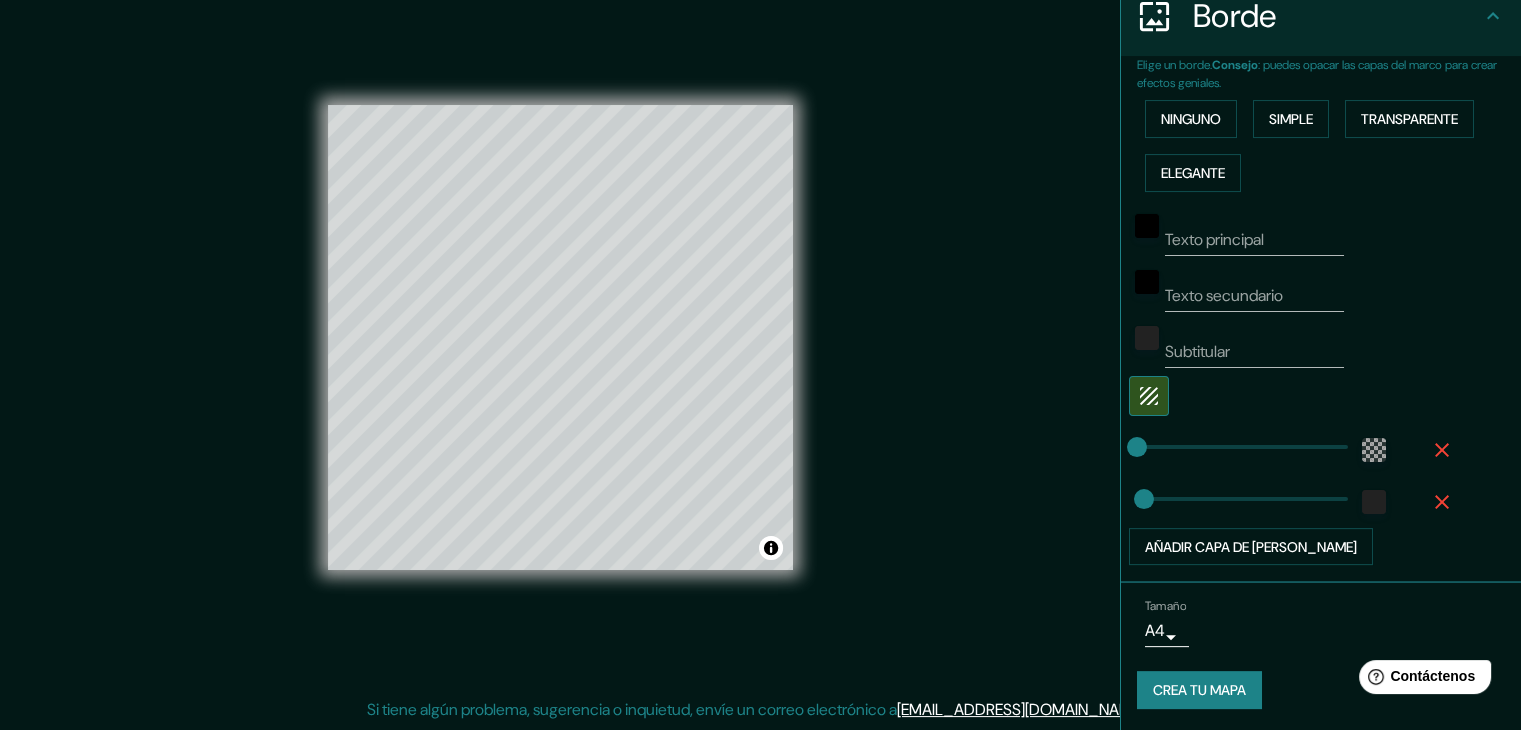 click on "Mappin Ubicación Patas Estilo Disposición Borde Elige un borde.  Consejo  : puedes opacar las capas del marco para crear efectos geniales. Ninguno Simple Transparente Elegante Texto principal Texto secundario Subtitular Añadir capa de [PERSON_NAME] A4 single Crea tu mapa © Mapbox   © OpenStreetMap   Improve this map Si tiene algún problema, sugerencia o inquietud, envíe un correo electrónico a  [EMAIL_ADDRESS][DOMAIN_NAME]  .   . ." at bounding box center [760, 353] 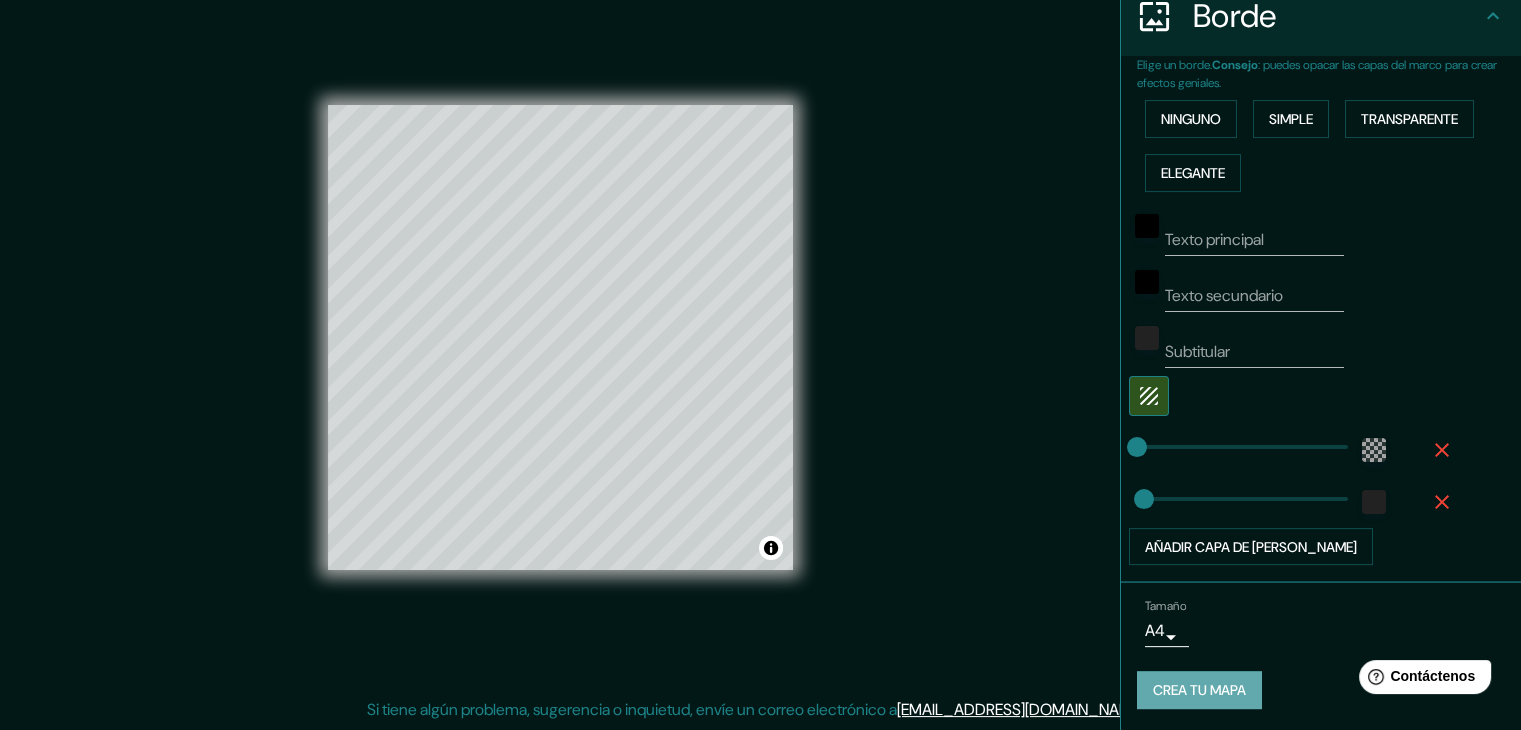 click on "Crea tu mapa" at bounding box center (1199, 691) 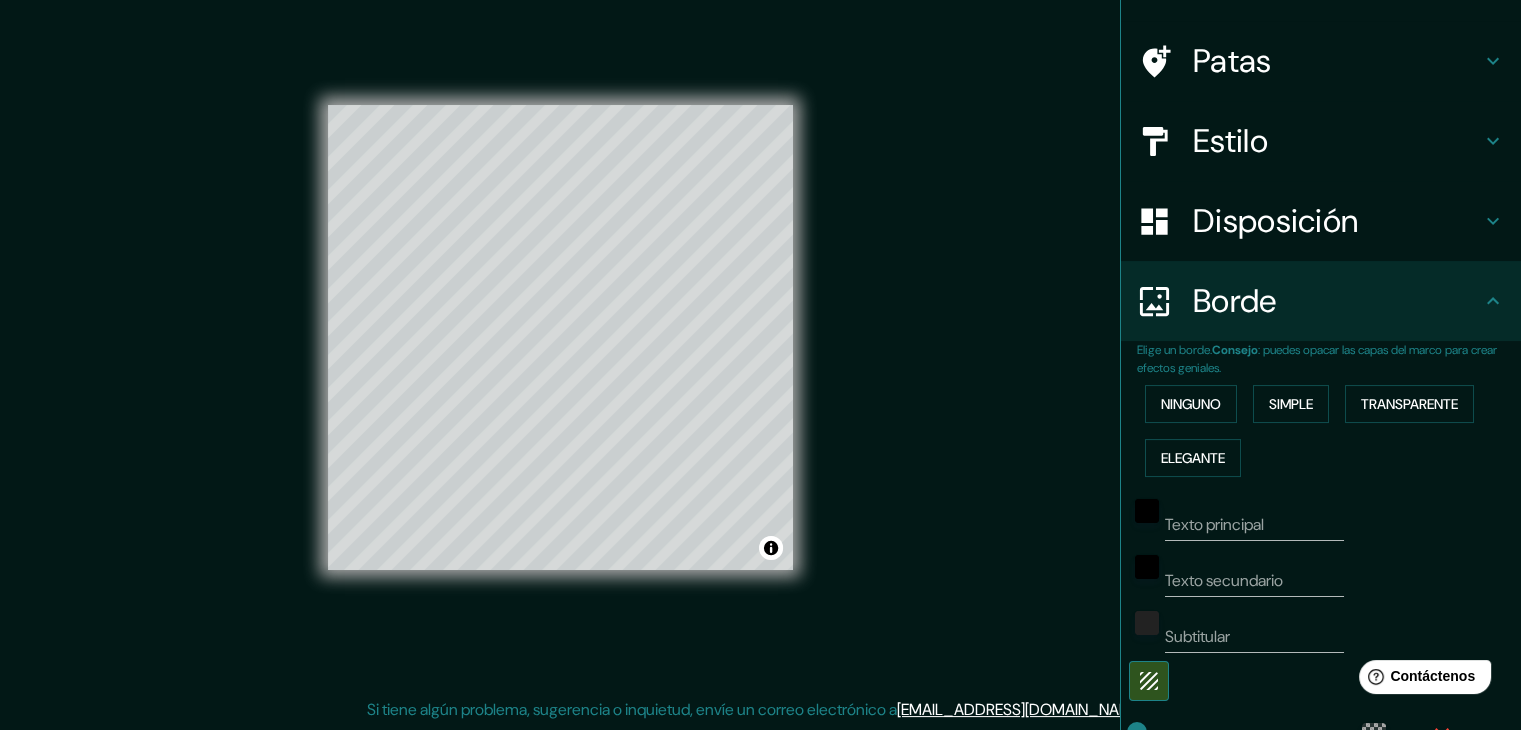 scroll, scrollTop: 0, scrollLeft: 0, axis: both 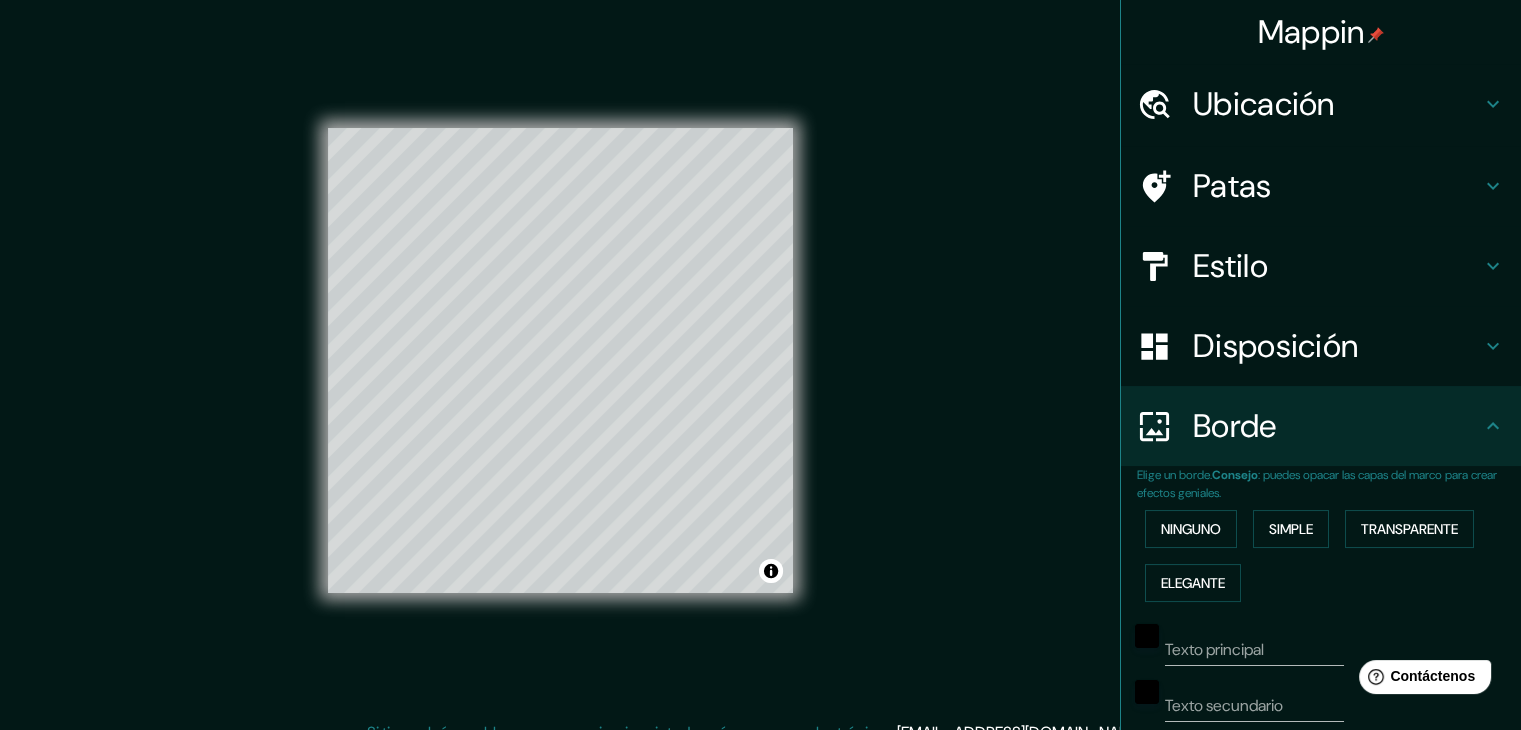click on "Ubicación" at bounding box center [1337, 104] 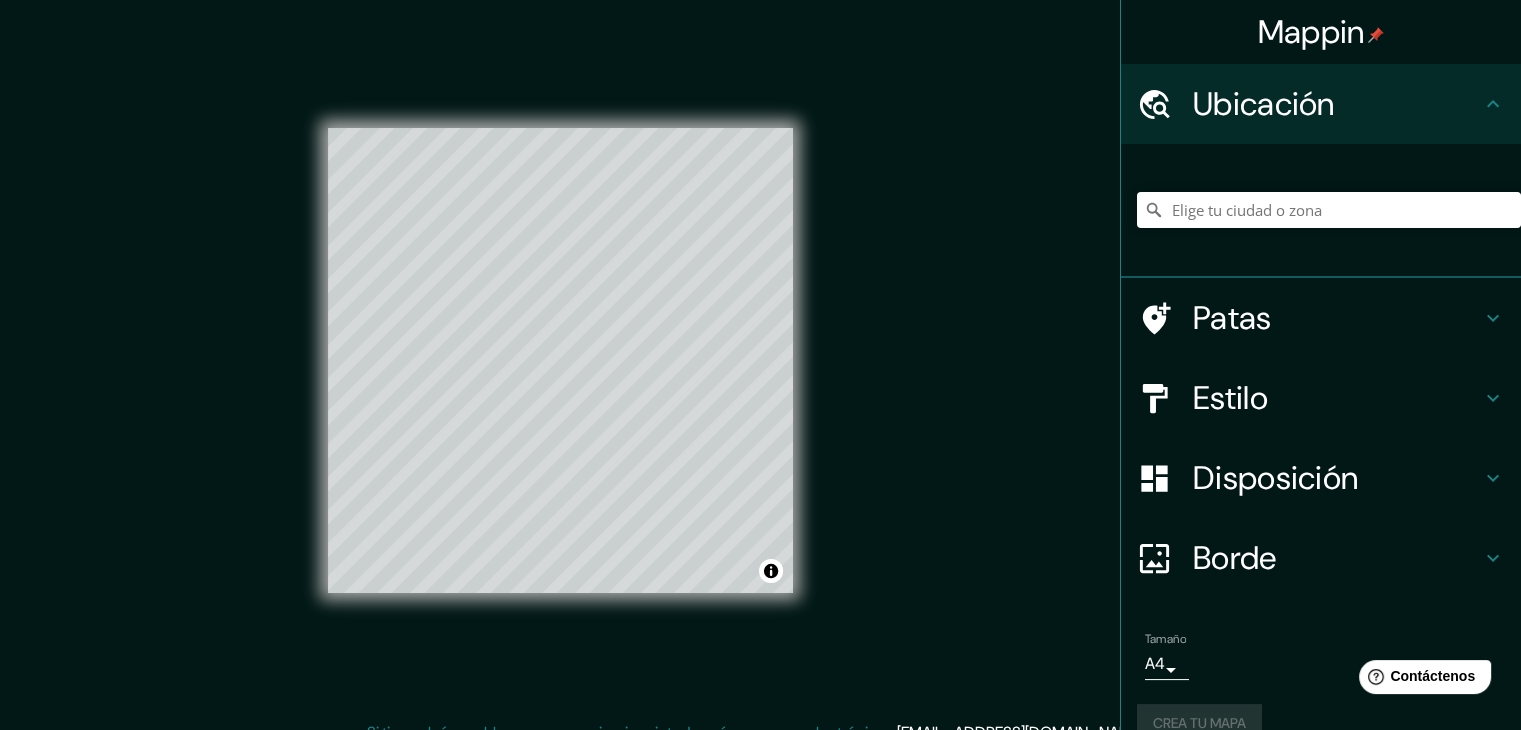 click on "Ubicación" at bounding box center [1337, 104] 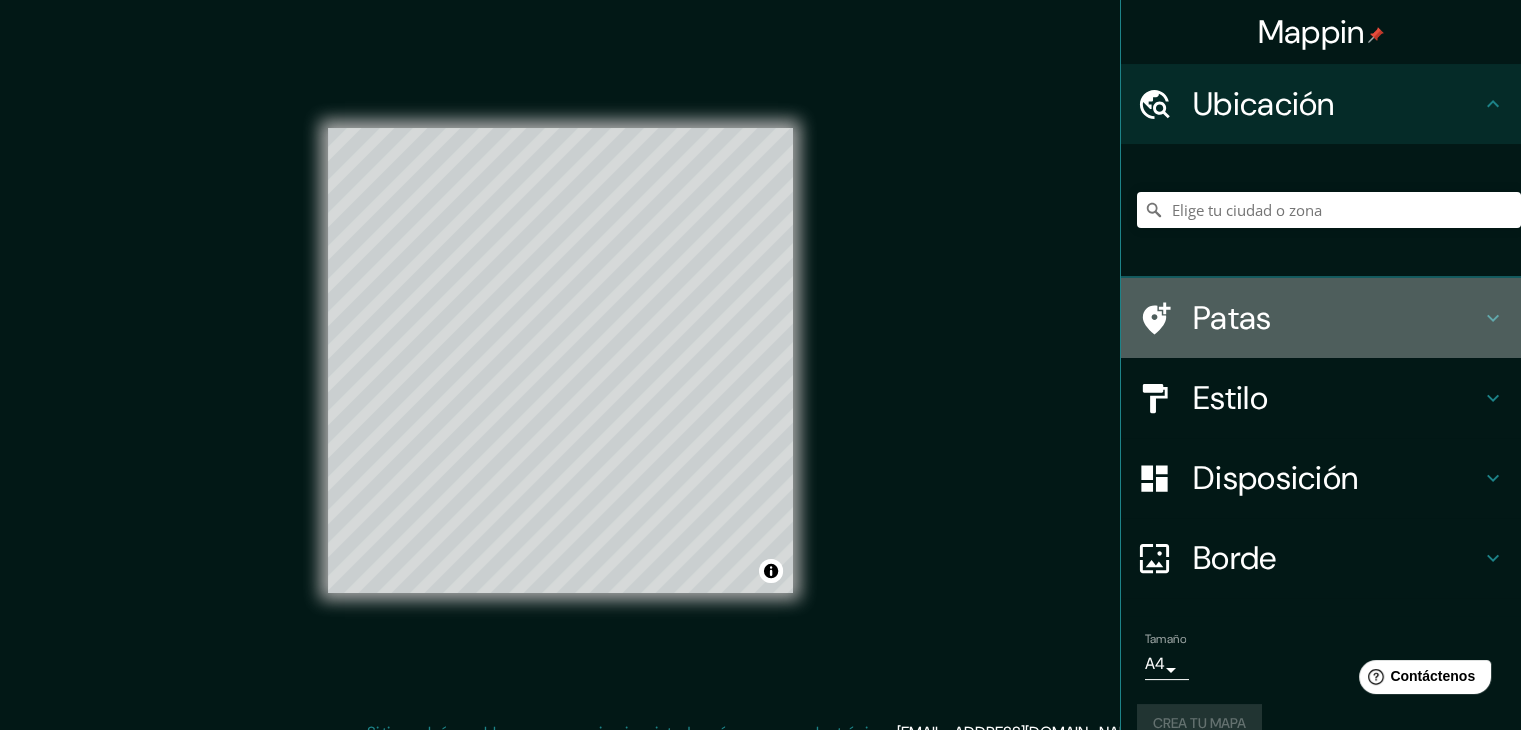 click on "Patas" at bounding box center (1337, 318) 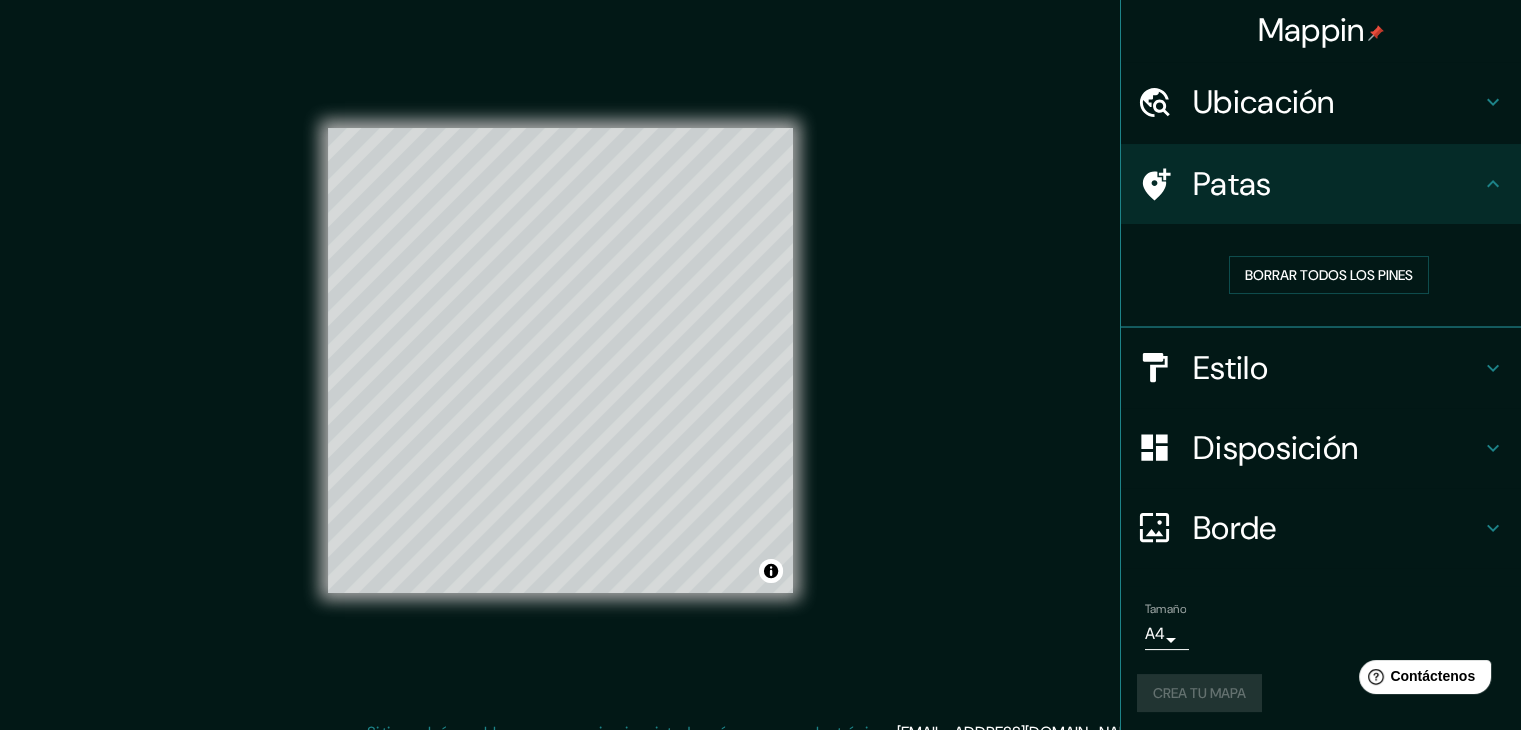 scroll, scrollTop: 5, scrollLeft: 0, axis: vertical 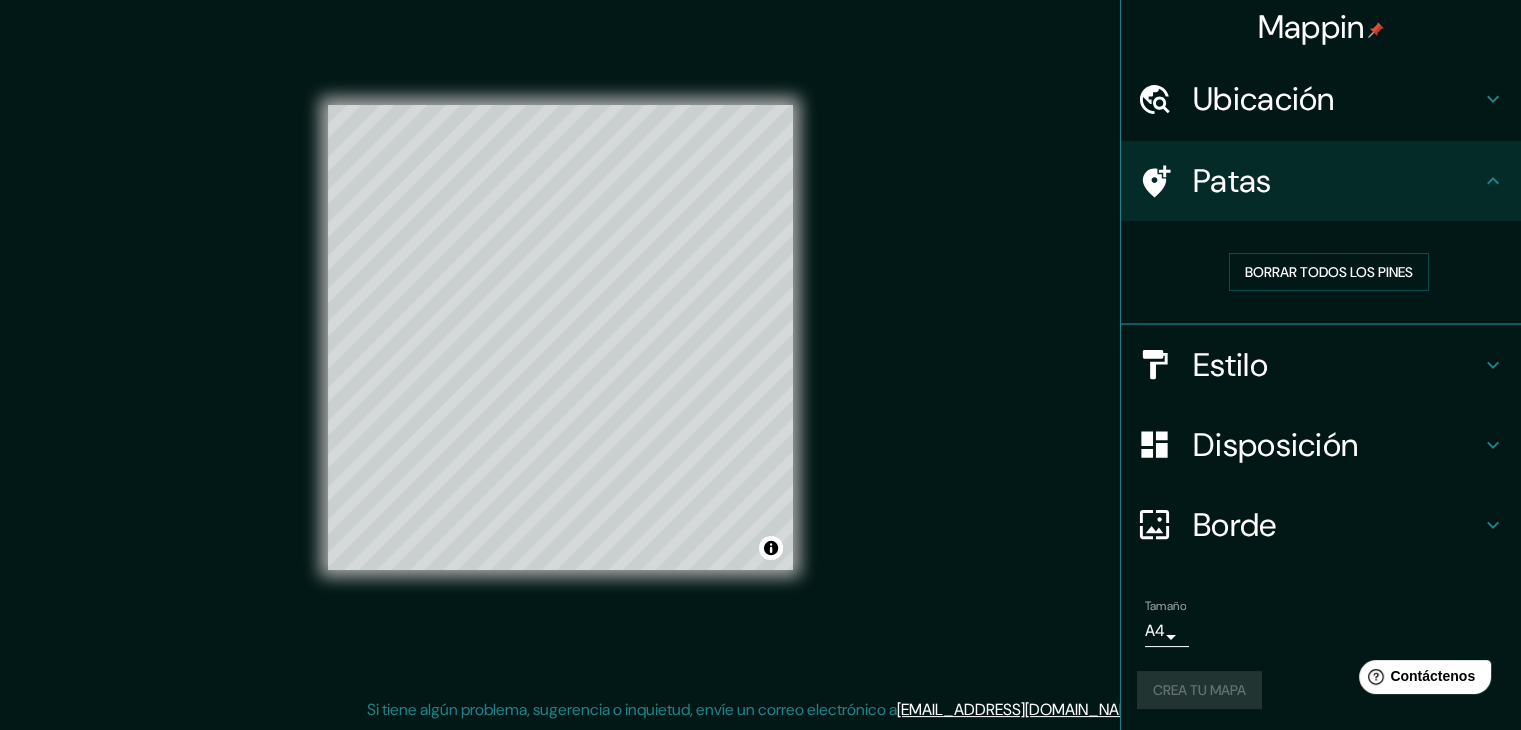 click on "Mappin Ubicación Patas Borrar todos los pines Estilo Disposición Borde Elige un borde.  Consejo  : puedes opacar las capas del marco para crear efectos geniales. Ninguno Simple Transparente Elegante Texto principal Texto secundario Subtitular Añadir capa de [PERSON_NAME] A4 single Crea tu mapa © Mapbox   © OpenStreetMap   Improve this map Si tiene algún problema, sugerencia o inquietud, envíe un correo electrónico a  [EMAIL_ADDRESS][DOMAIN_NAME]  .   . ." at bounding box center [760, 353] 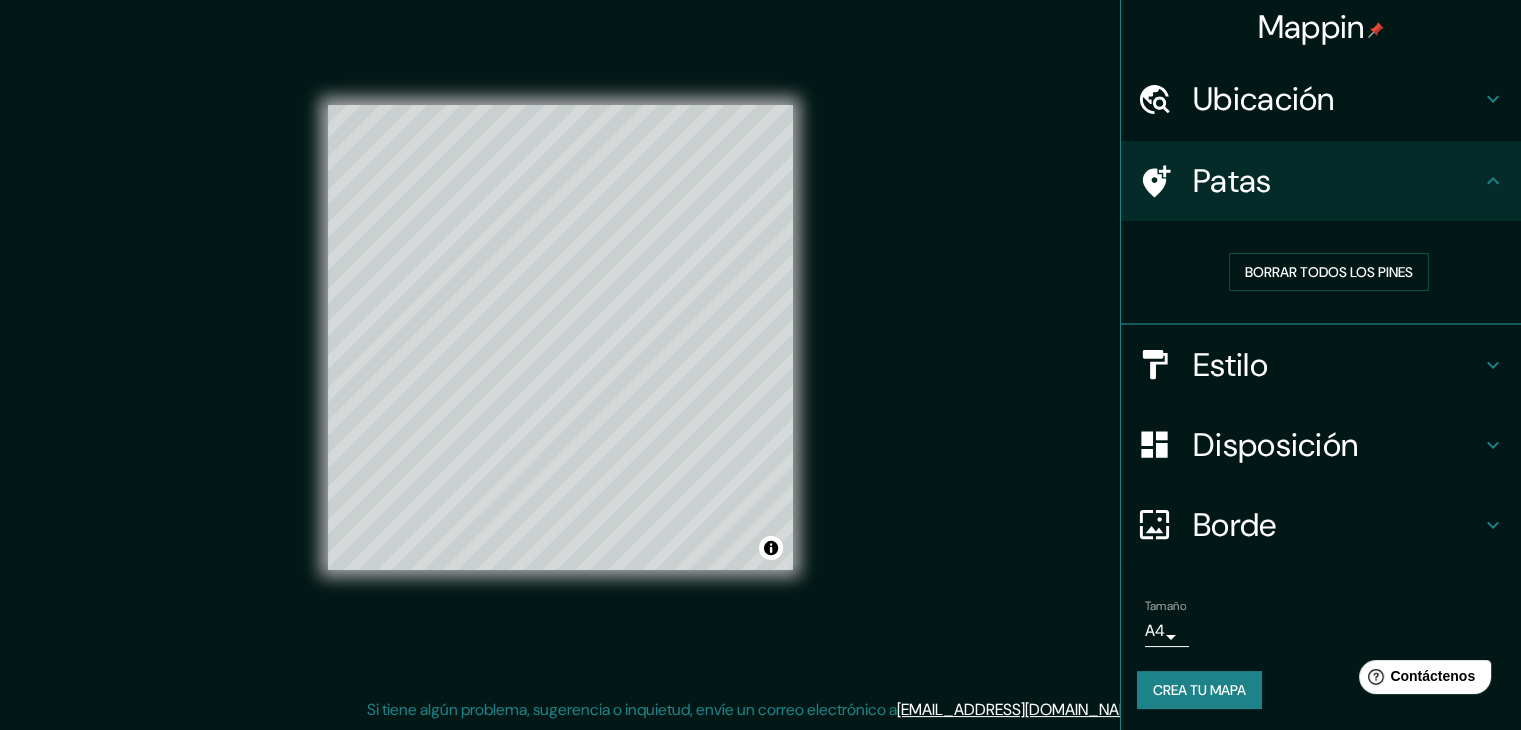 click on "Tamaño A4 single" at bounding box center [1321, 623] 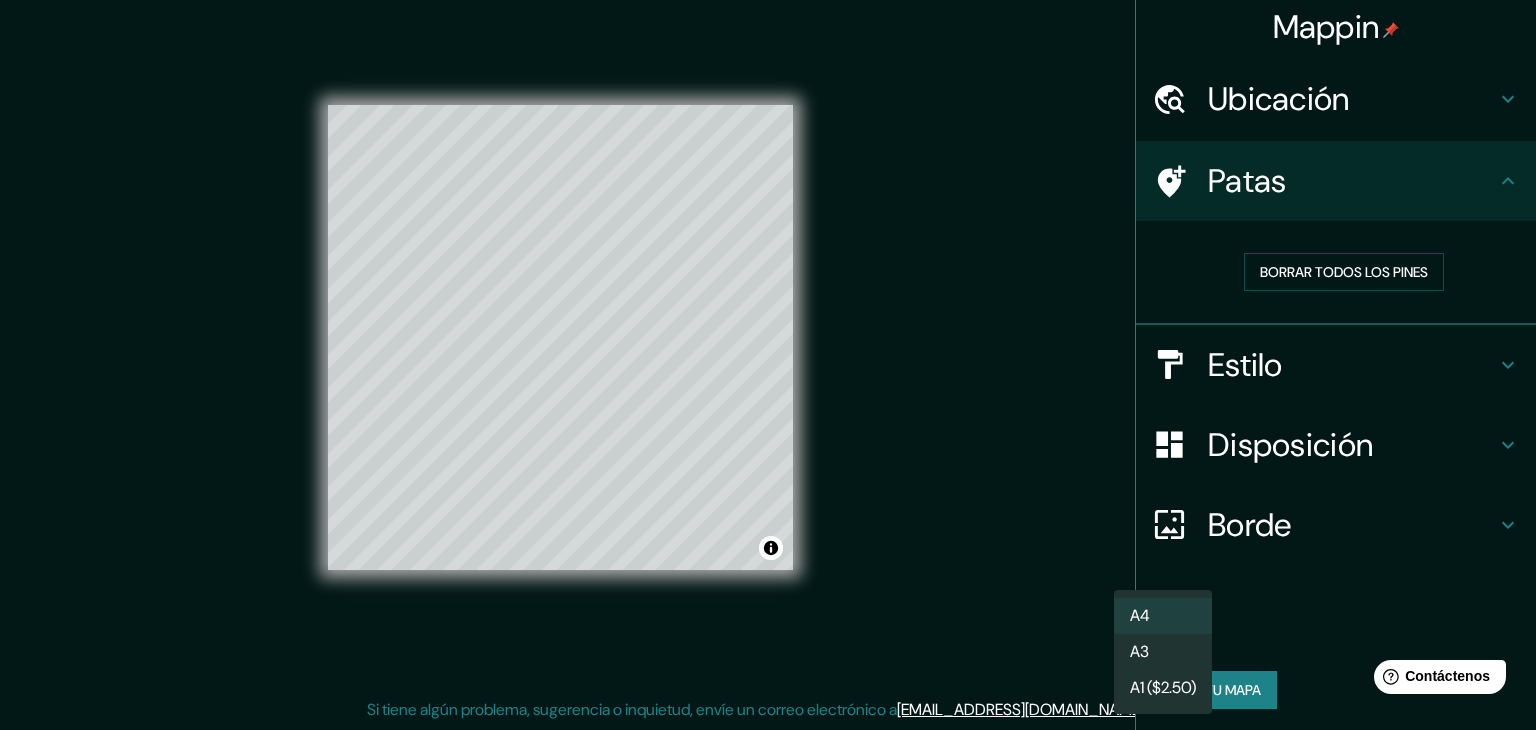 click on "Mappin Ubicación Patas Borrar todos los pines Estilo Disposición Borde Elige un borde.  Consejo  : puedes opacar las capas del marco para crear efectos geniales. Ninguno Simple Transparente Elegante Texto principal Texto secundario Subtitular Añadir capa de [PERSON_NAME] A4 single Crea tu mapa © Mapbox   © OpenStreetMap   Improve this map Si tiene algún problema, sugerencia o inquietud, envíe un correo electrónico a  [EMAIL_ADDRESS][DOMAIN_NAME]  .   . . Texto original Valora esta traducción Tu opinión servirá para ayudar a mejorar el Traductor de Google A4 A3 A1 ($2.50)" at bounding box center [768, 342] 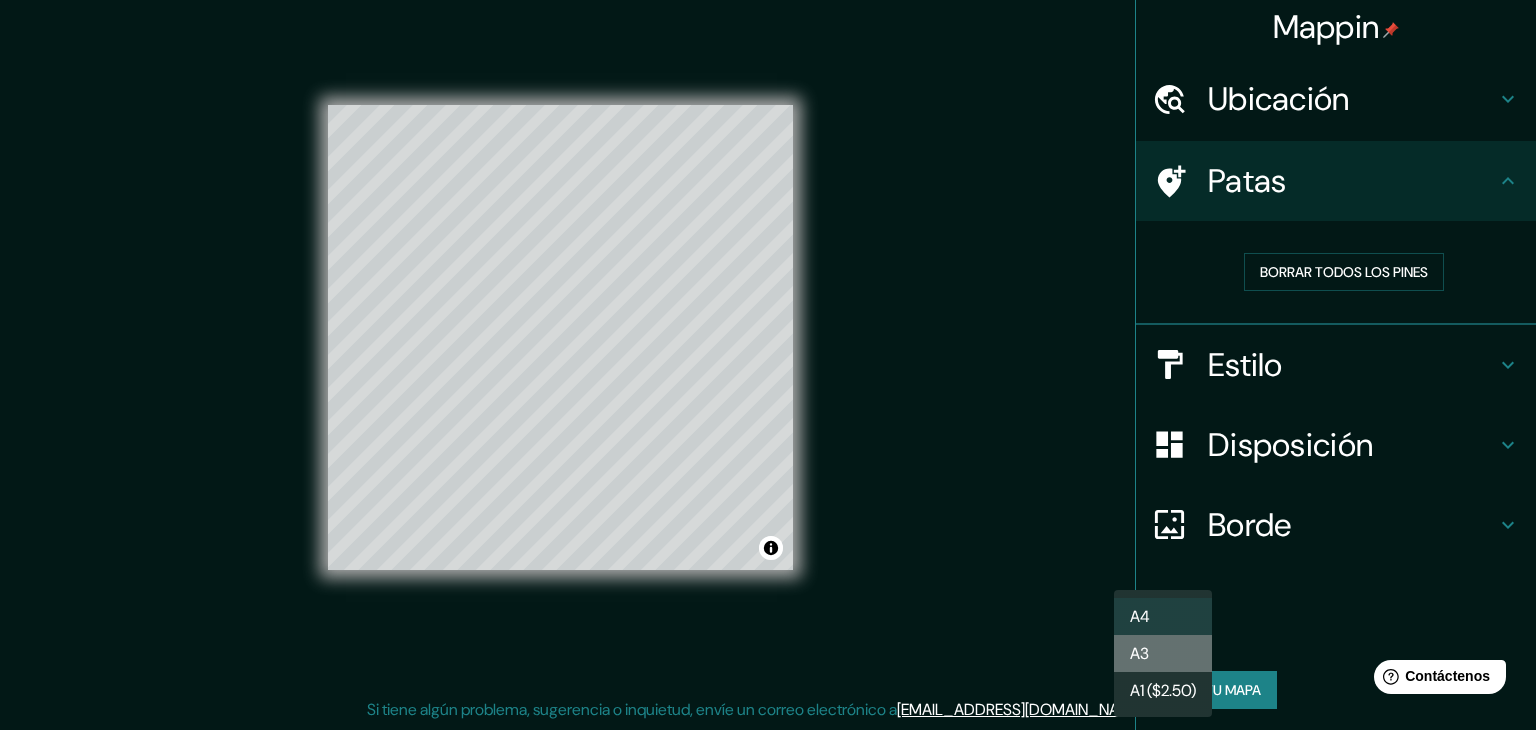 click on "A3" at bounding box center (1163, 653) 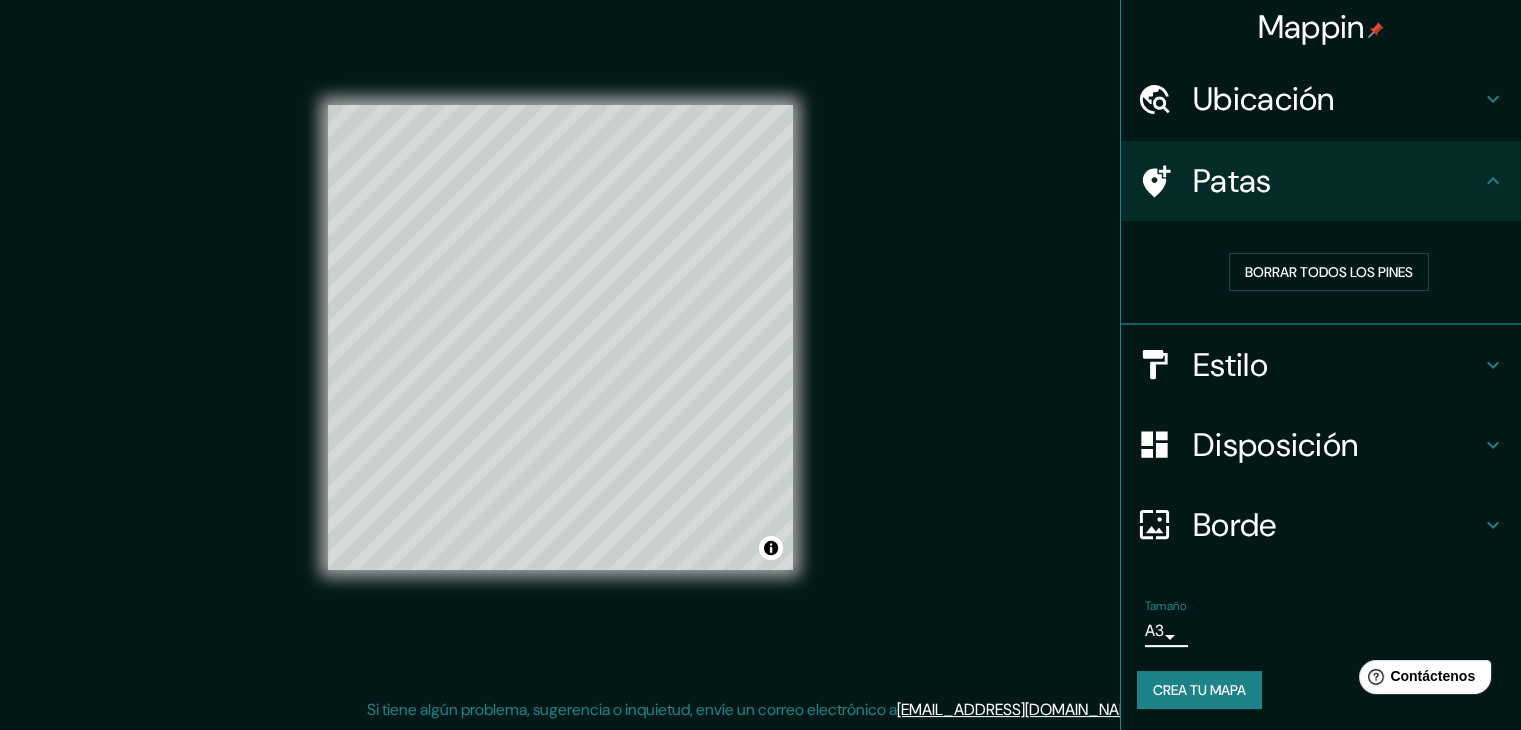 click on "Crea tu mapa" at bounding box center (1199, 690) 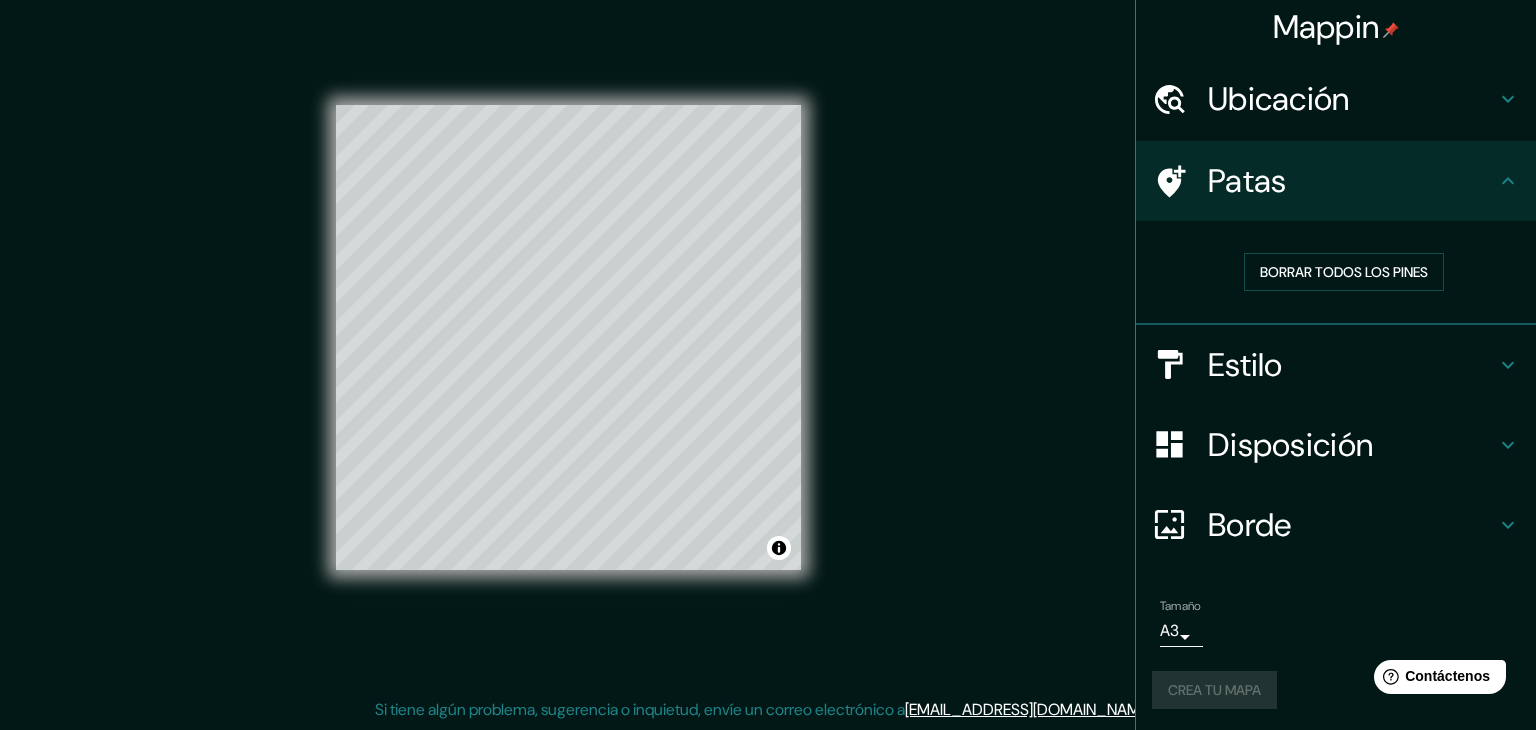 click on "Mappin Ubicación Patas Borrar todos los pines Estilo Disposición Borde Elige un borde.  Consejo  : puedes opacar las capas del marco para crear efectos geniales. Ninguno Simple Transparente Elegante Texto principal Texto secundario Subtitular Añadir capa de [PERSON_NAME] A3 a4 Crea tu mapa © Mapbox   © OpenStreetMap   Improve this map Si tiene algún problema, sugerencia o inquietud, envíe un correo electrónico a  [EMAIL_ADDRESS][DOMAIN_NAME]  .   . . Texto original Valora esta traducción Tu opinión servirá para ayudar a mejorar el Traductor de Google" at bounding box center [768, 342] 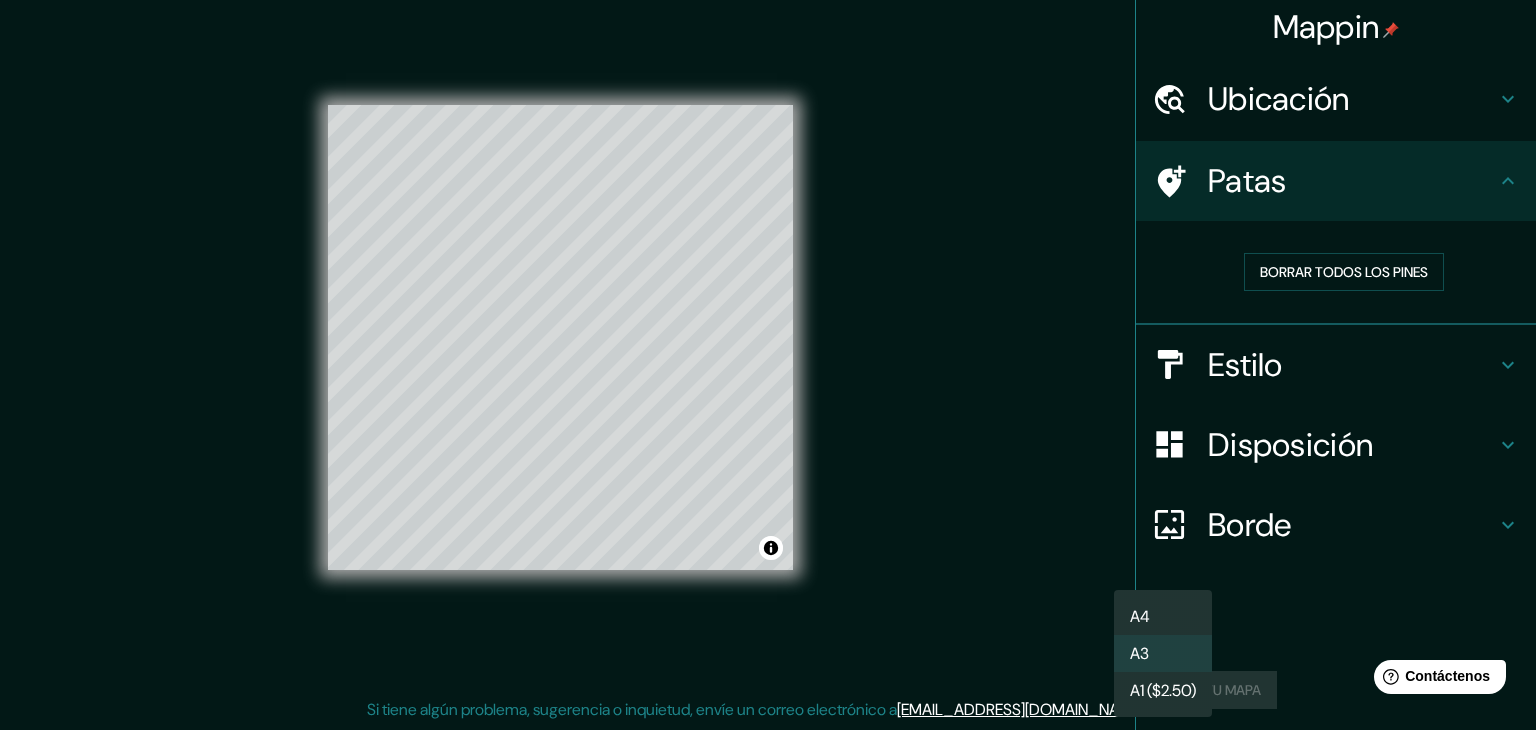 click on "A4" at bounding box center (1163, 616) 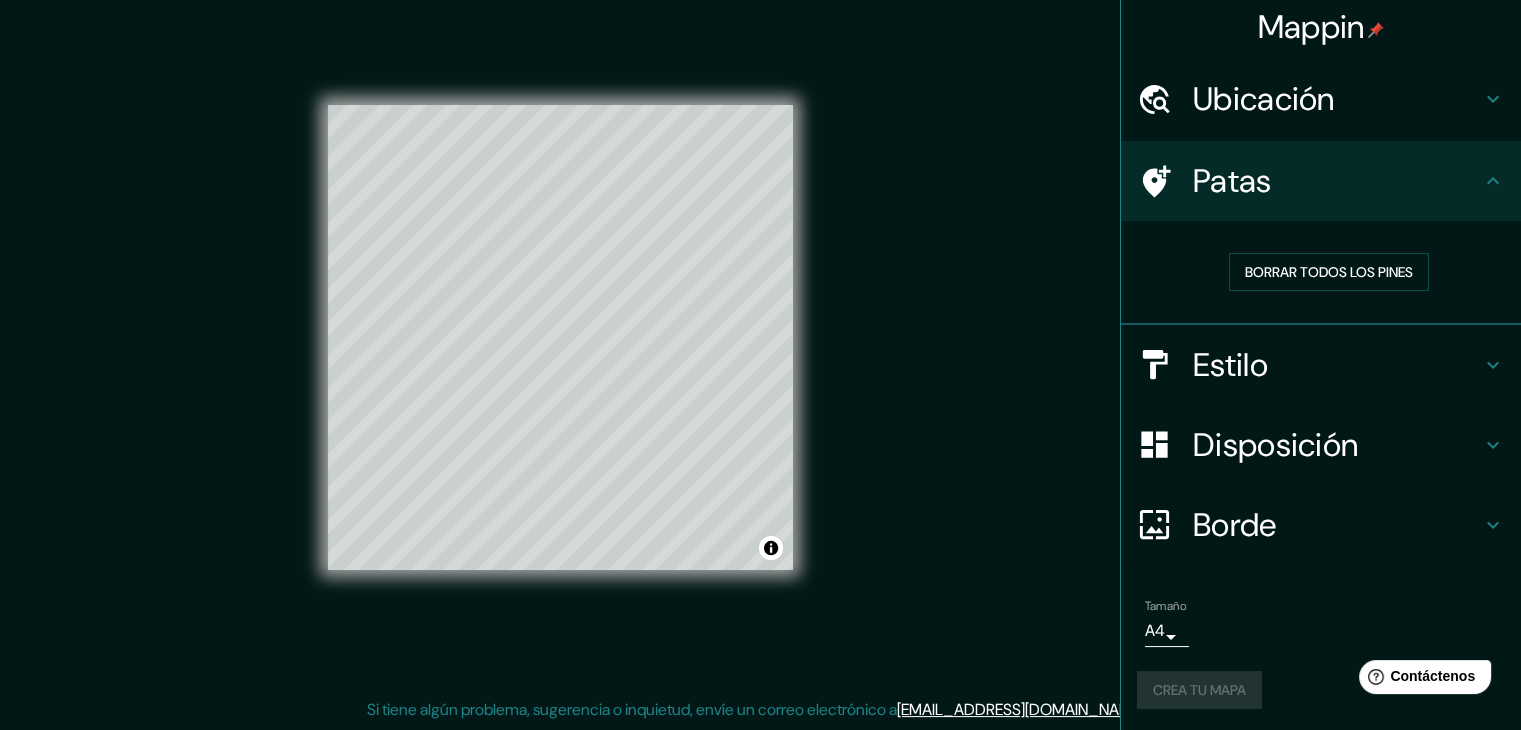 click on "Mappin Ubicación Patas Borrar todos los pines Estilo Disposición Borde Elige un borde.  Consejo  : puedes opacar las capas del marco para crear efectos geniales. Ninguno Simple Transparente Elegante Texto principal Texto secundario Subtitular Añadir capa de [PERSON_NAME] A4 single Crea tu mapa © Mapbox   © OpenStreetMap   Improve this map Si tiene algún problema, sugerencia o inquietud, envíe un correo electrónico a  [EMAIL_ADDRESS][DOMAIN_NAME]  .   . ." at bounding box center [760, 353] 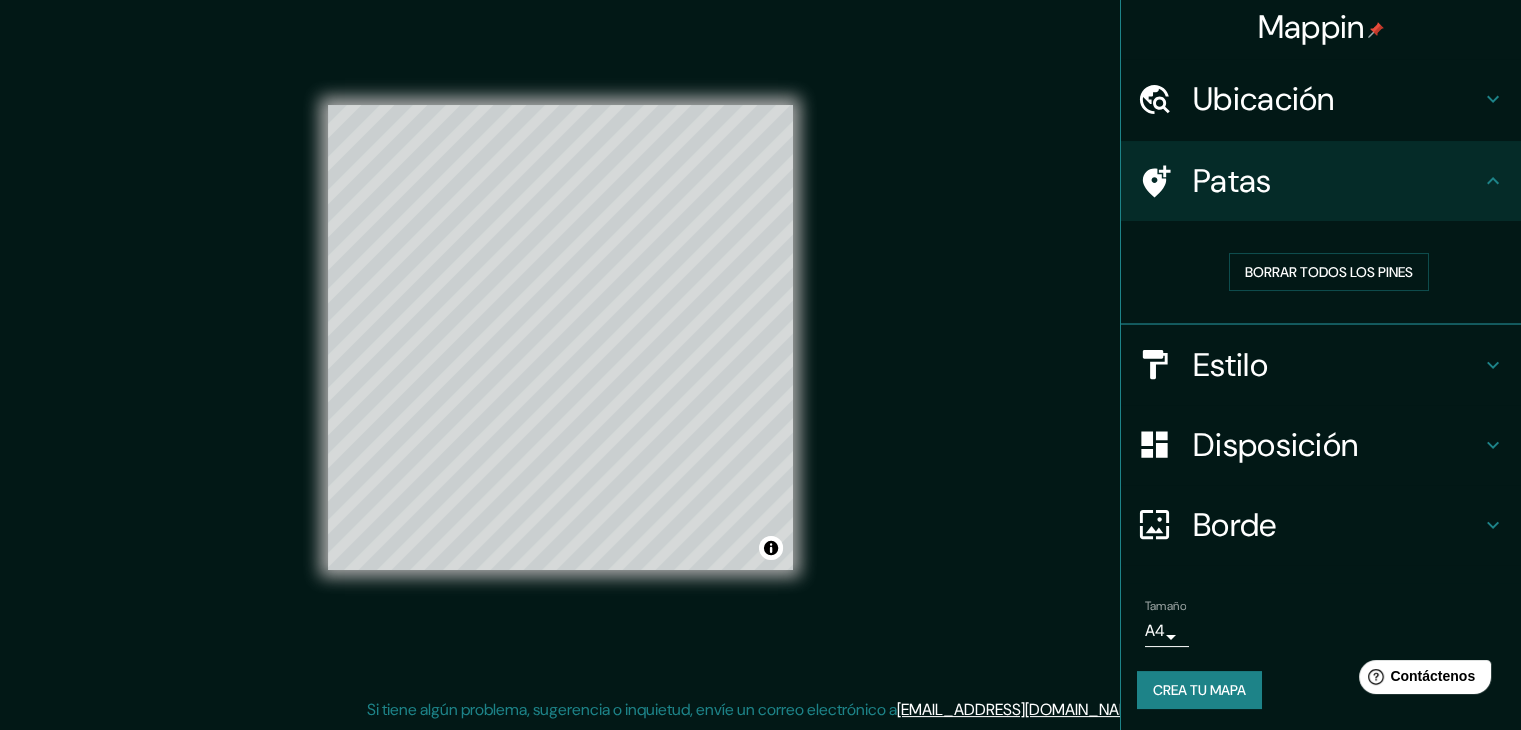 click on "Crea tu mapa" at bounding box center [1199, 690] 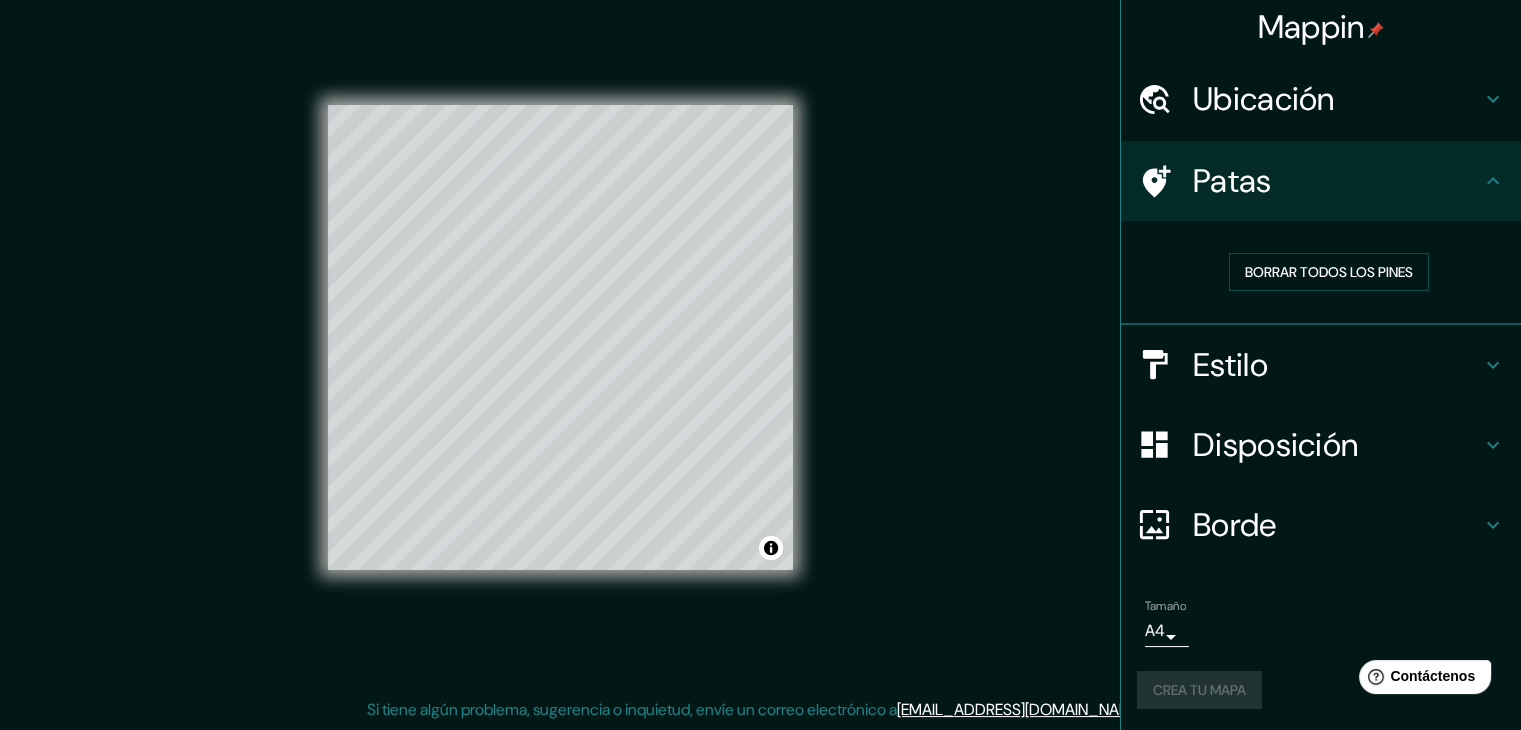 scroll, scrollTop: 0, scrollLeft: 0, axis: both 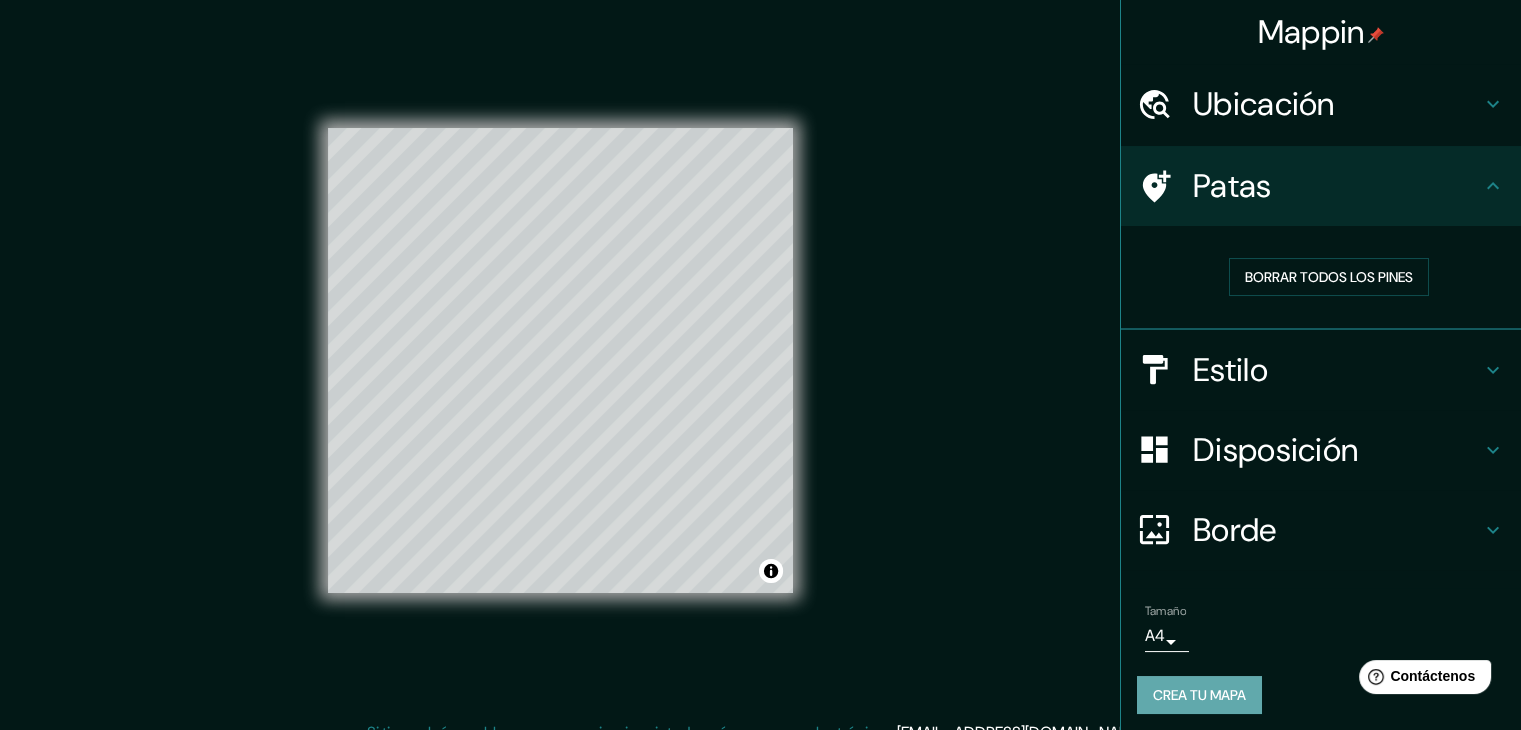 click on "Crea tu mapa" at bounding box center [1199, 695] 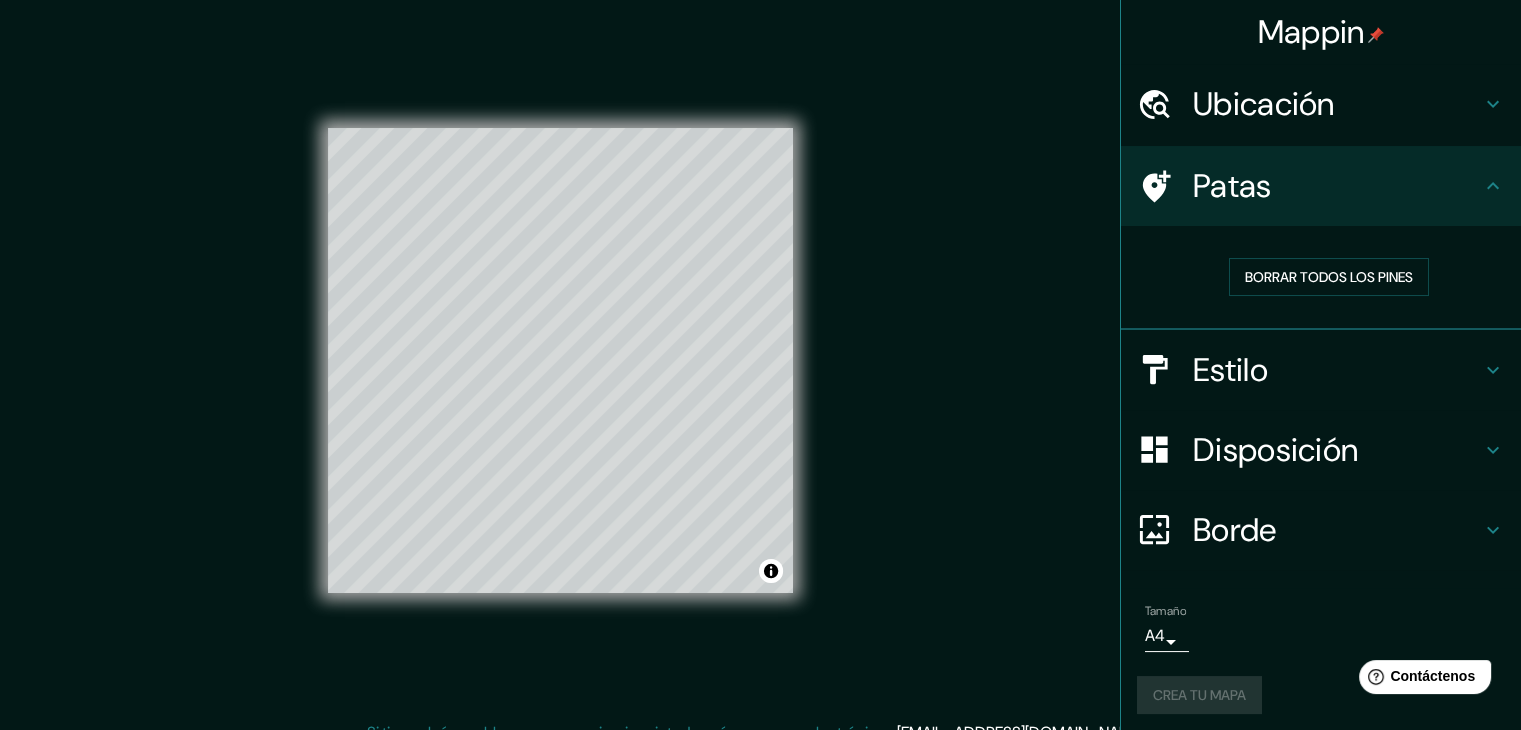 click on "Crea tu mapa" at bounding box center (1321, 695) 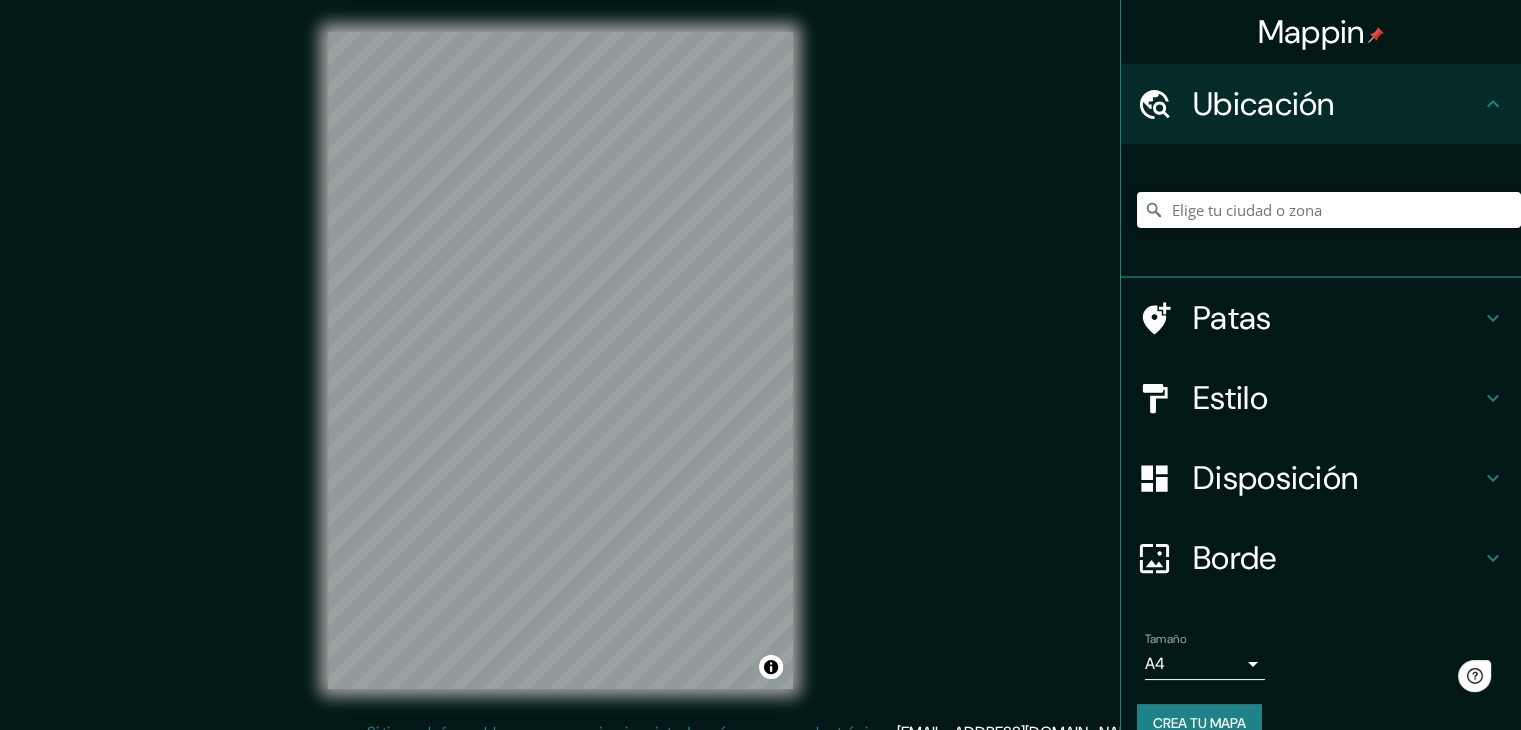 scroll, scrollTop: 0, scrollLeft: 0, axis: both 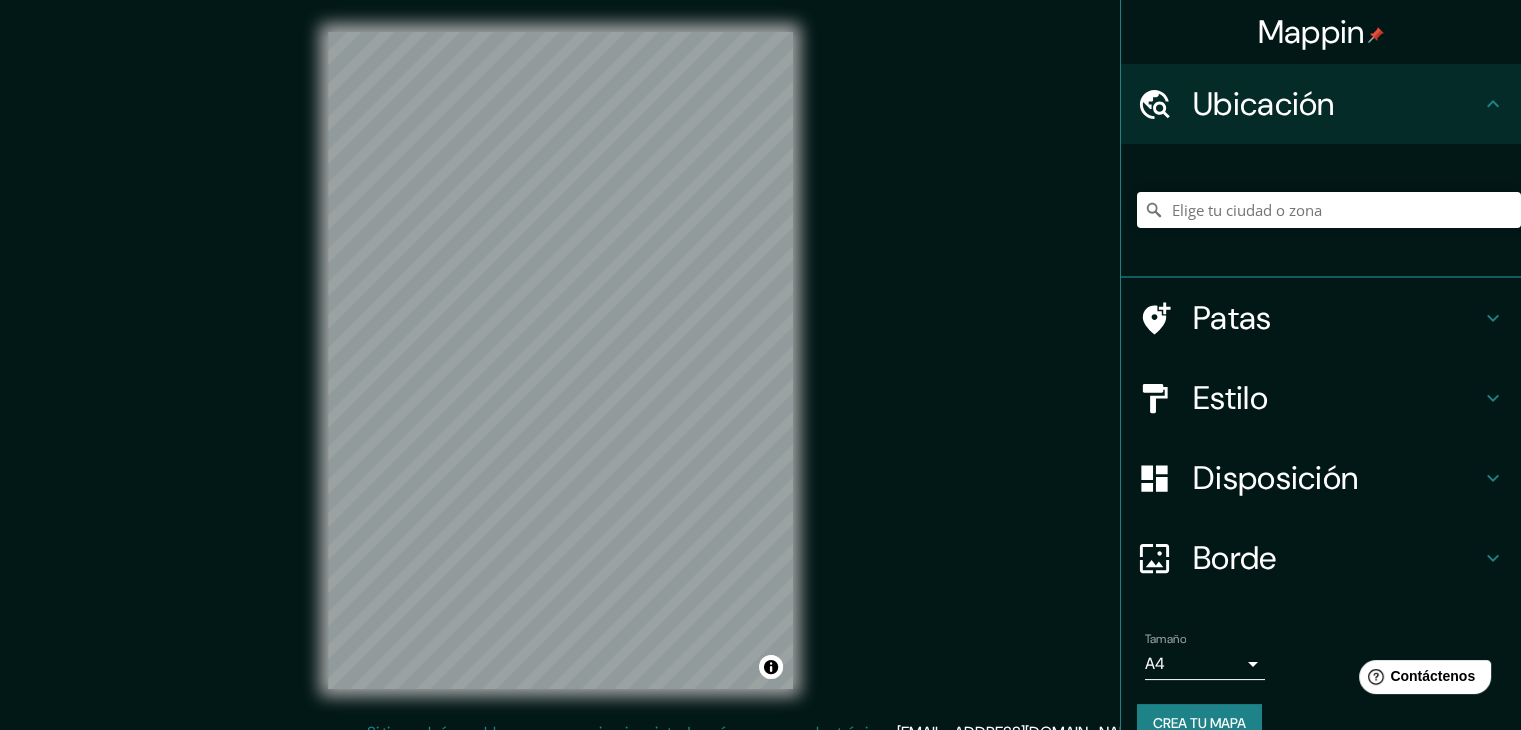 click on "Estilo" at bounding box center [1230, 398] 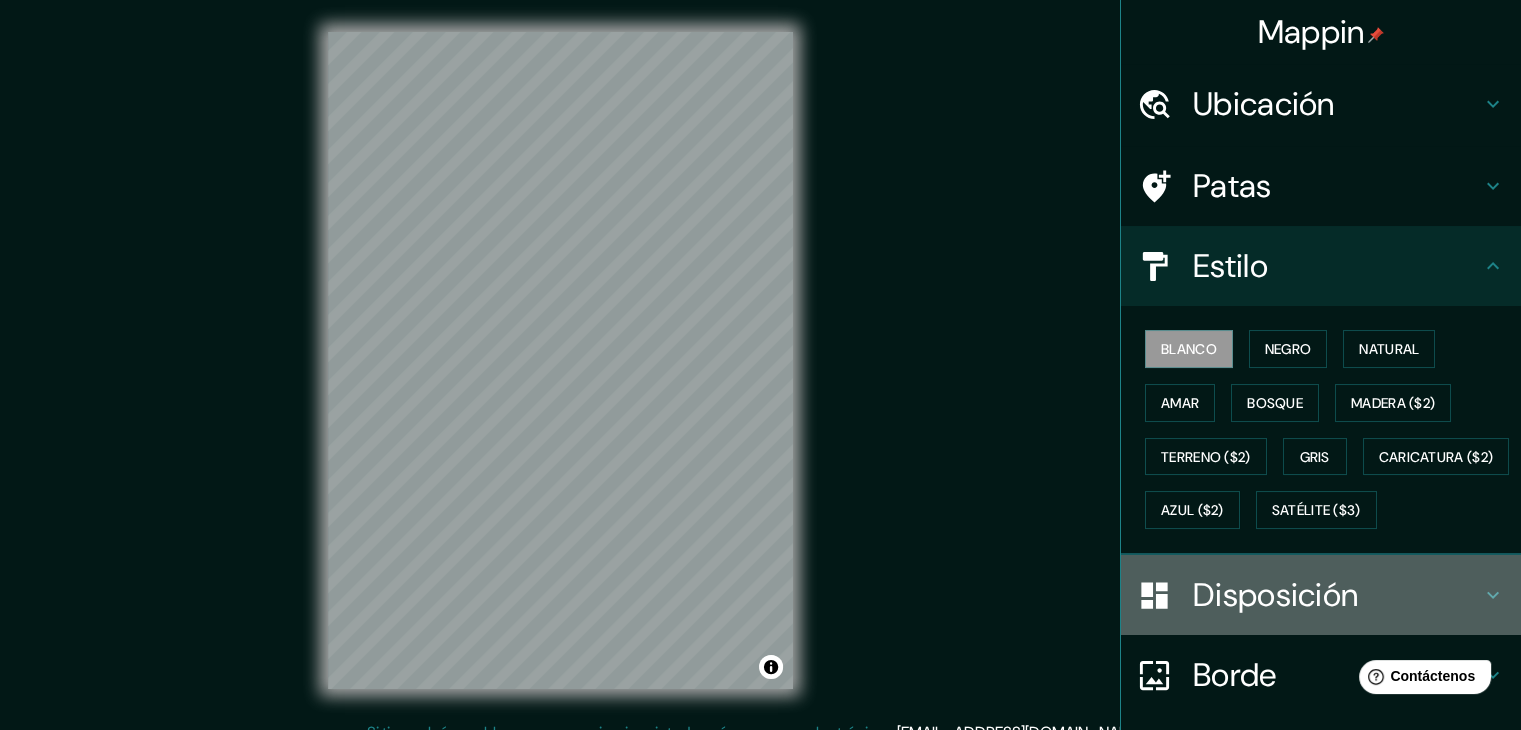 click on "Disposición" at bounding box center (1275, 595) 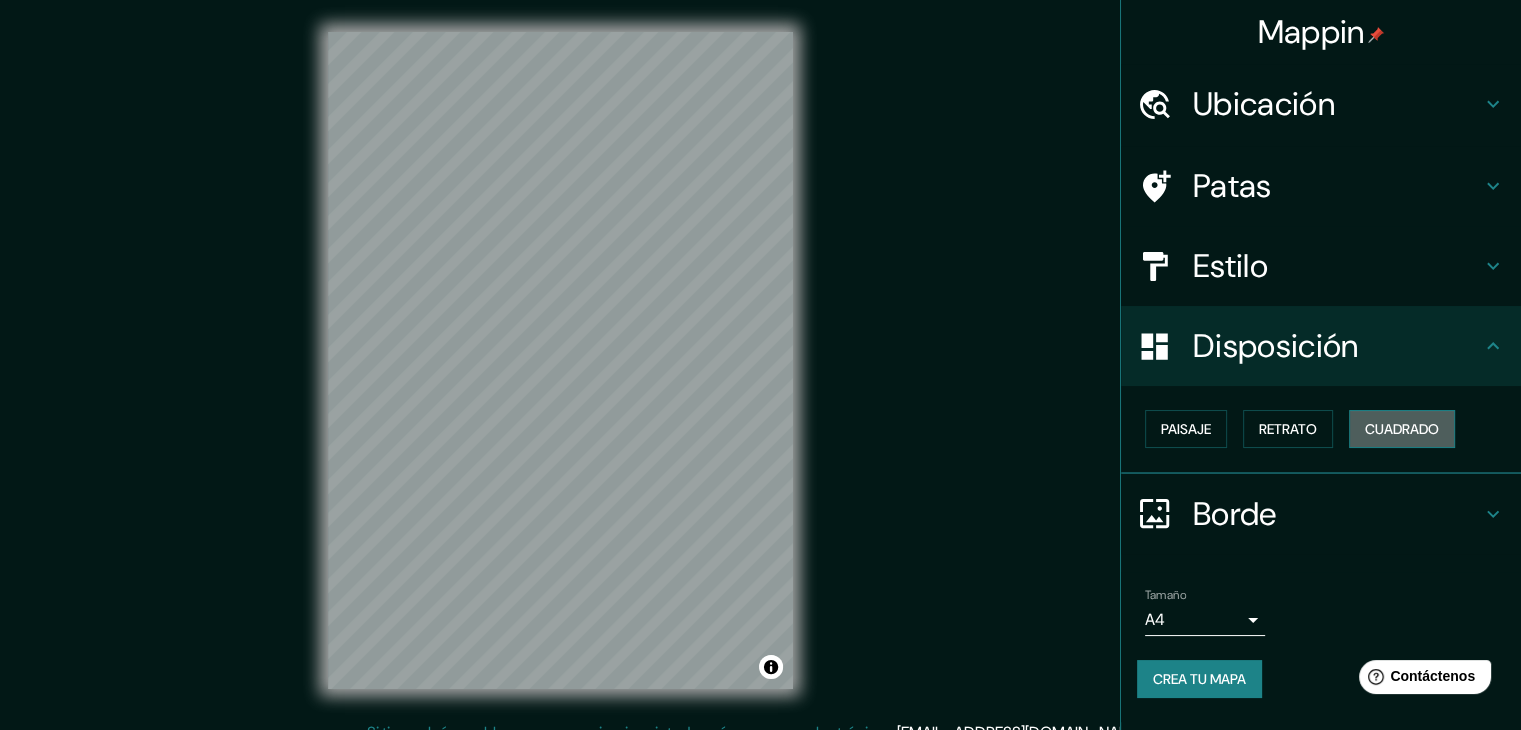 click on "Cuadrado" at bounding box center (1402, 429) 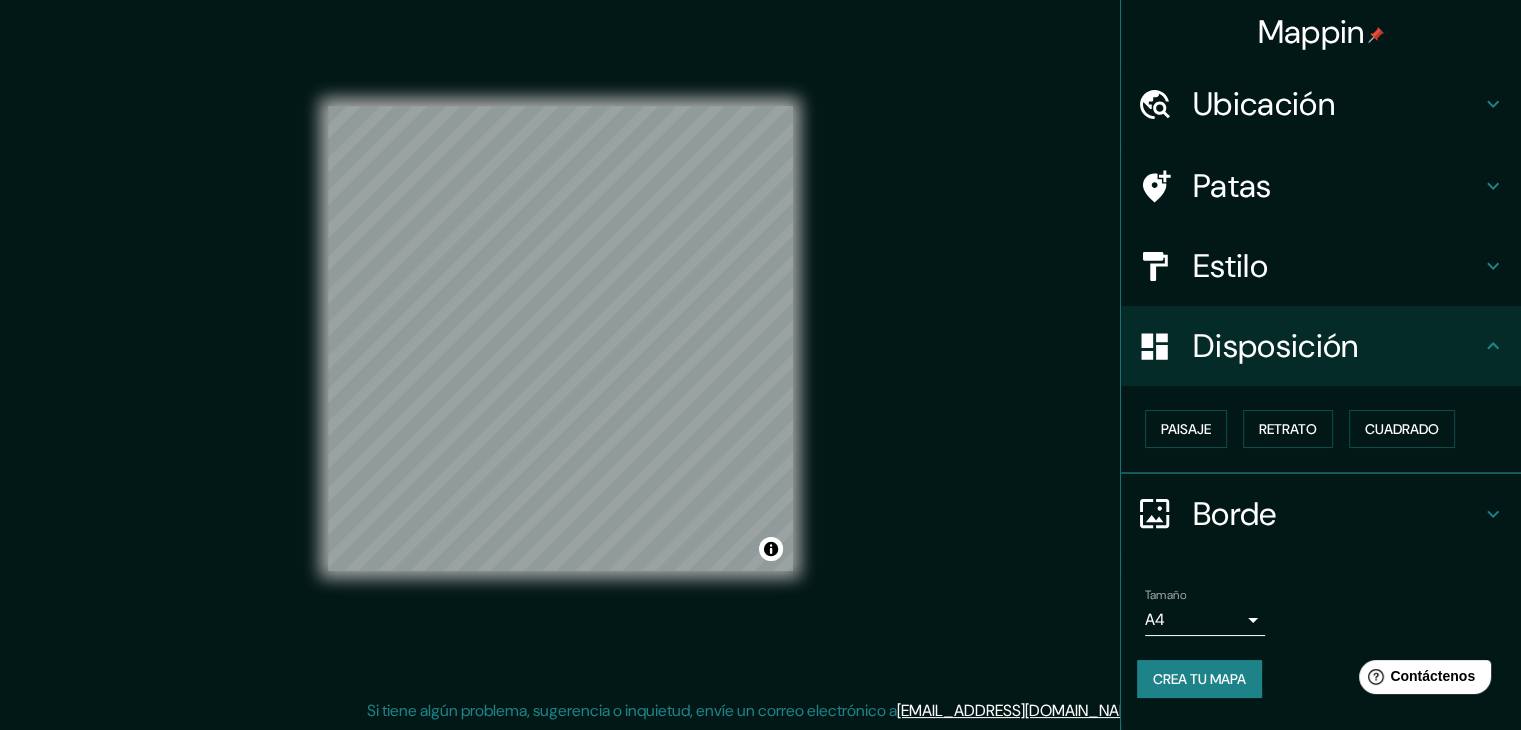 scroll, scrollTop: 23, scrollLeft: 0, axis: vertical 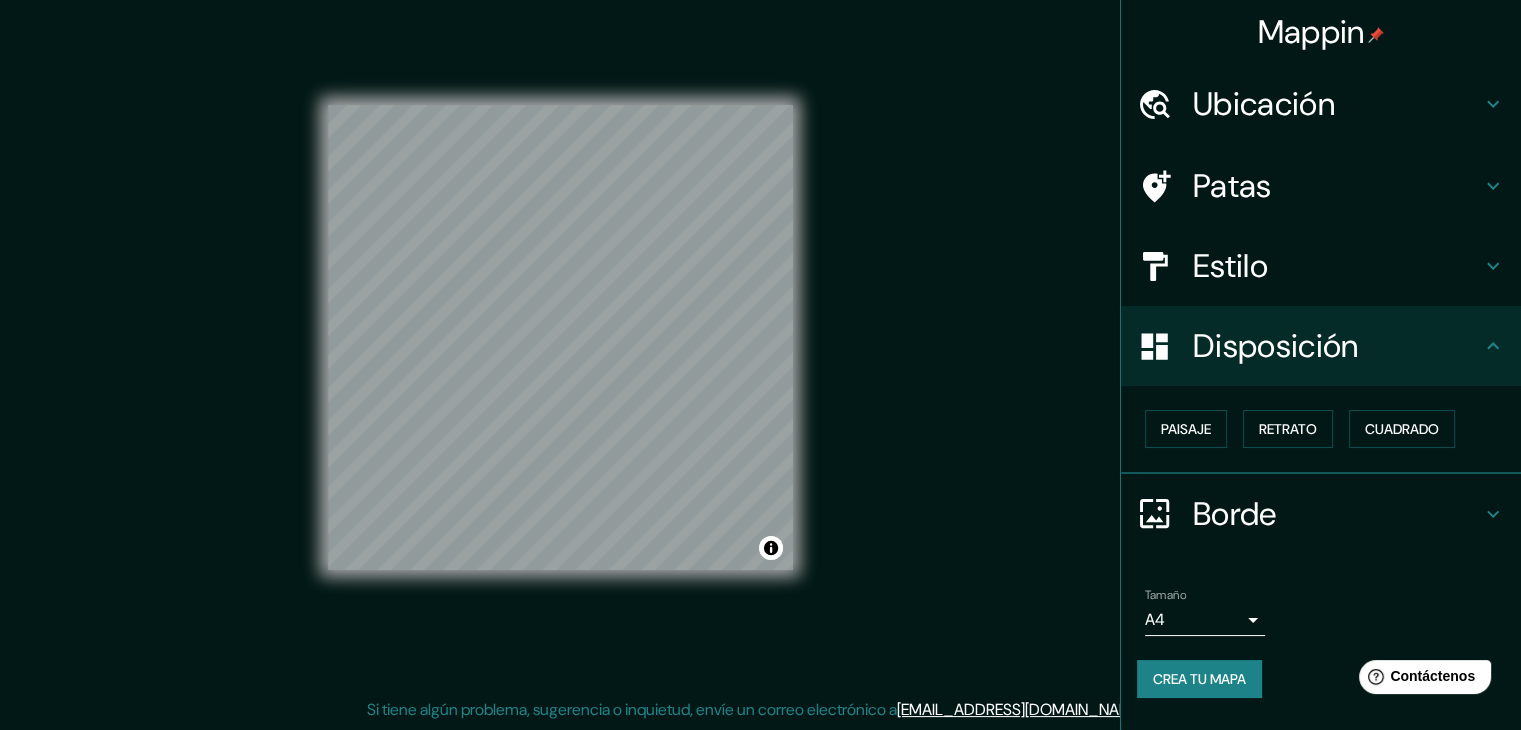 click on "Borde" at bounding box center [1235, 514] 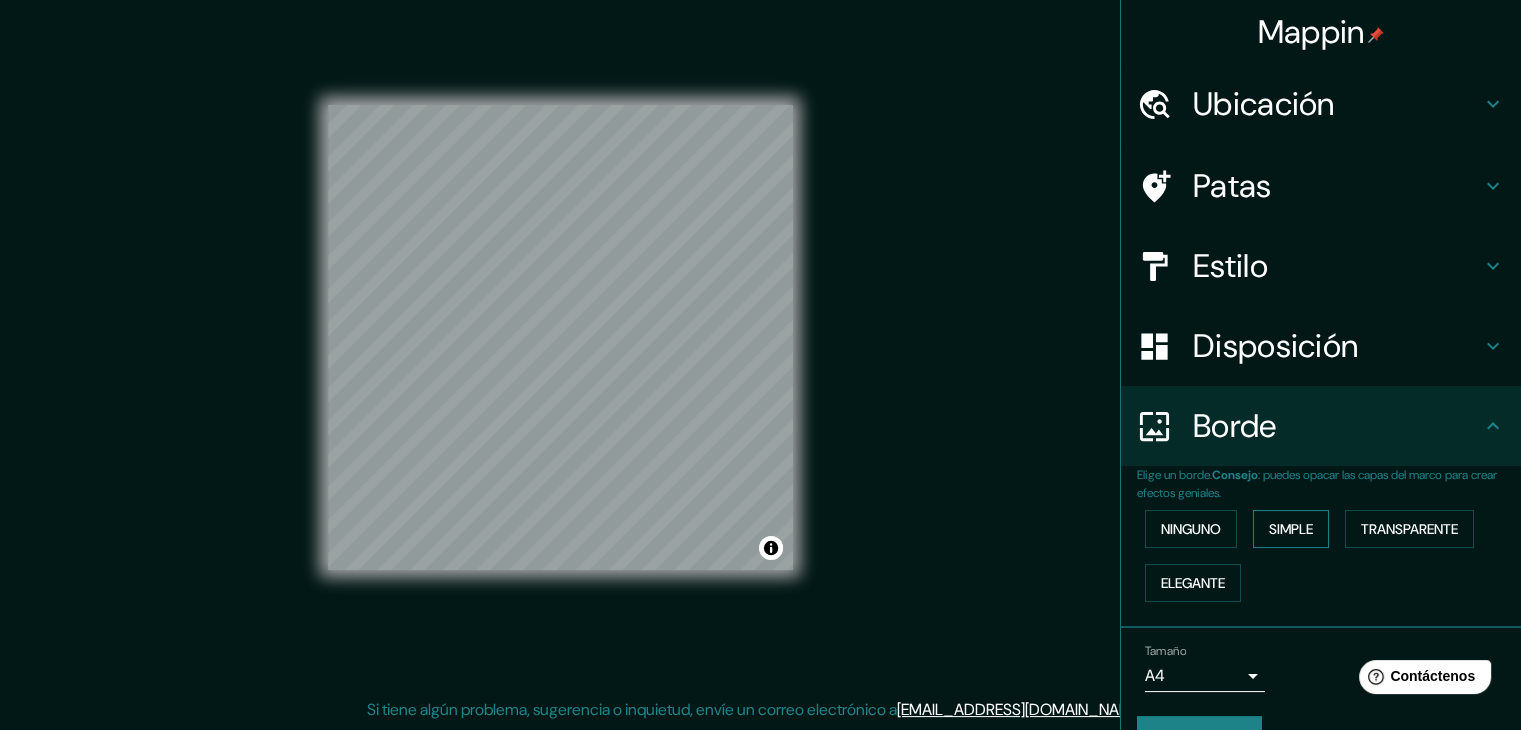 click on "Simple" at bounding box center [1291, 529] 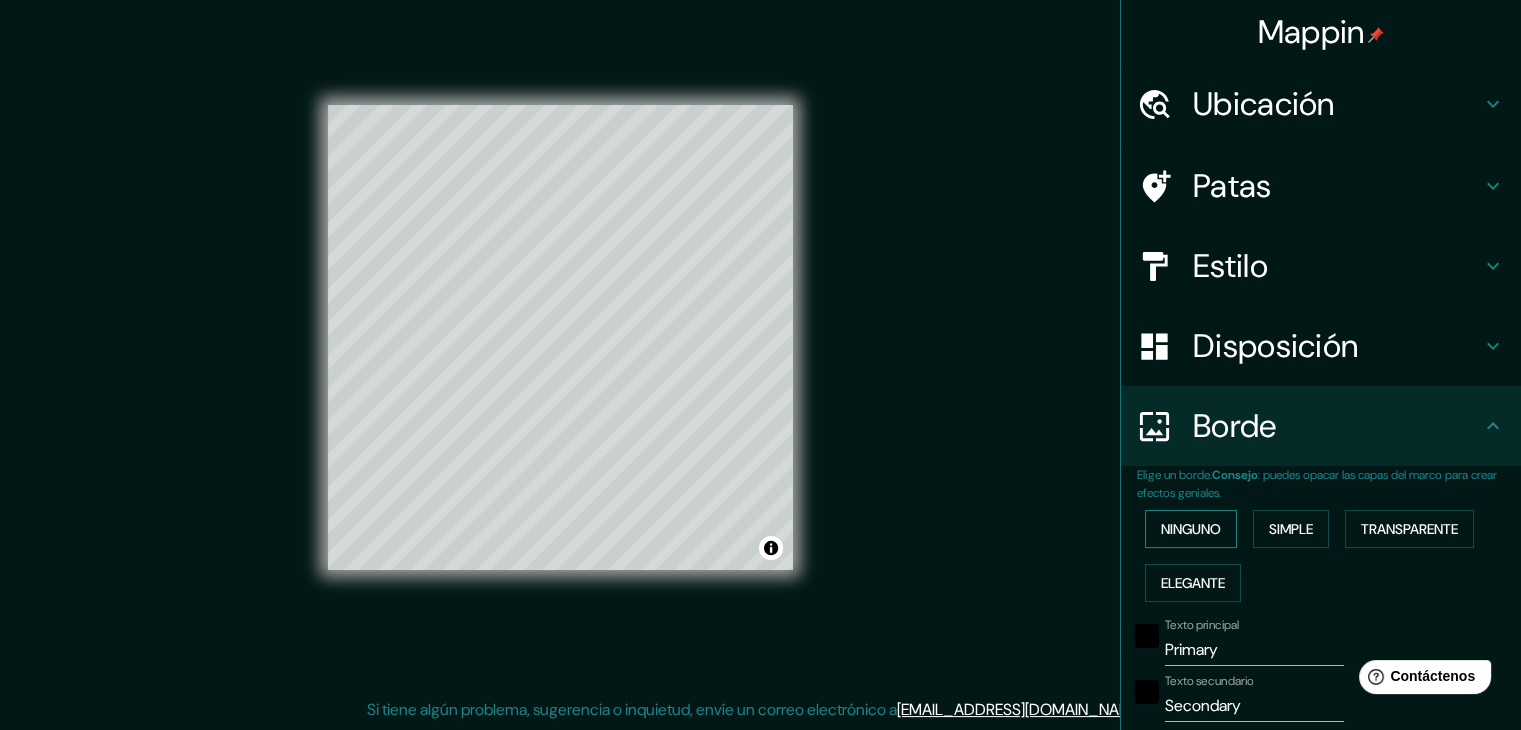 click on "Ninguno" at bounding box center (1191, 529) 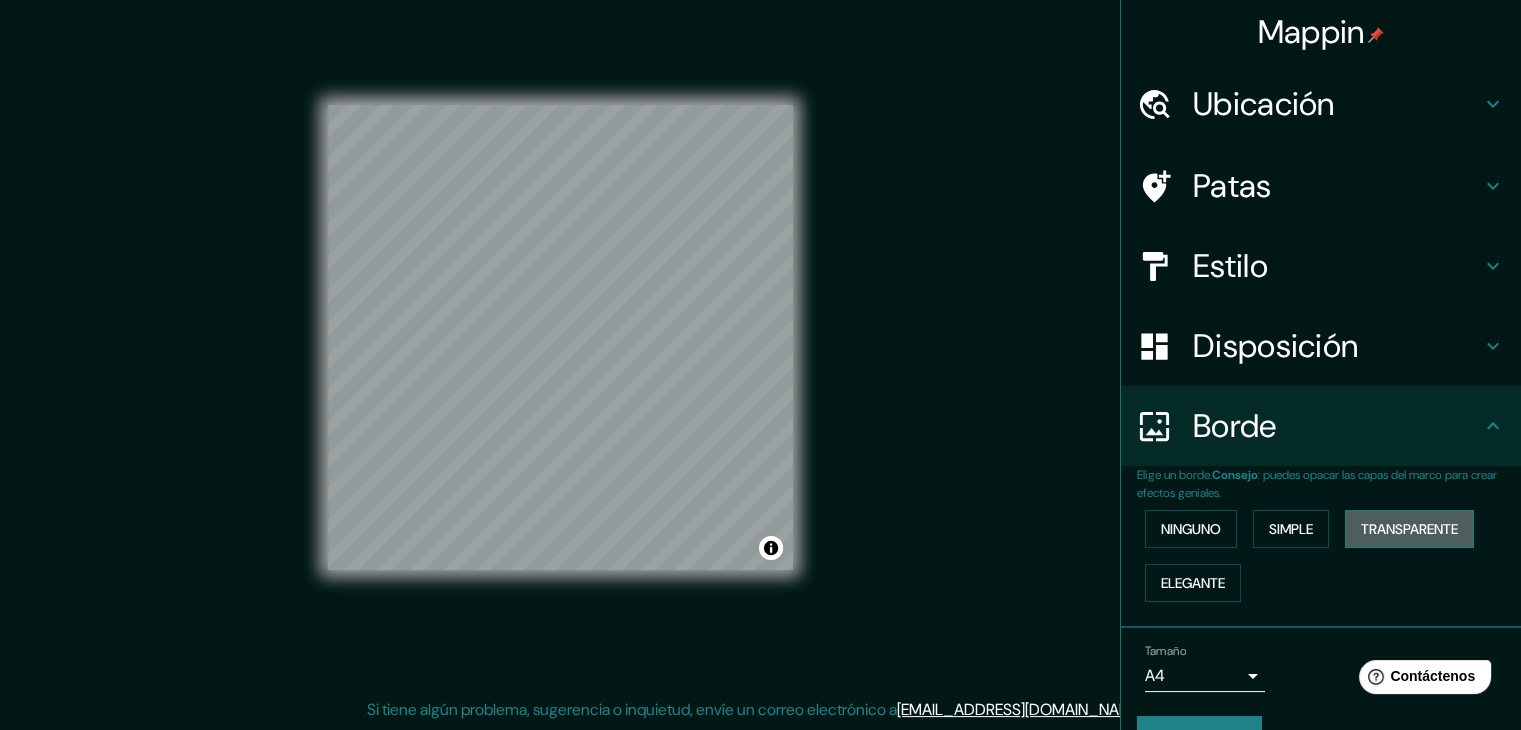 click on "Transparente" at bounding box center [1409, 529] 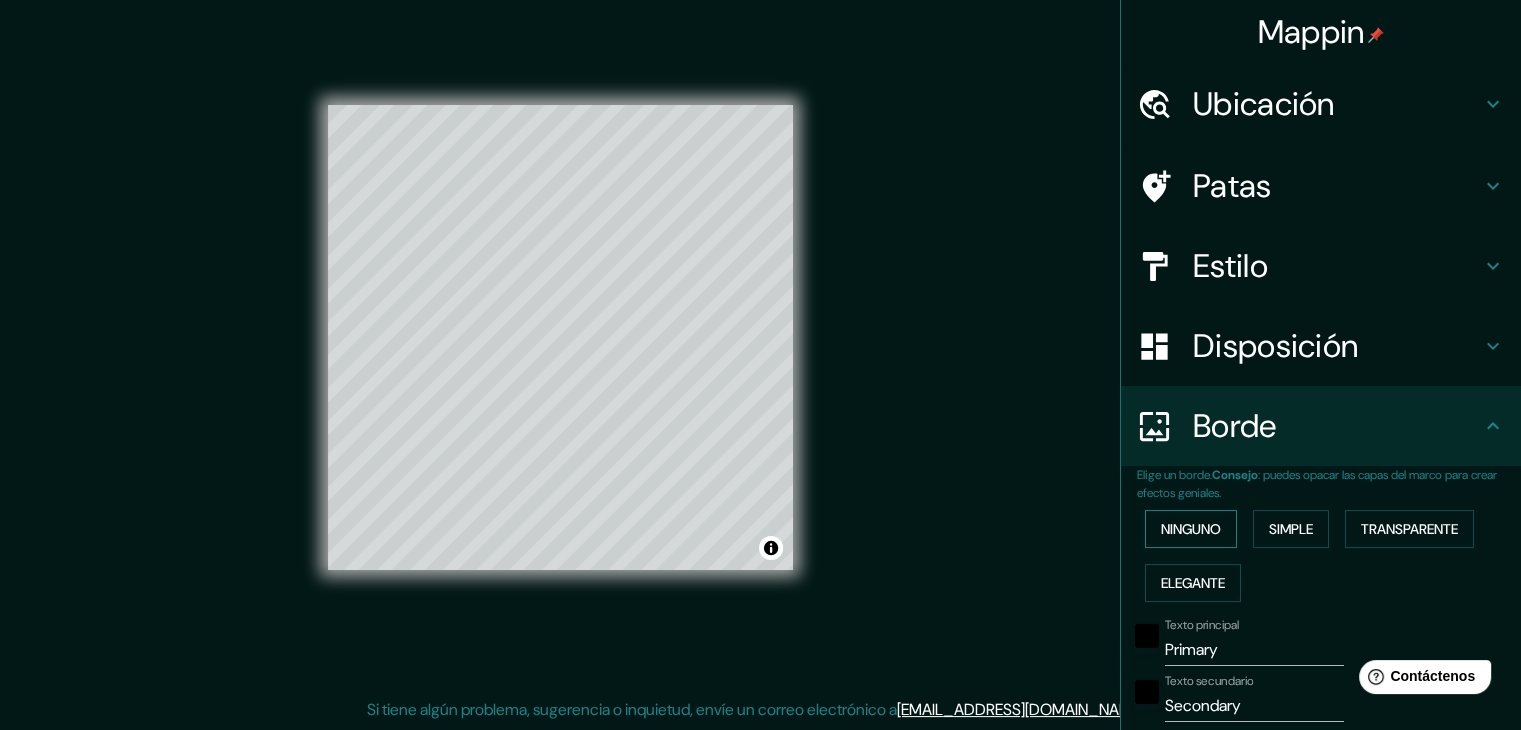 click on "Ninguno" at bounding box center [1191, 529] 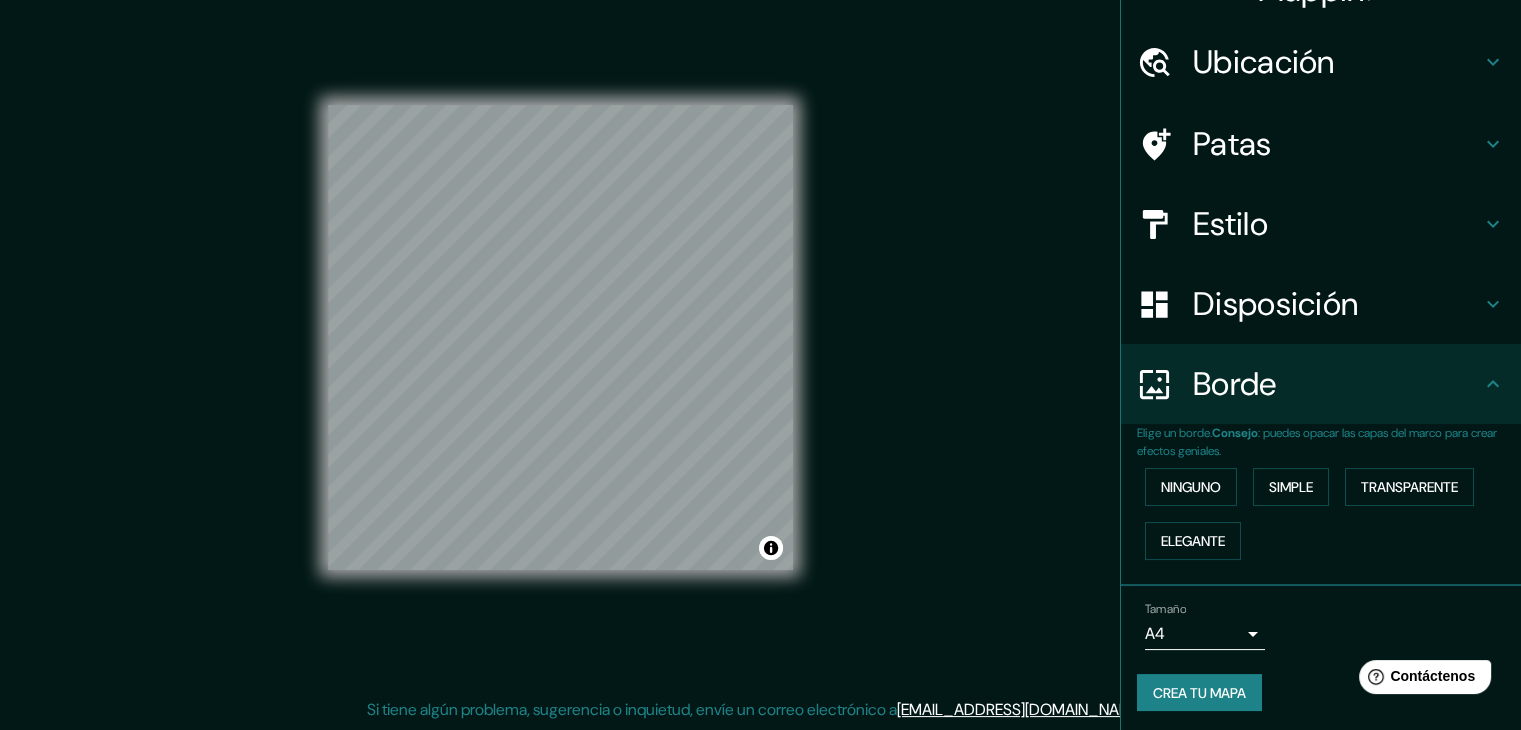 scroll, scrollTop: 45, scrollLeft: 0, axis: vertical 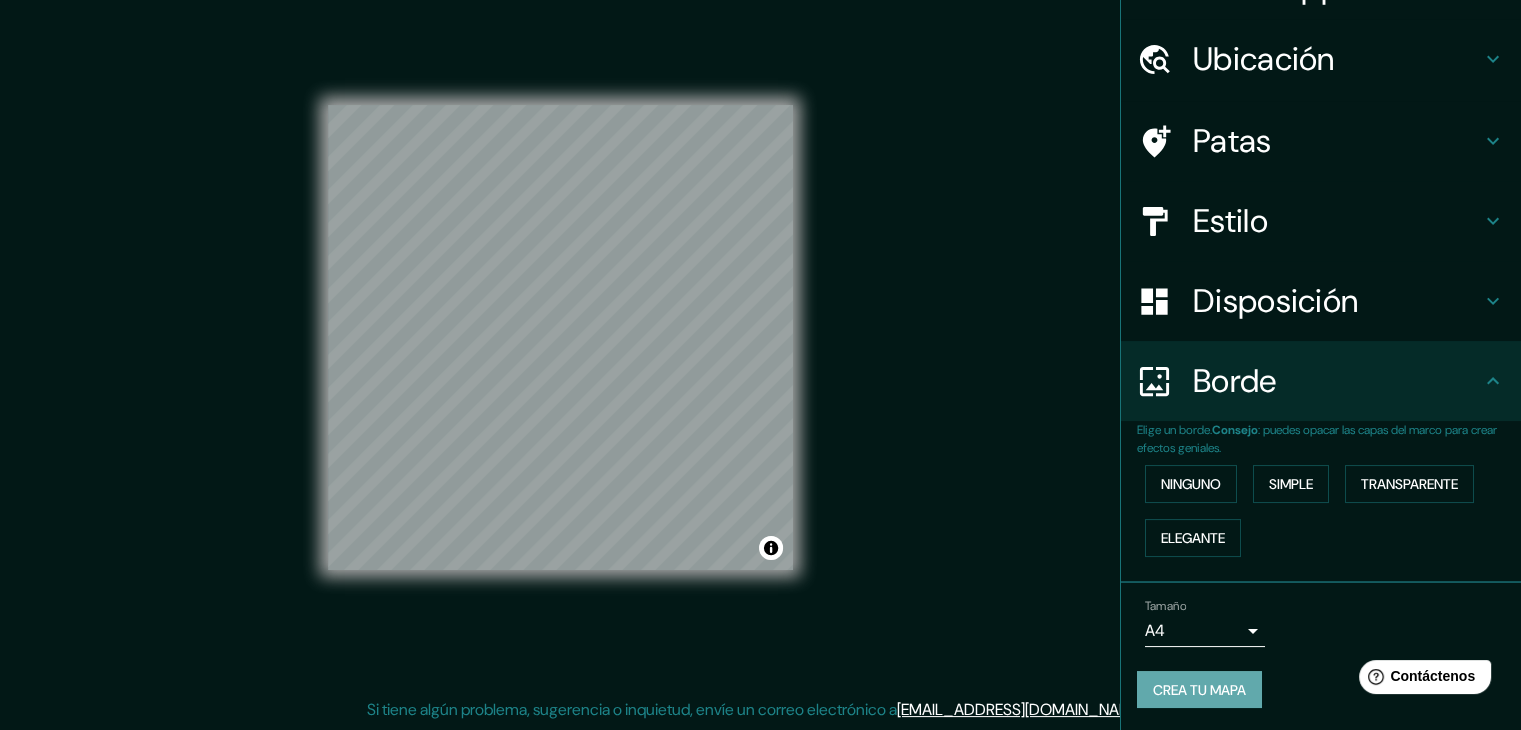 click on "Crea tu mapa" at bounding box center (1199, 690) 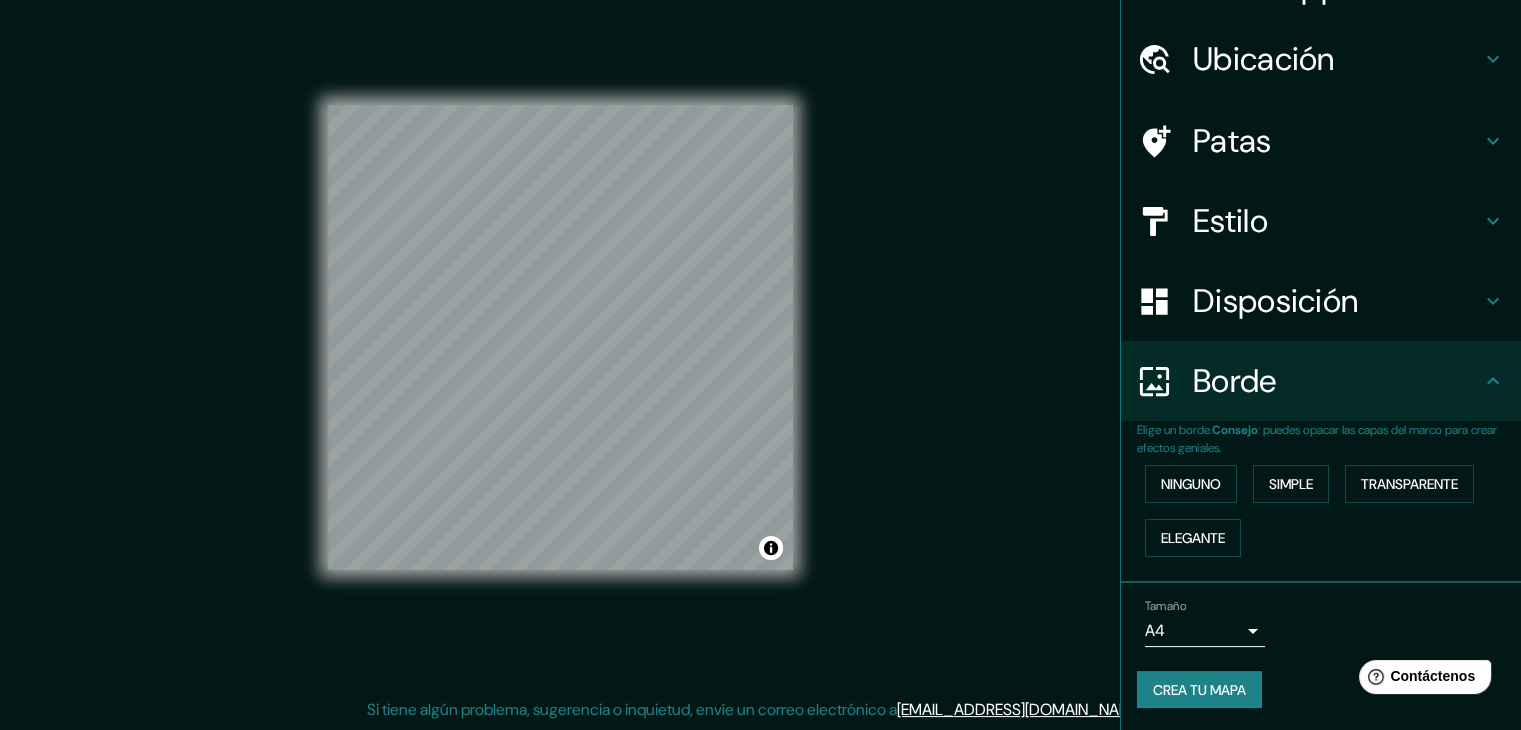 click on "Crea tu mapa" at bounding box center [1199, 690] 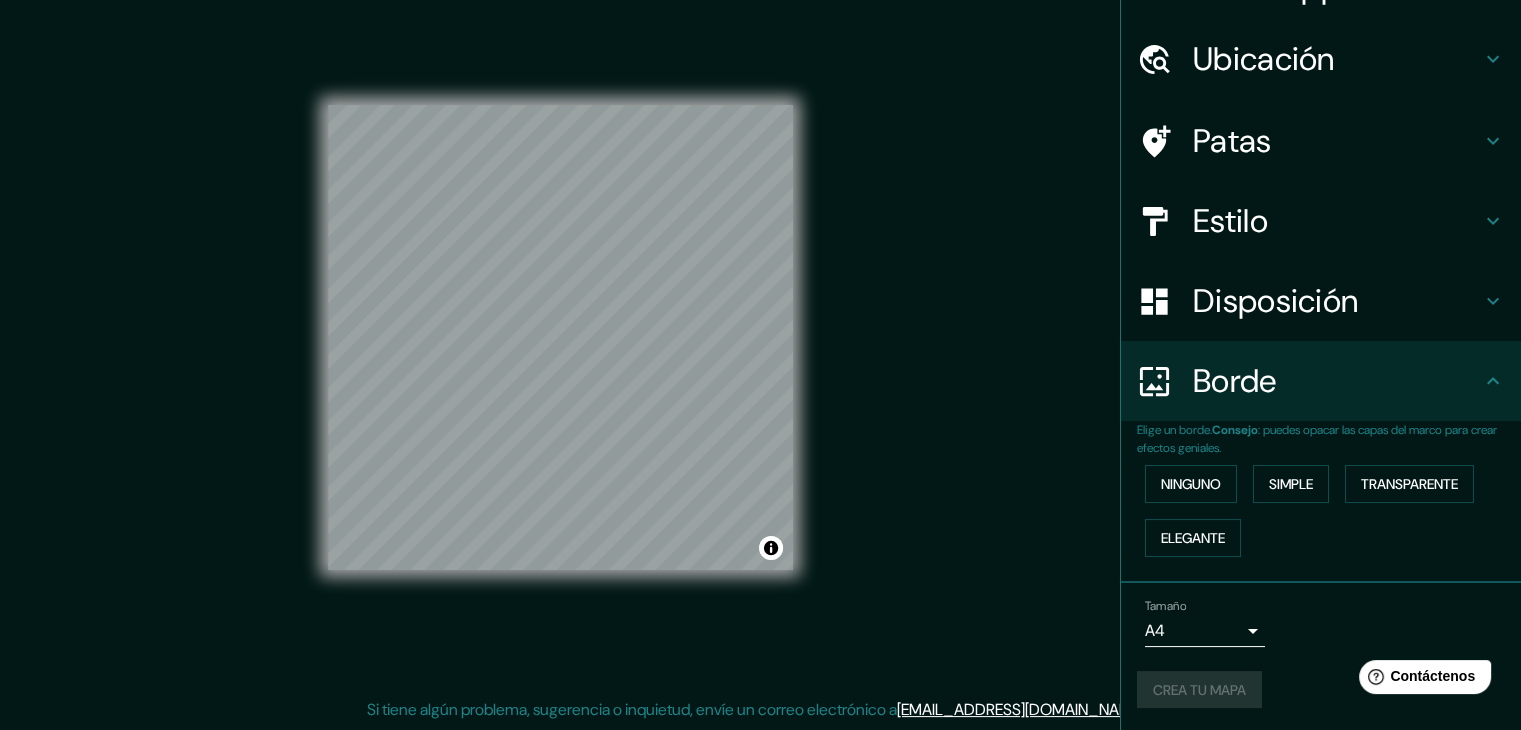click on "Crea tu mapa" at bounding box center (1321, 690) 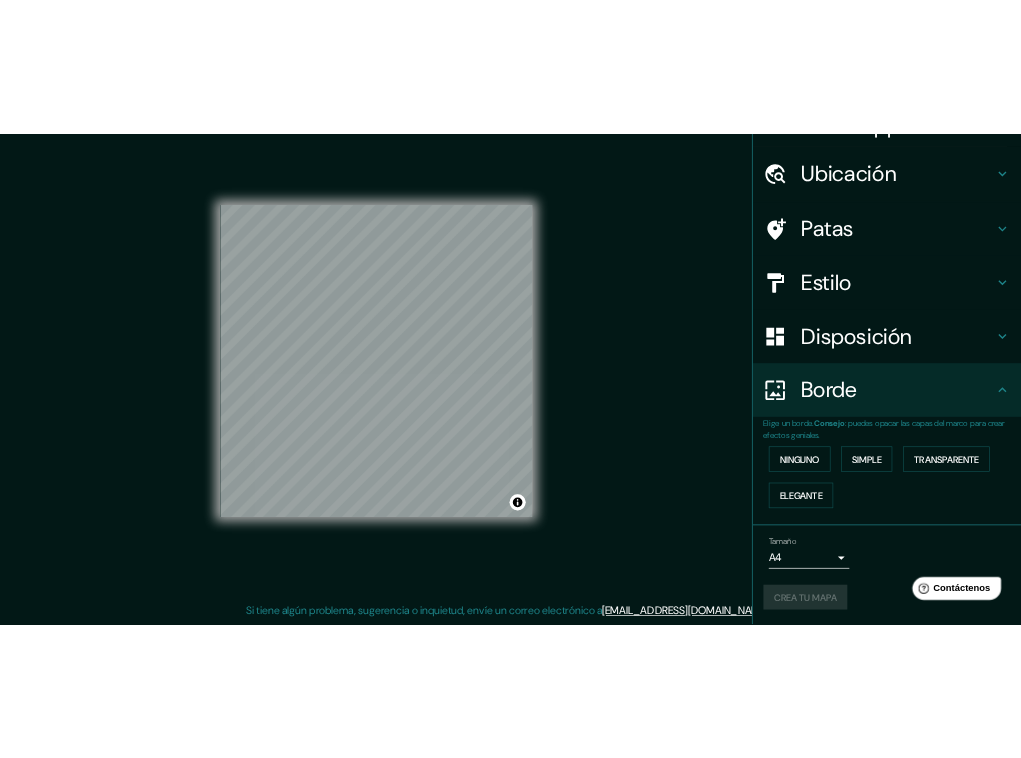 scroll, scrollTop: 20, scrollLeft: 0, axis: vertical 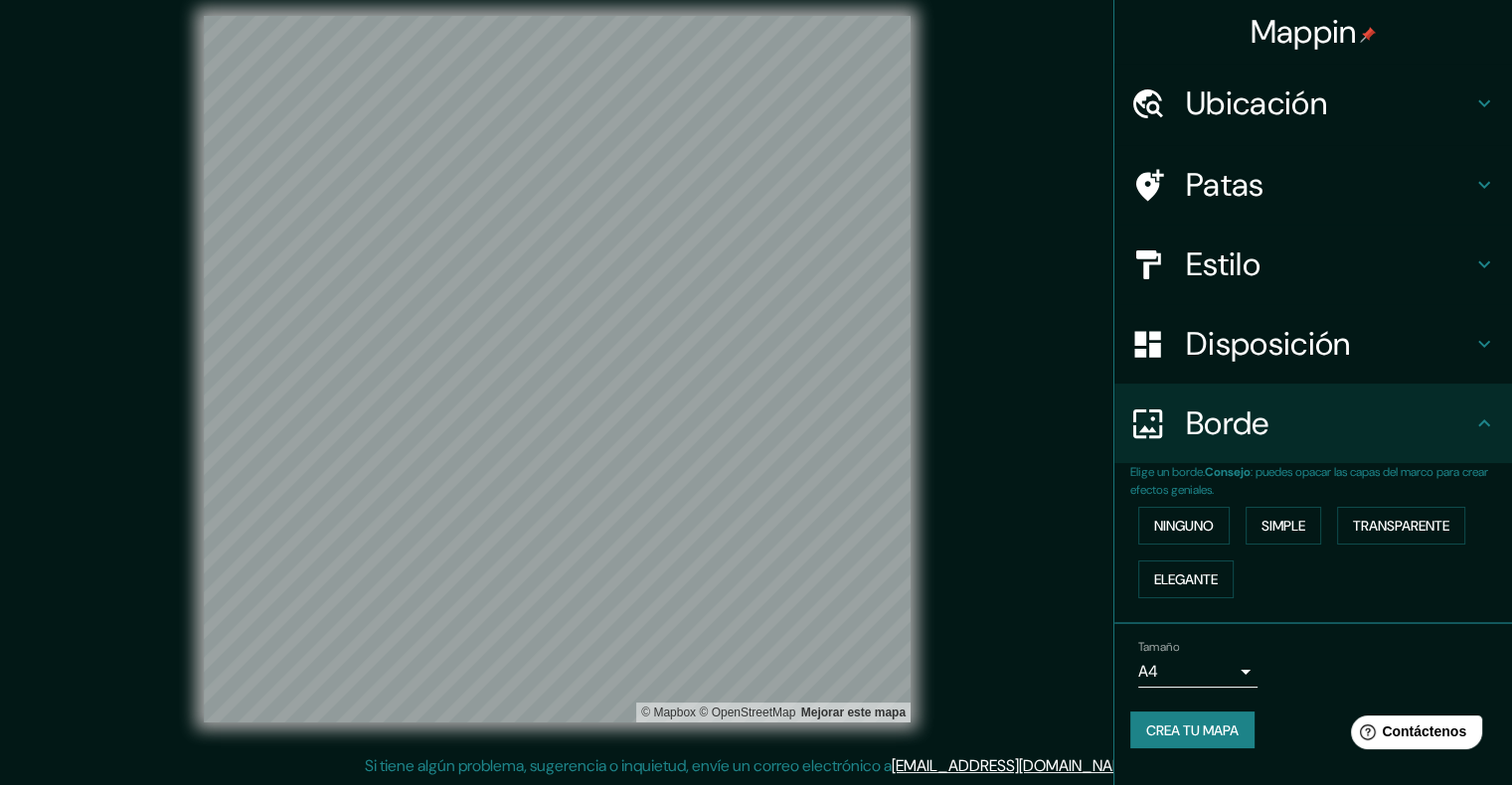 click on "Crea tu mapa" at bounding box center (1192, 730) 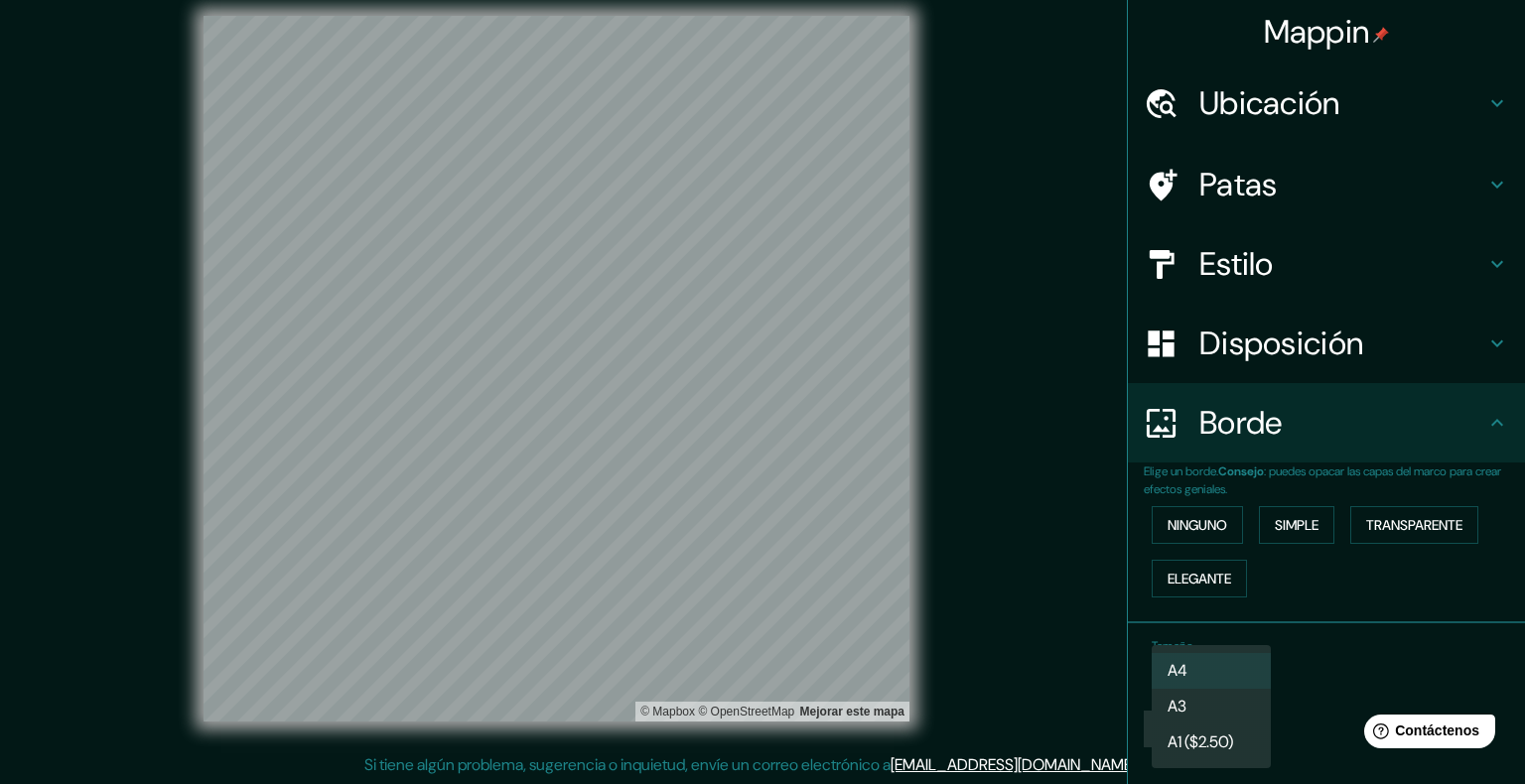 click on "Mappin Ubicación Patas Estilo Disposición Borde Elige un borde.  Consejo  : puedes opacar las capas del marco para crear efectos geniales. Ninguno Simple Transparente Elegante Tamaño A4 single Crea tu mapa © Mapbox    © OpenStreetMap    Mejorar este mapa Si tiene algún problema, sugerencia o inquietud, envíe un correo electrónico a  help@mappin.pro  .   . . Texto original Valora esta traducción Tu opinión servirá para ayudar a mejorar el Traductor de Google A4 A3 A1 ($2.50)" at bounding box center [762, 376] 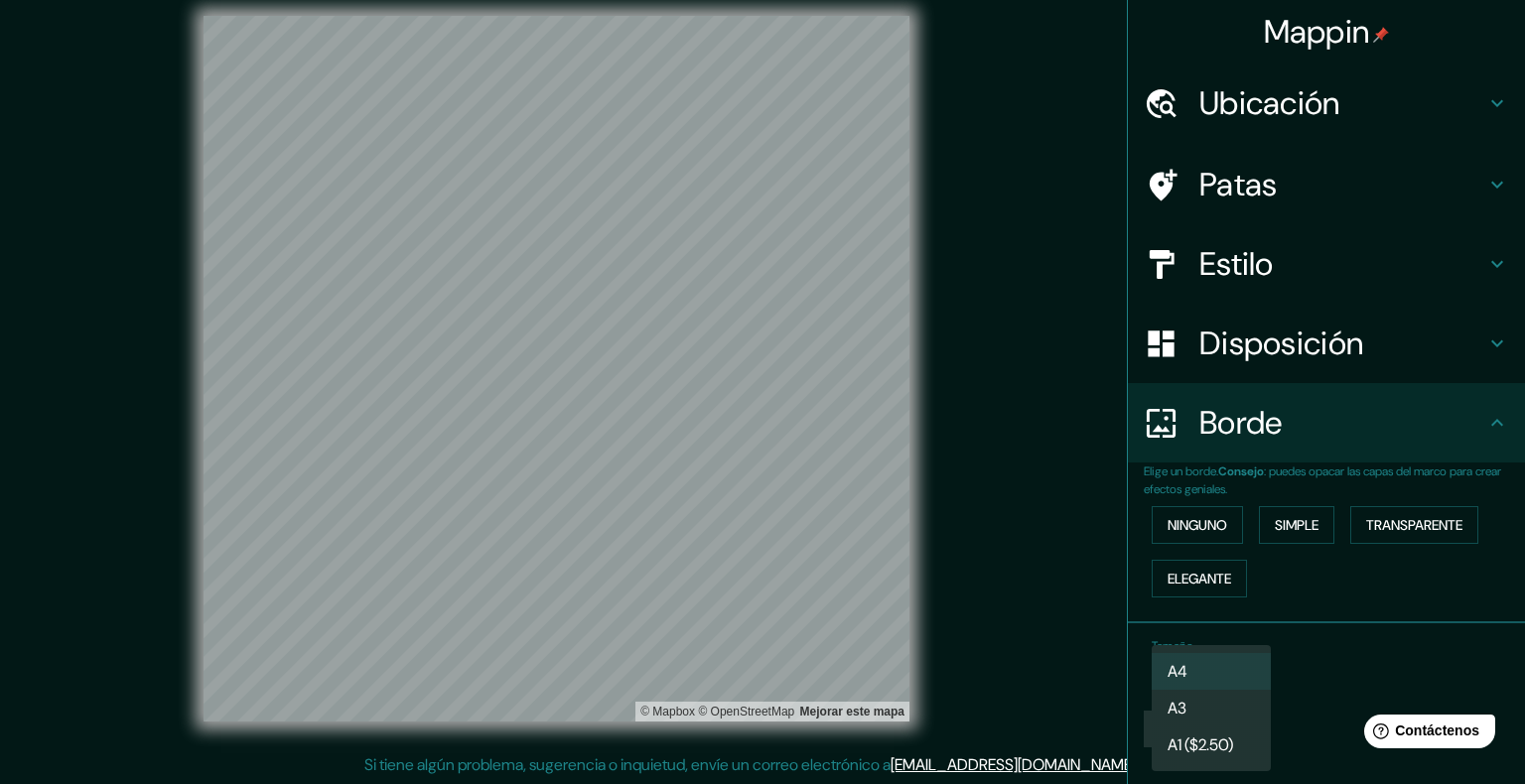 click on "A3" at bounding box center [1211, 708] 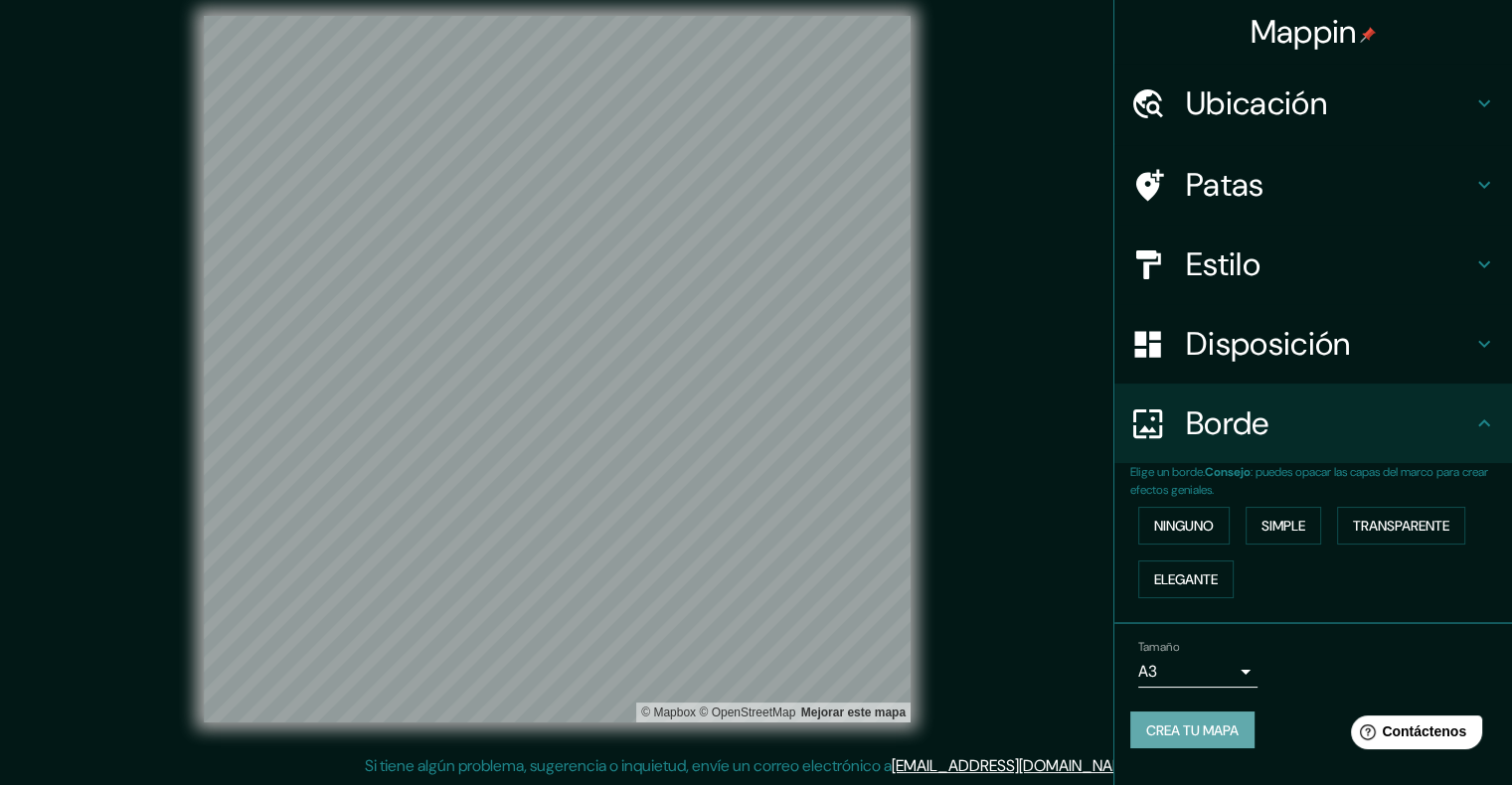 click on "Crea tu mapa" at bounding box center [1192, 730] 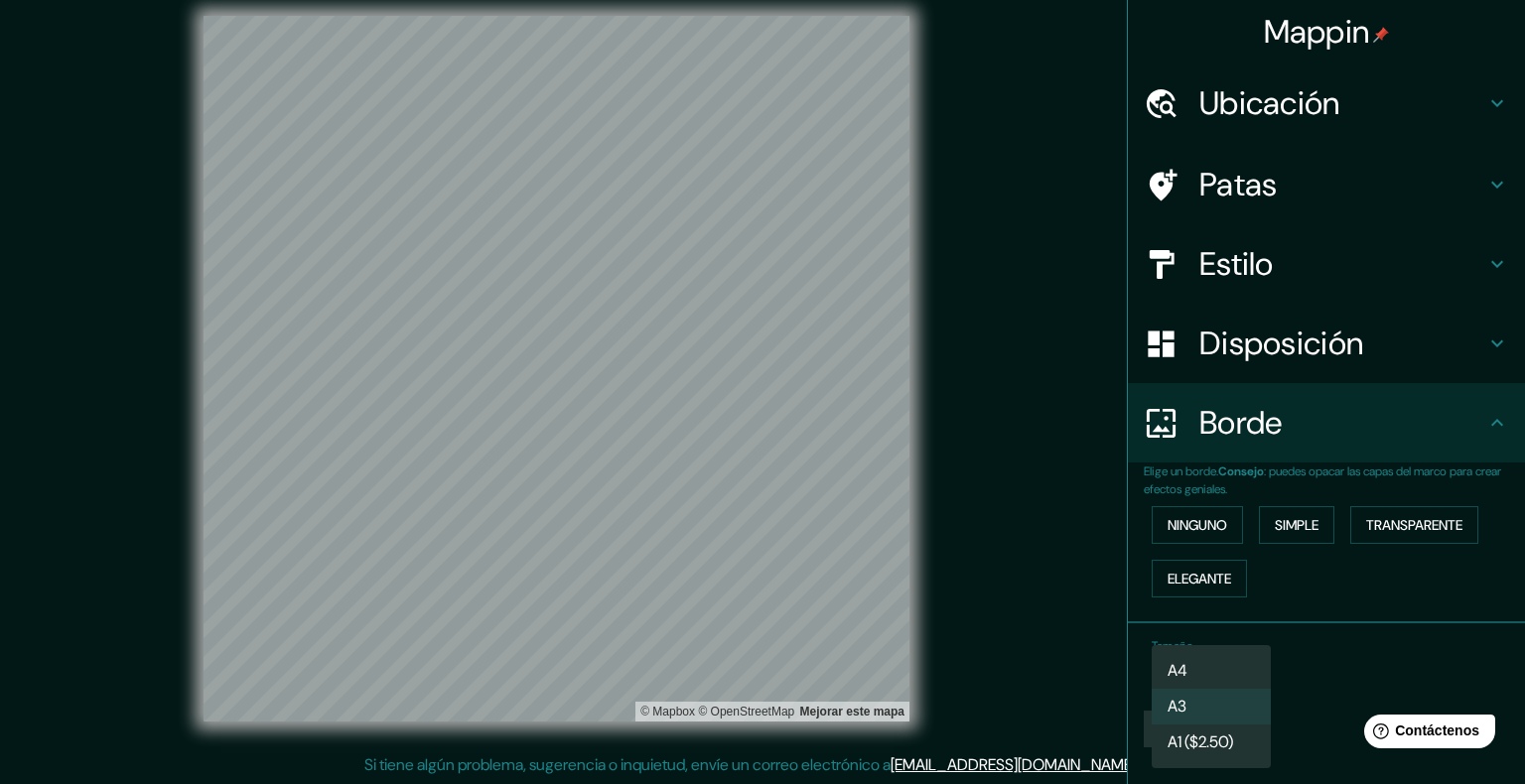 click on "Mappin Ubicación Patas Estilo Disposición Borde Elige un borde.  Consejo  : puedes opacar las capas del marco para crear efectos geniales. Ninguno Simple Transparente Elegante Tamaño A3 single Crea tu mapa © Mapbox    © OpenStreetMap    Mejorar este mapa Si tiene algún problema, sugerencia o inquietud, envíe un correo electrónico a  help@mappin.pro  .   . . Texto original Valora esta traducción Tu opinión servirá para ayudar a mejorar el Traductor de Google A4 A3 A1 ($2.50)" at bounding box center [762, 376] 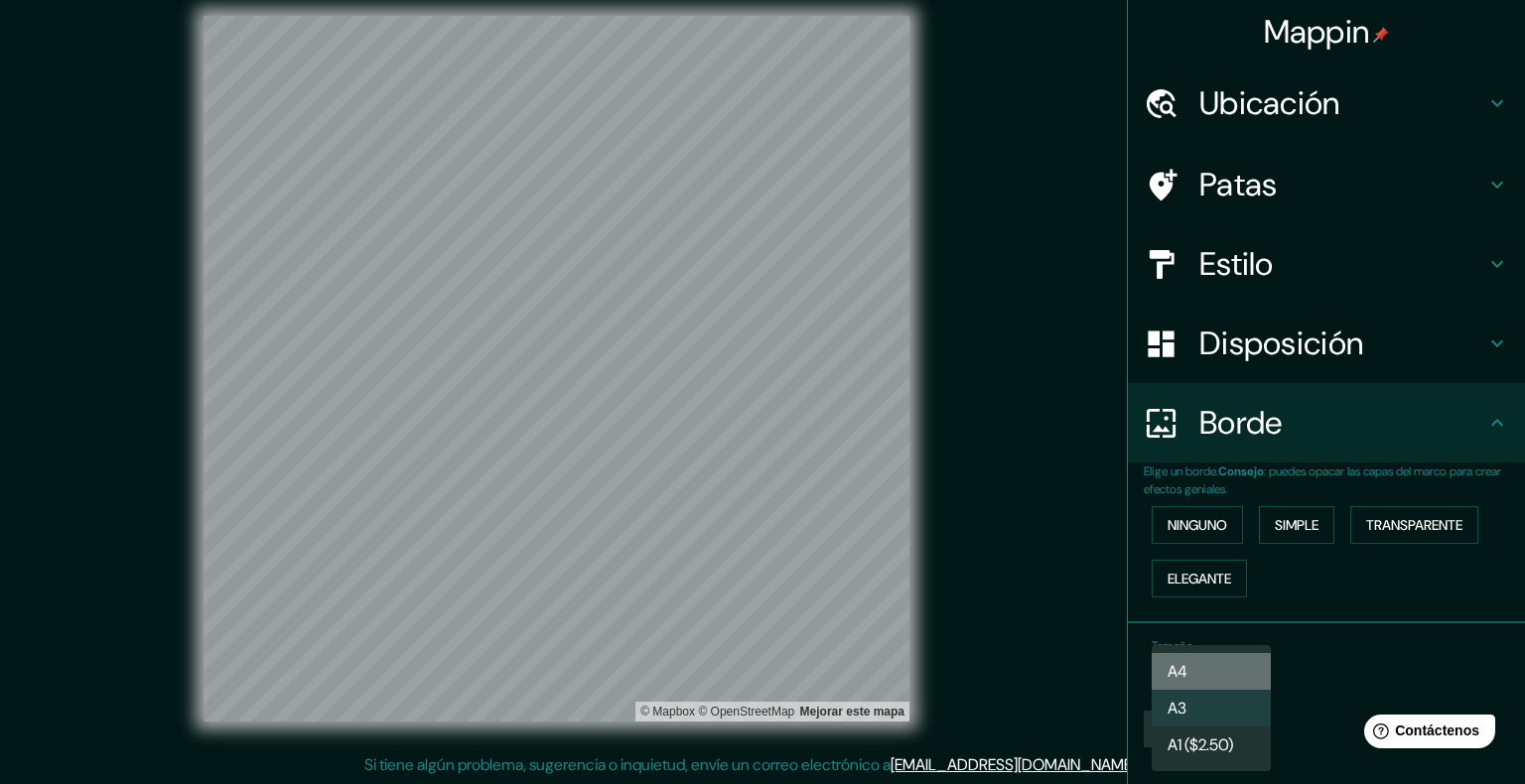 click on "A4" at bounding box center (1211, 671) 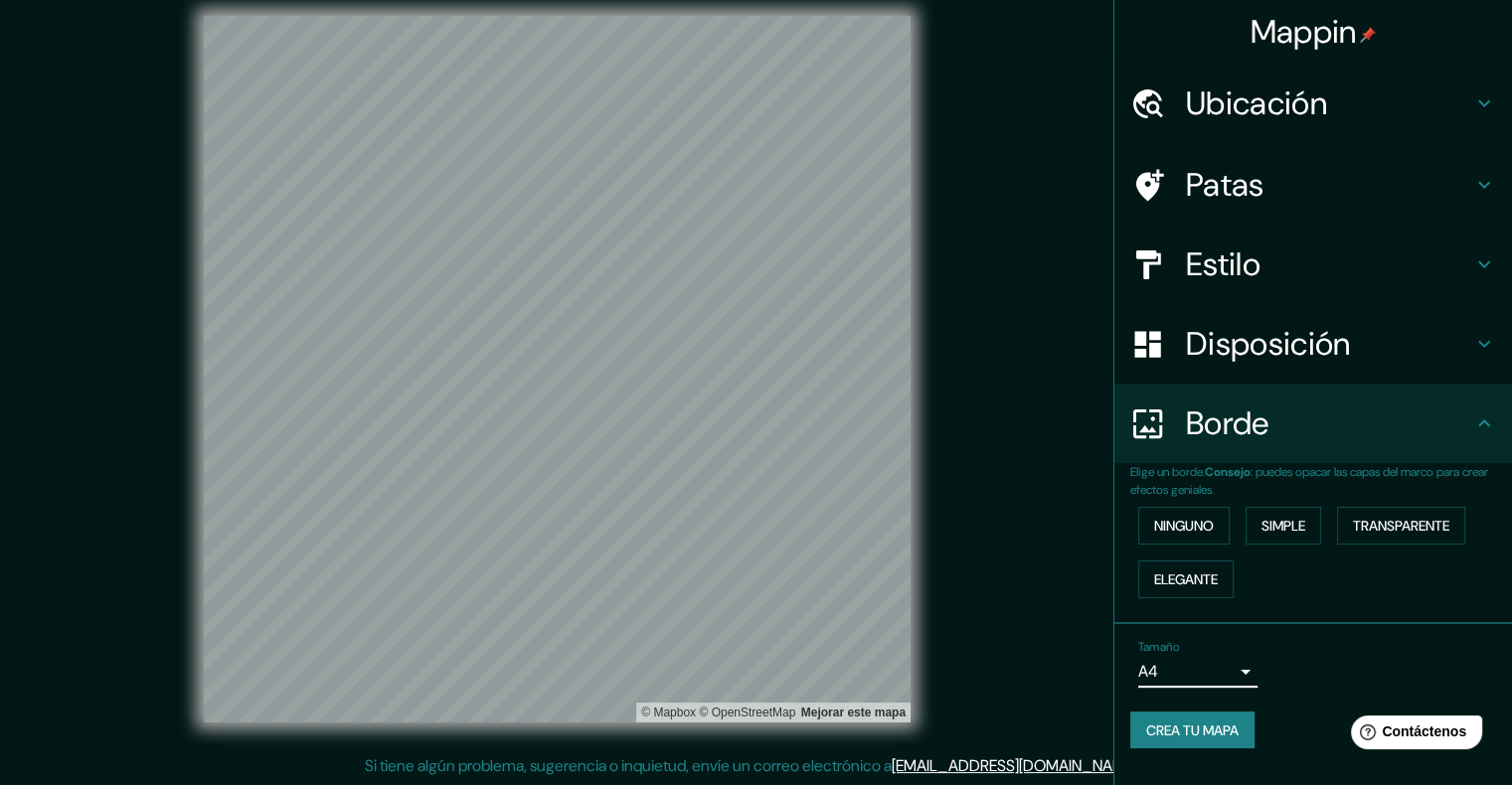 click on "Crea tu mapa" at bounding box center [1192, 730] 